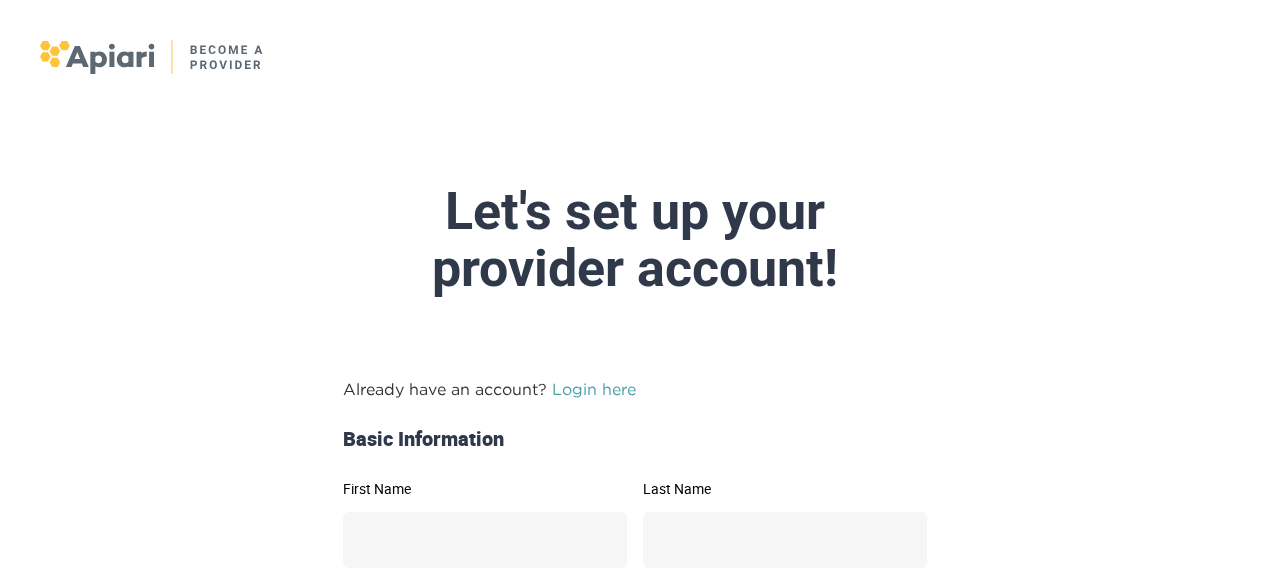 scroll, scrollTop: 0, scrollLeft: 0, axis: both 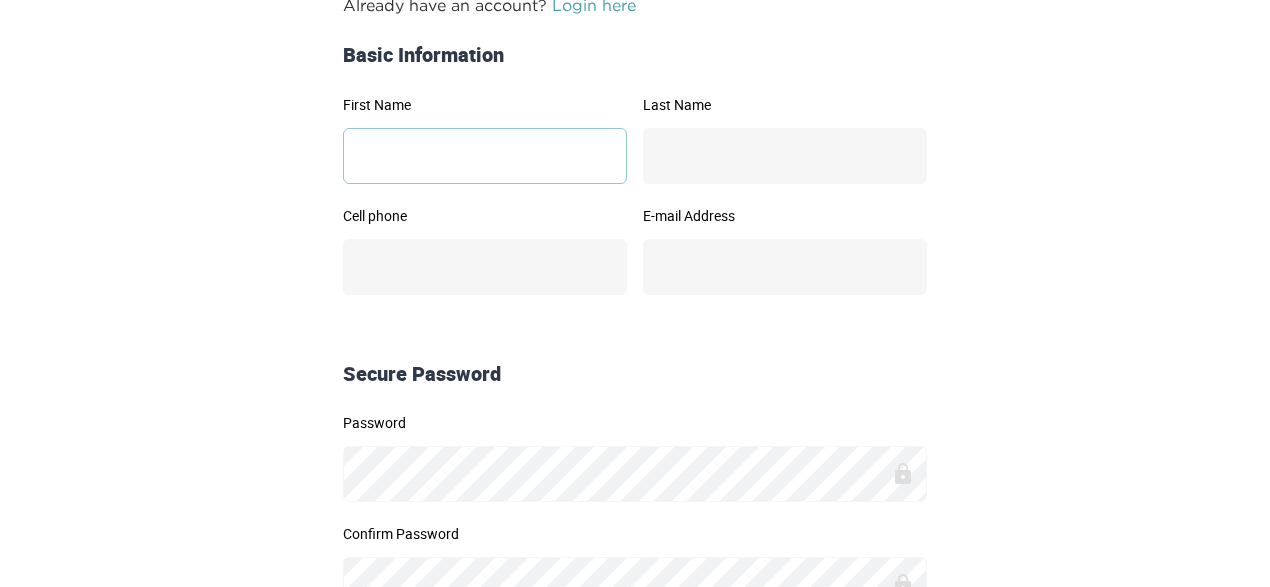 click on "First Name" at bounding box center (485, 156) 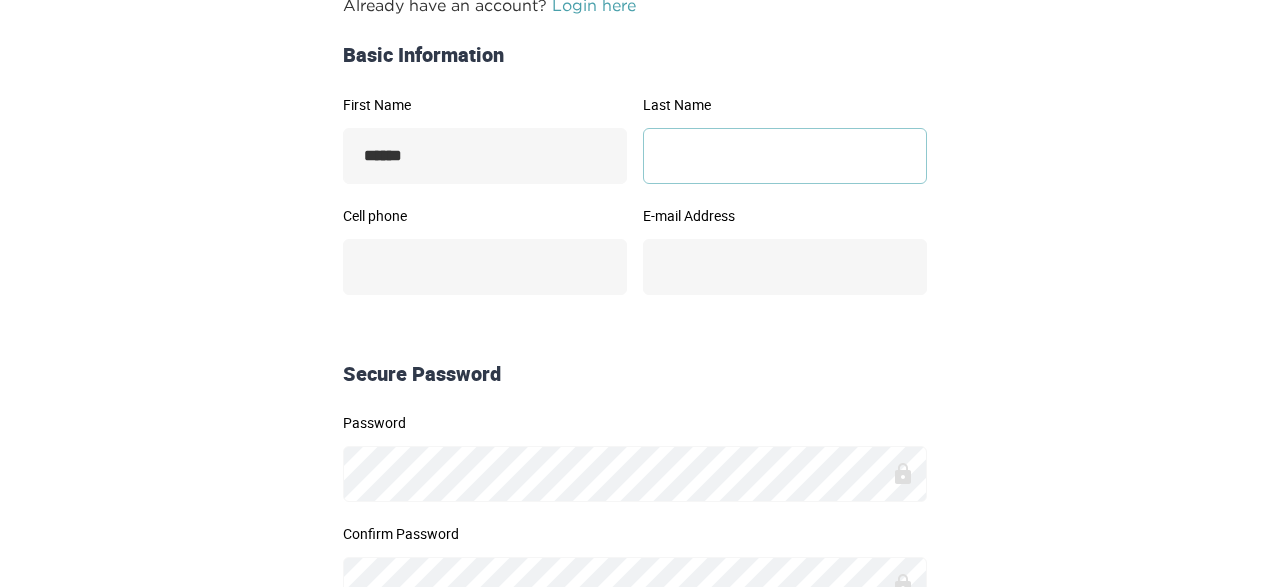 type on "**********" 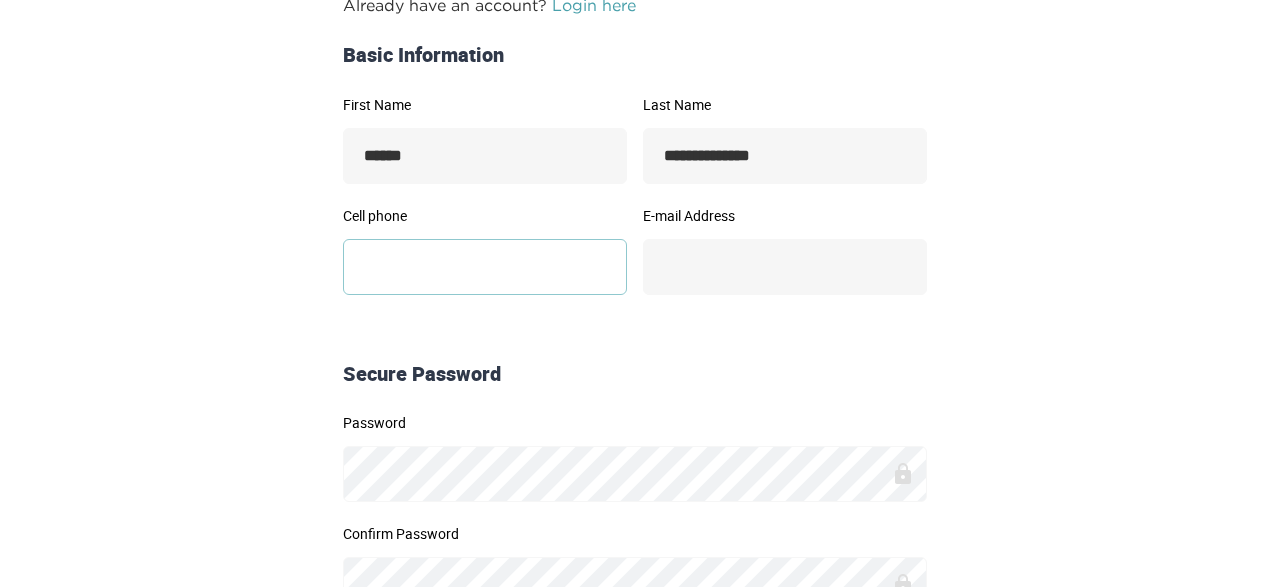 type on "**********" 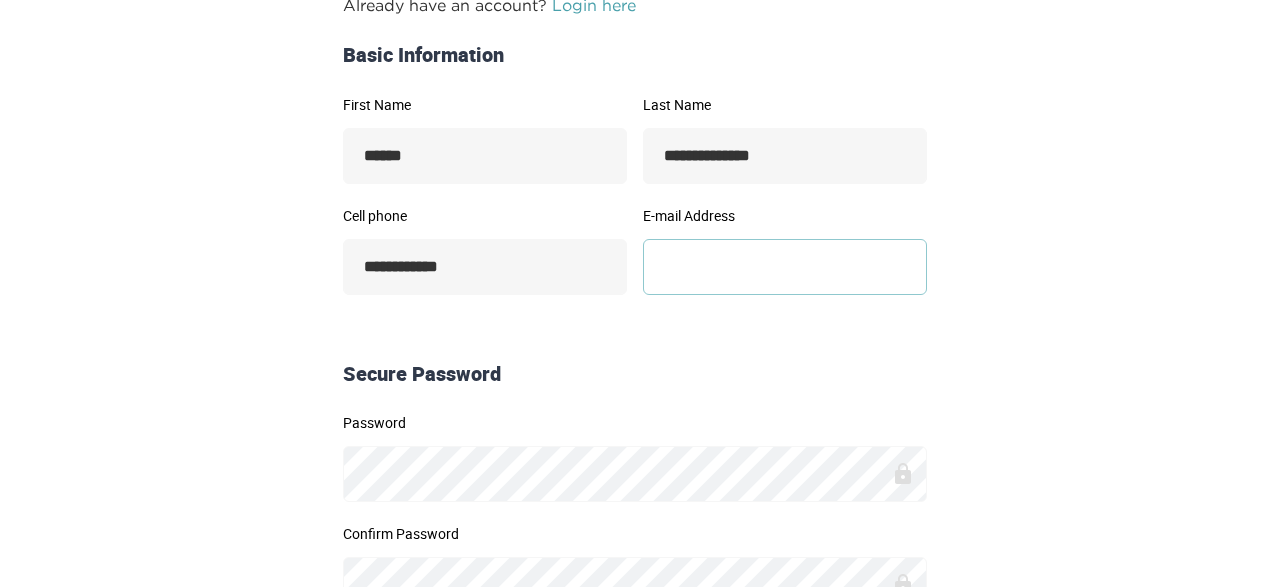 type on "**********" 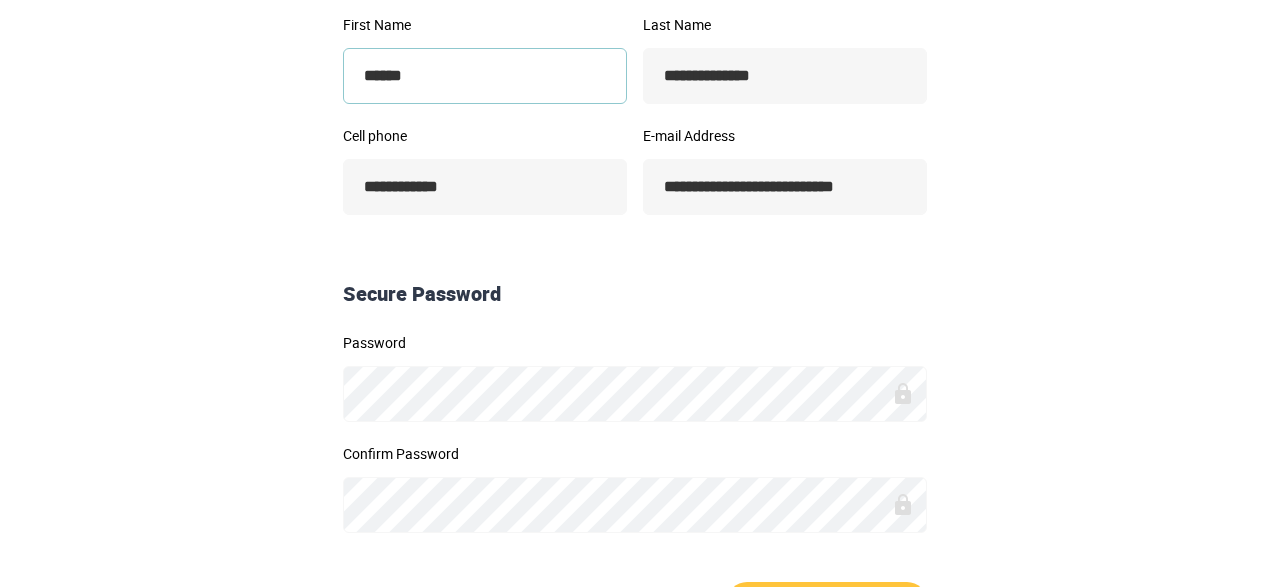 scroll, scrollTop: 514, scrollLeft: 0, axis: vertical 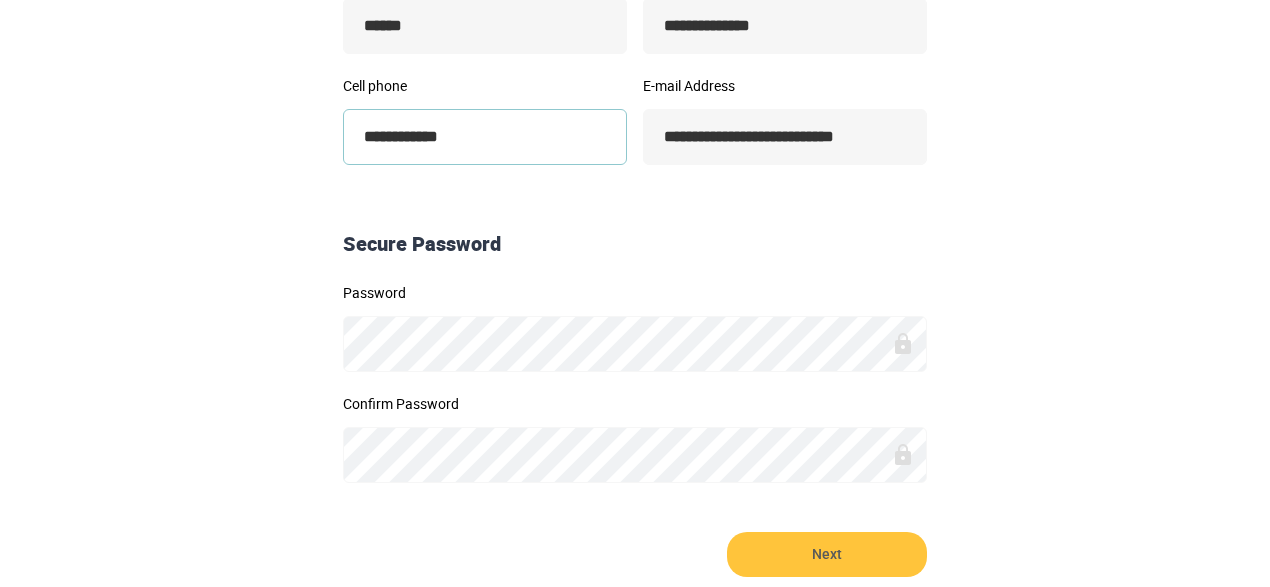 drag, startPoint x: 500, startPoint y: 142, endPoint x: 269, endPoint y: 121, distance: 231.95258 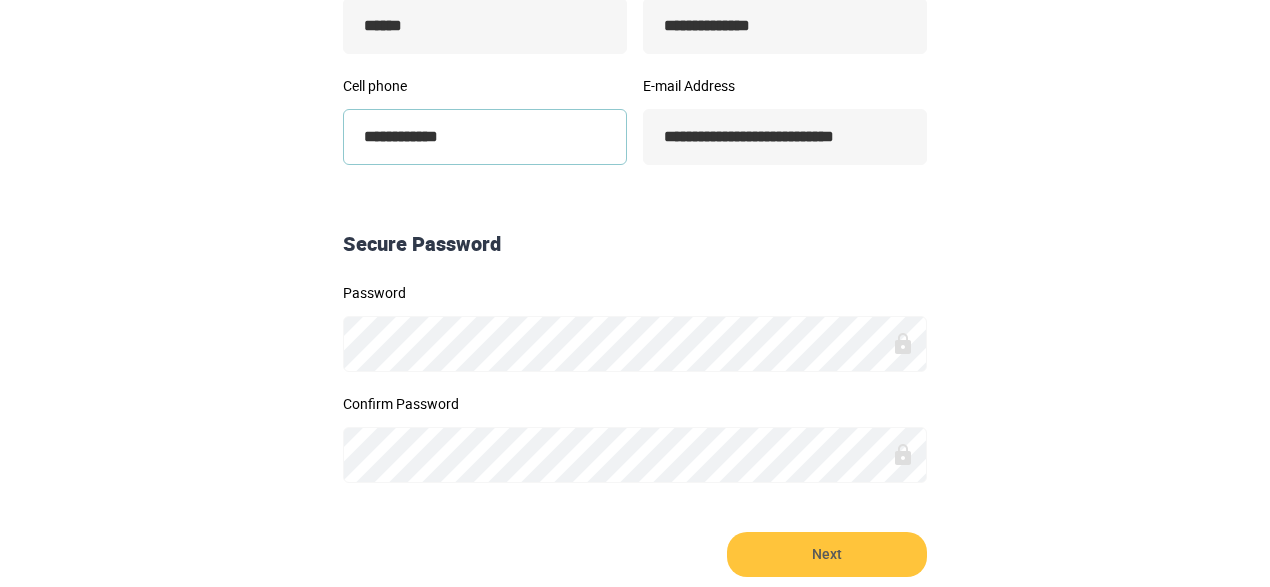 type on "**********" 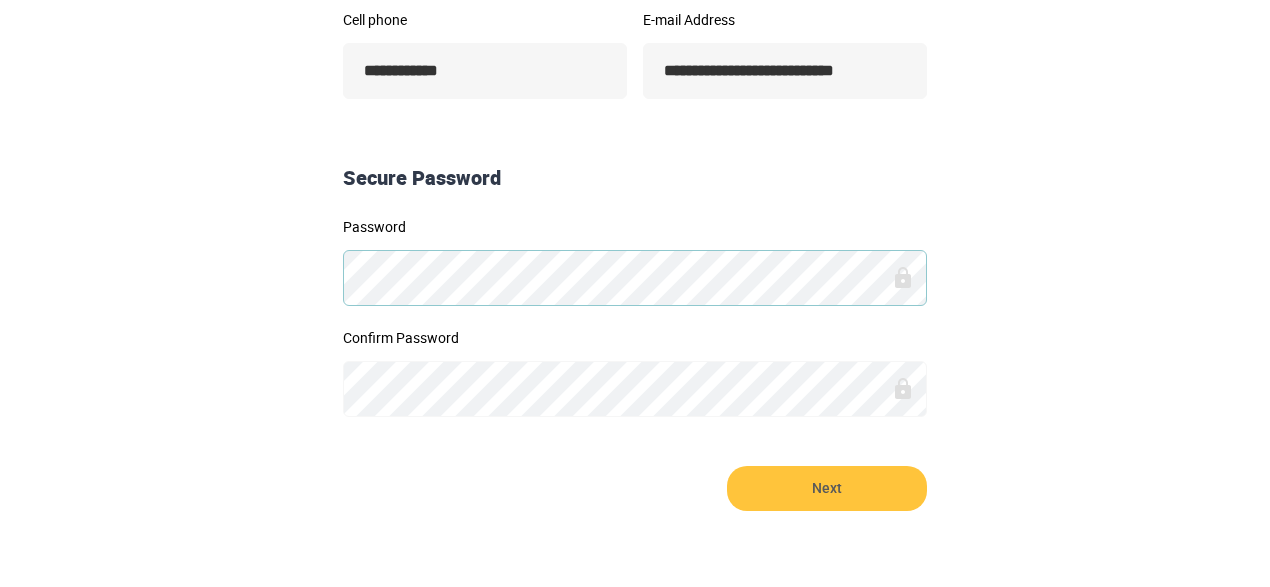 scroll, scrollTop: 604, scrollLeft: 0, axis: vertical 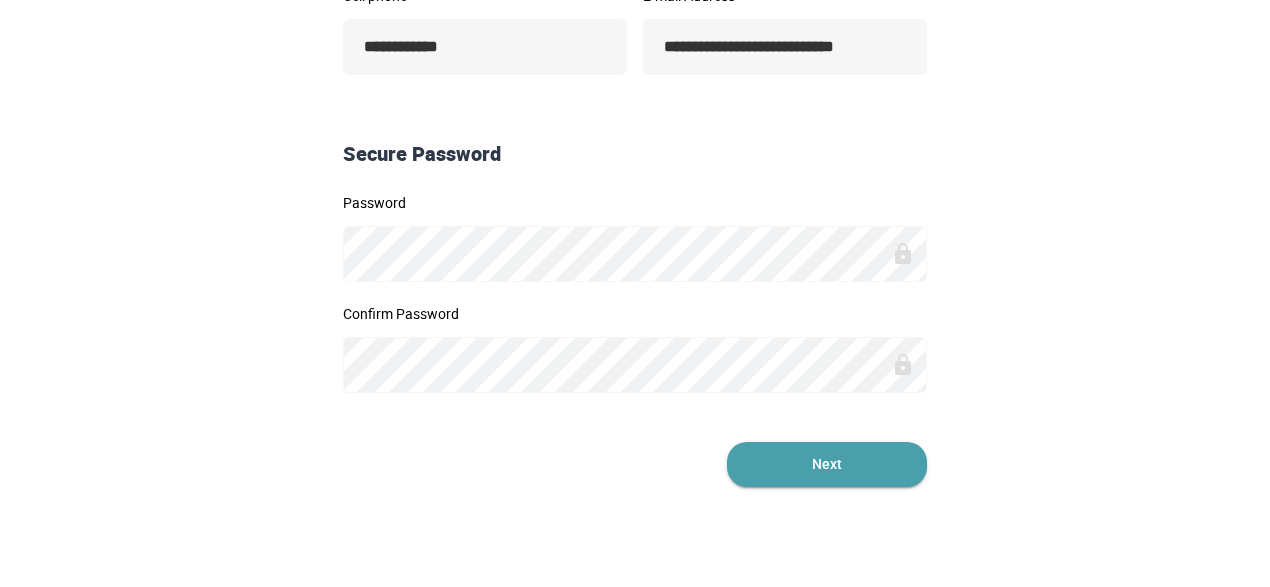 click on "Next" at bounding box center [827, 464] 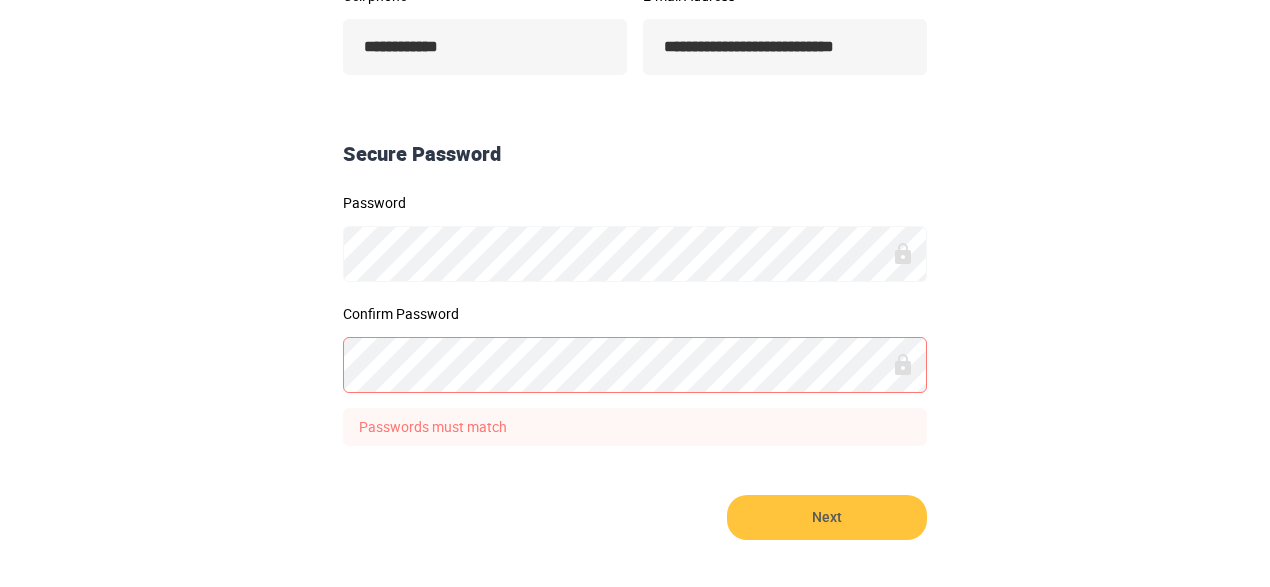 click on "**********" at bounding box center (635, 123) 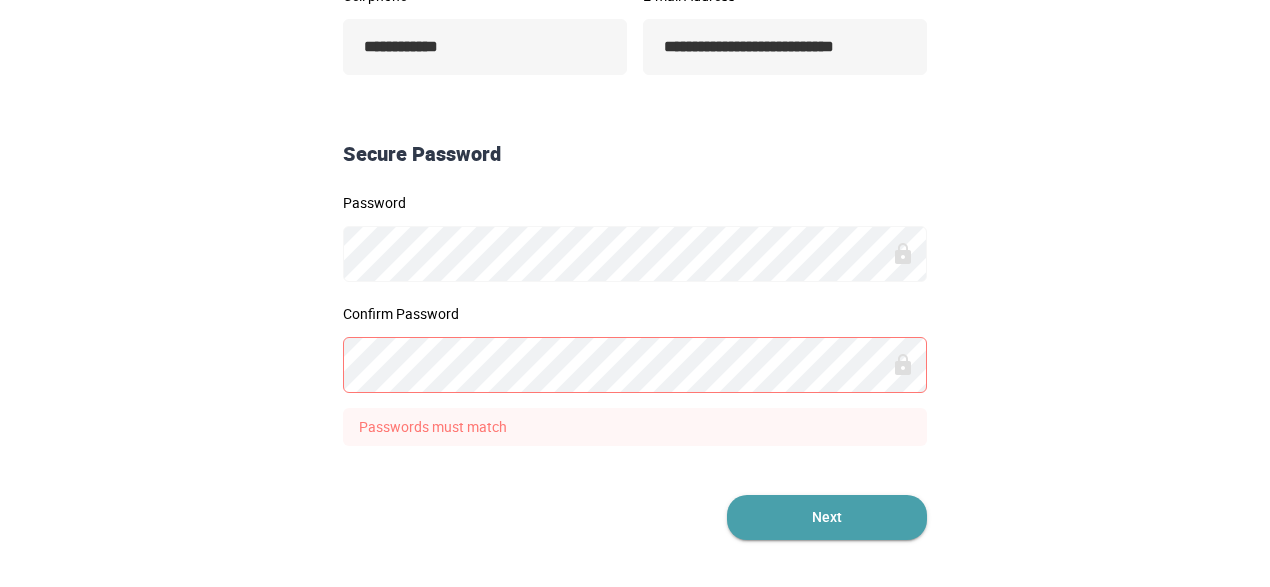 click on "Next" at bounding box center (827, 517) 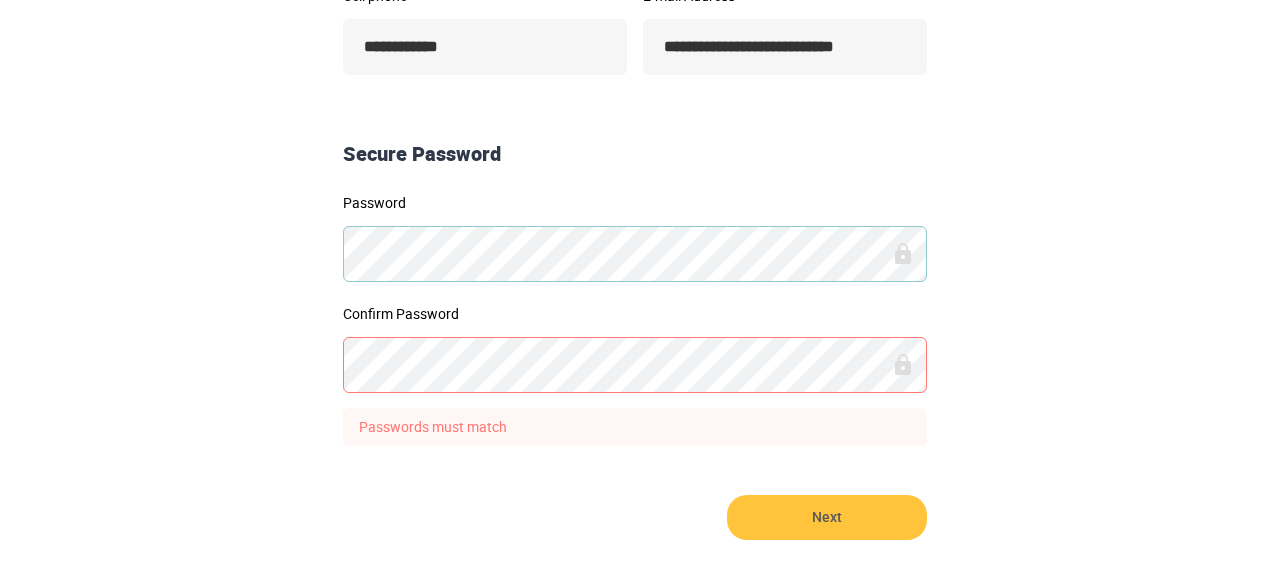 click on "**********" at bounding box center (635, 123) 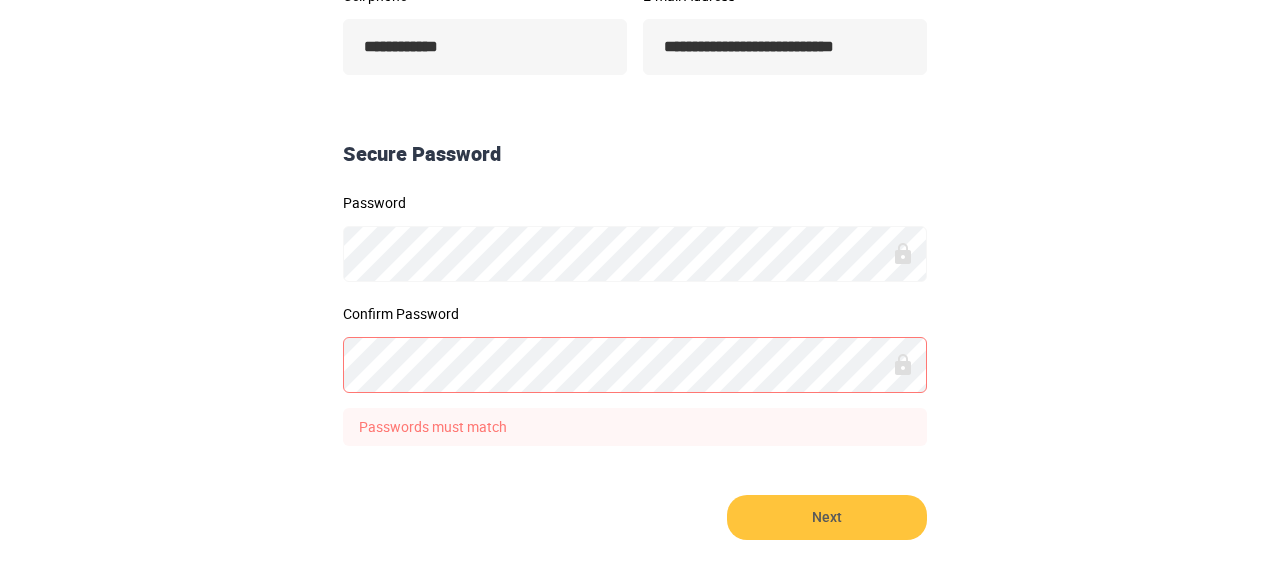 click on "**********" at bounding box center [635, 123] 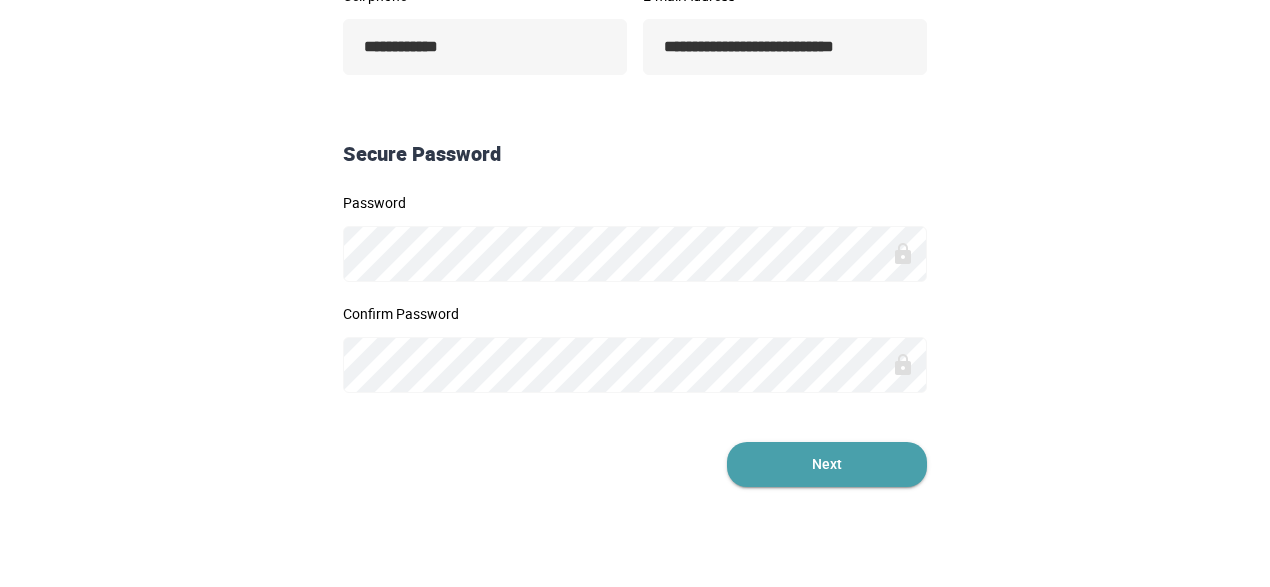 click on "Next" at bounding box center [827, 464] 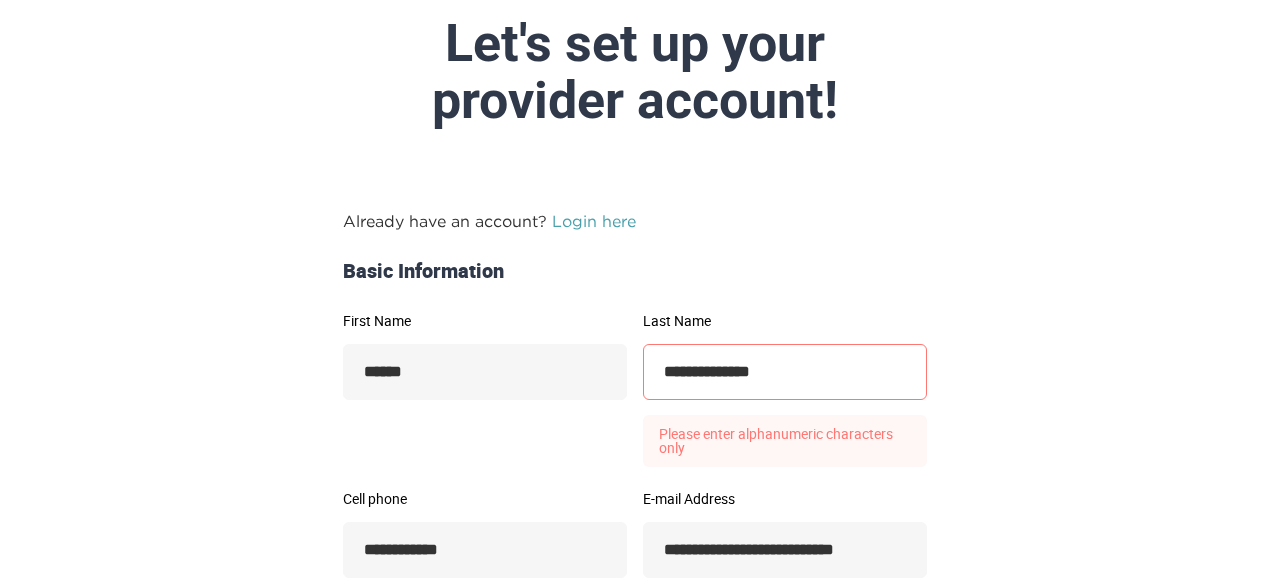scroll, scrollTop: 174, scrollLeft: 0, axis: vertical 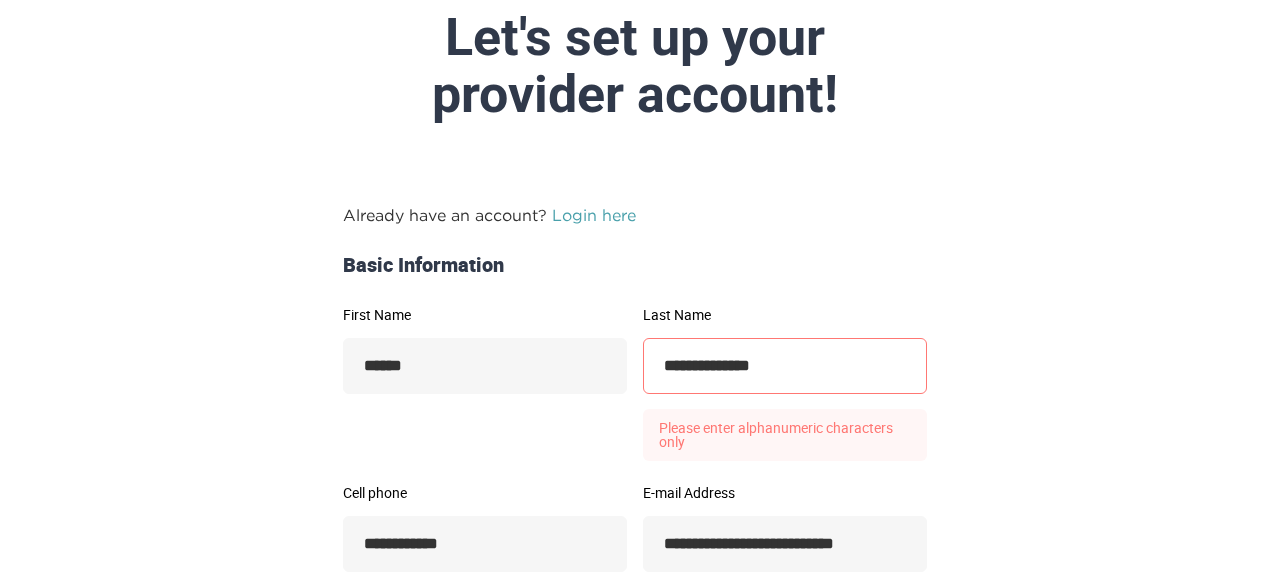 click on "**********" at bounding box center (785, 366) 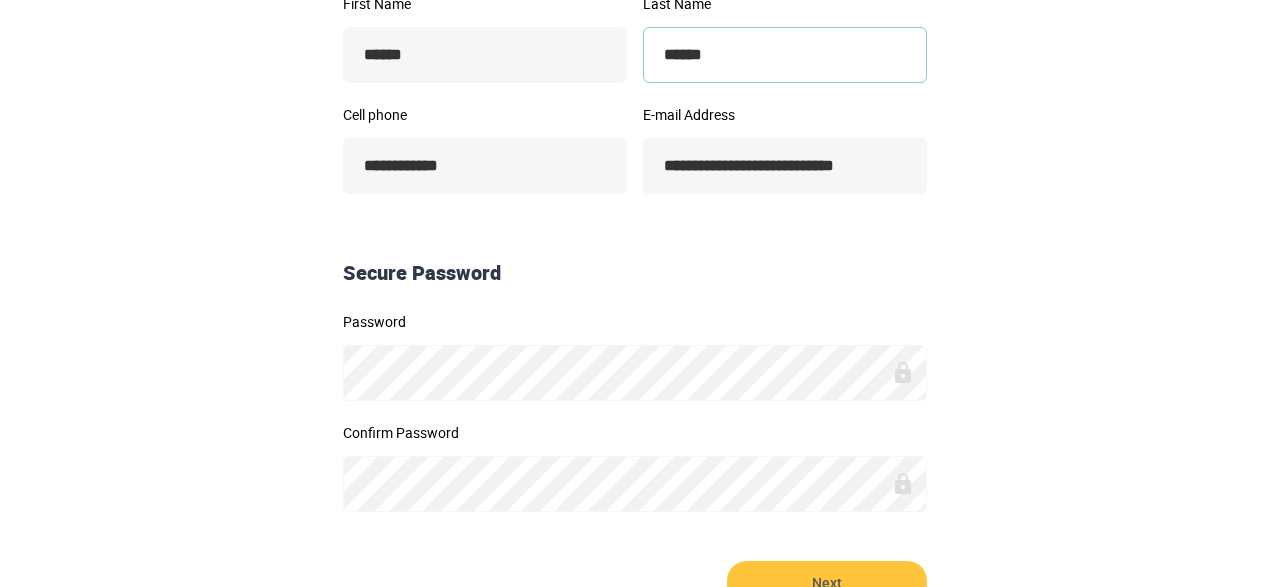 scroll, scrollTop: 589, scrollLeft: 0, axis: vertical 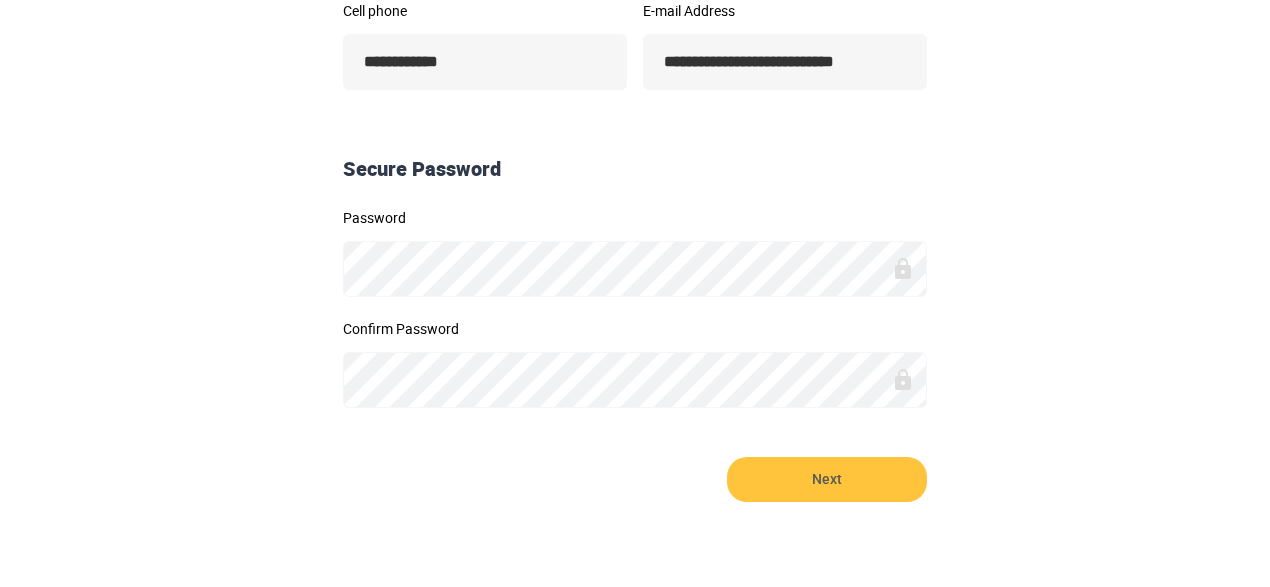 type on "******" 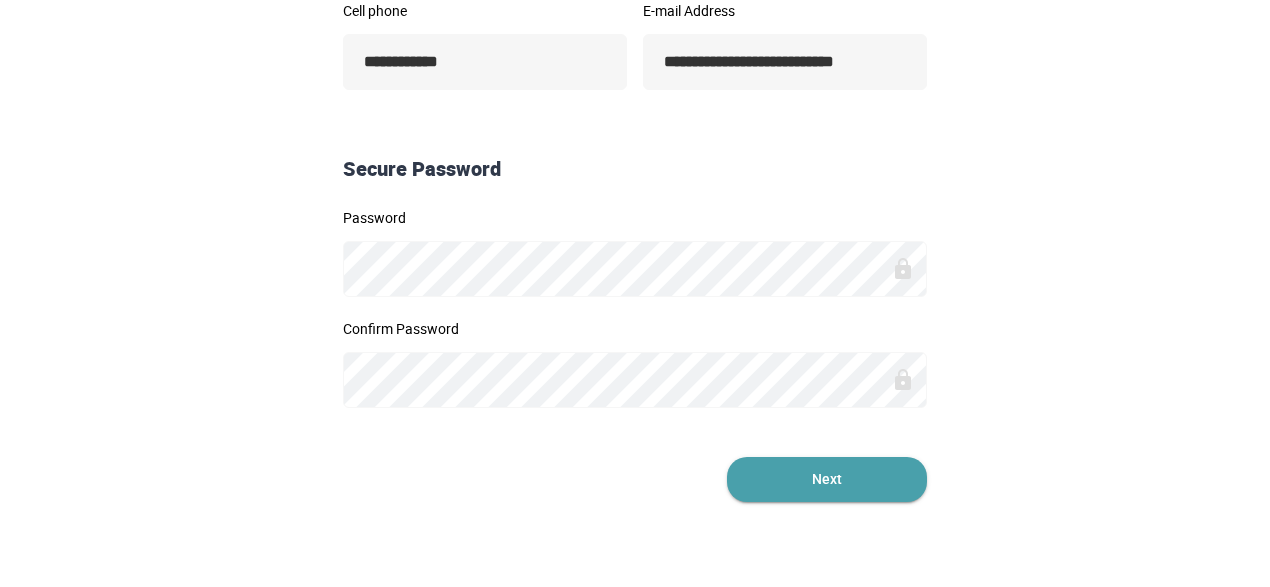 click on "Next" at bounding box center (827, 479) 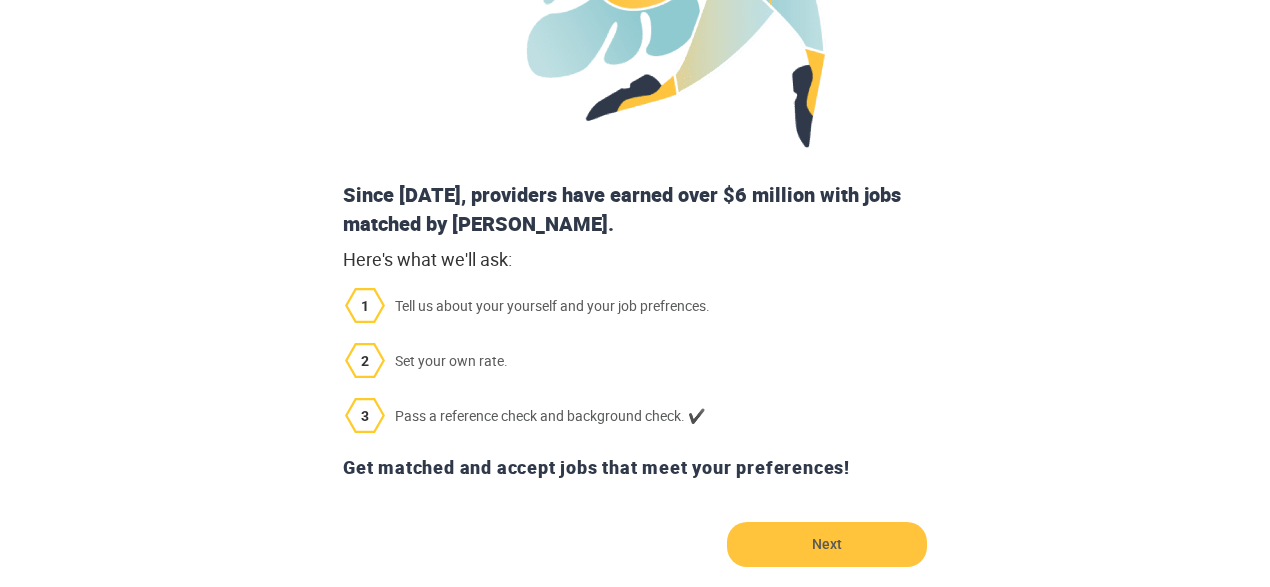 scroll, scrollTop: 696, scrollLeft: 0, axis: vertical 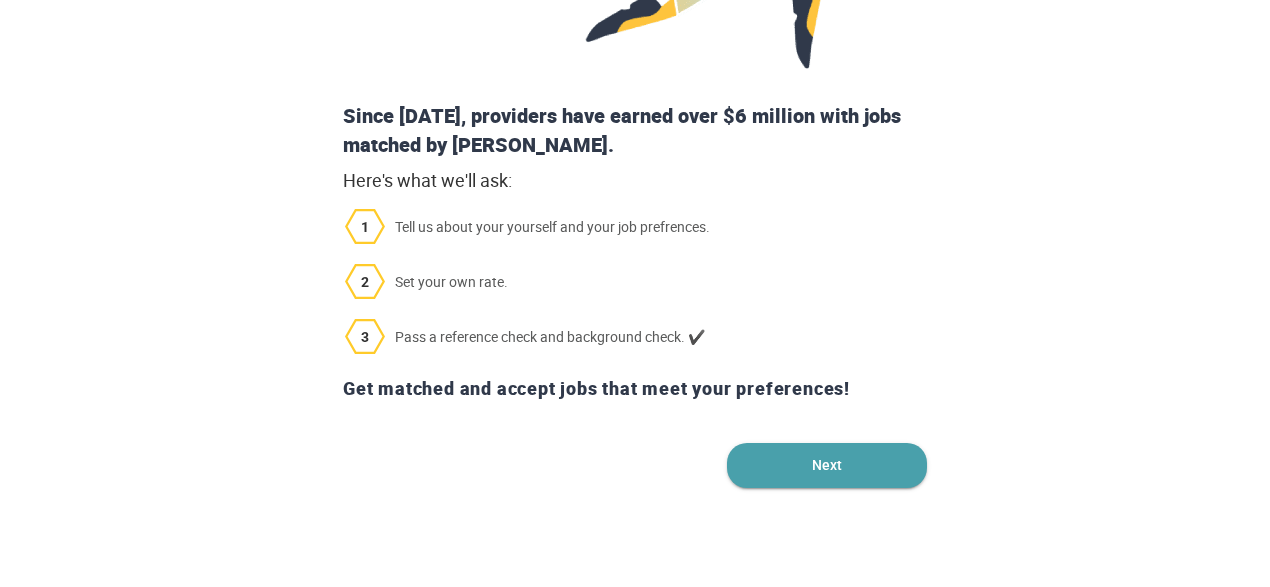 click on "Next" at bounding box center [827, 465] 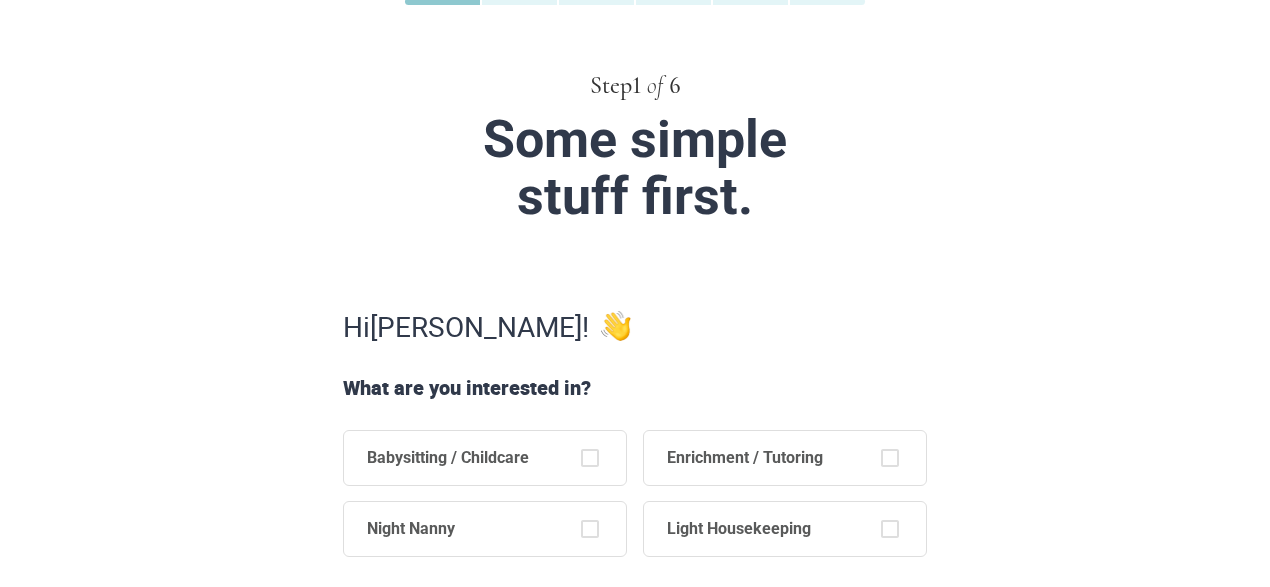 scroll, scrollTop: 170, scrollLeft: 0, axis: vertical 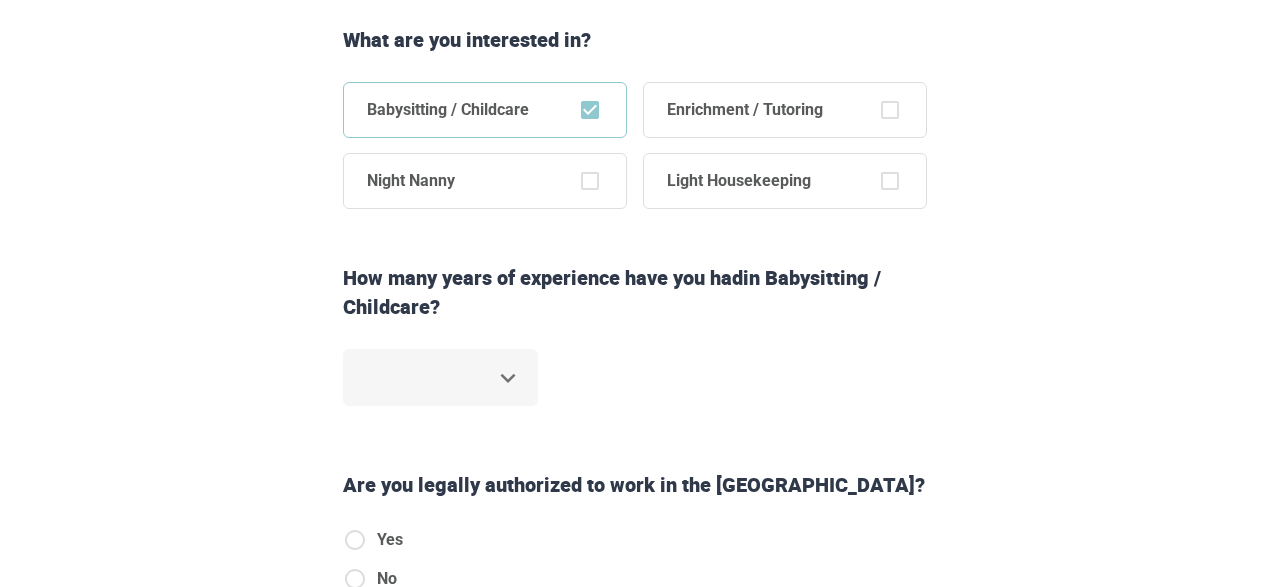 click on "Step  1   of   6 Some simple  stuff first. Hi  [PERSON_NAME] ! What are you interested in? Babysitting / Childcare Enrichment / Tutoring Night Nanny Light Housekeeping How many years of experience have you had  in Babysitting / Childcare ? ​ Are you legally authorized to work in the [GEOGRAPHIC_DATA]? Yes No Back Next Copyright  2025 [EMAIL_ADDRESS][DOMAIN_NAME] [PHONE_NUMBER] Jobs Signup Terms of service Privacy The Sweet Life" at bounding box center (635, -176) 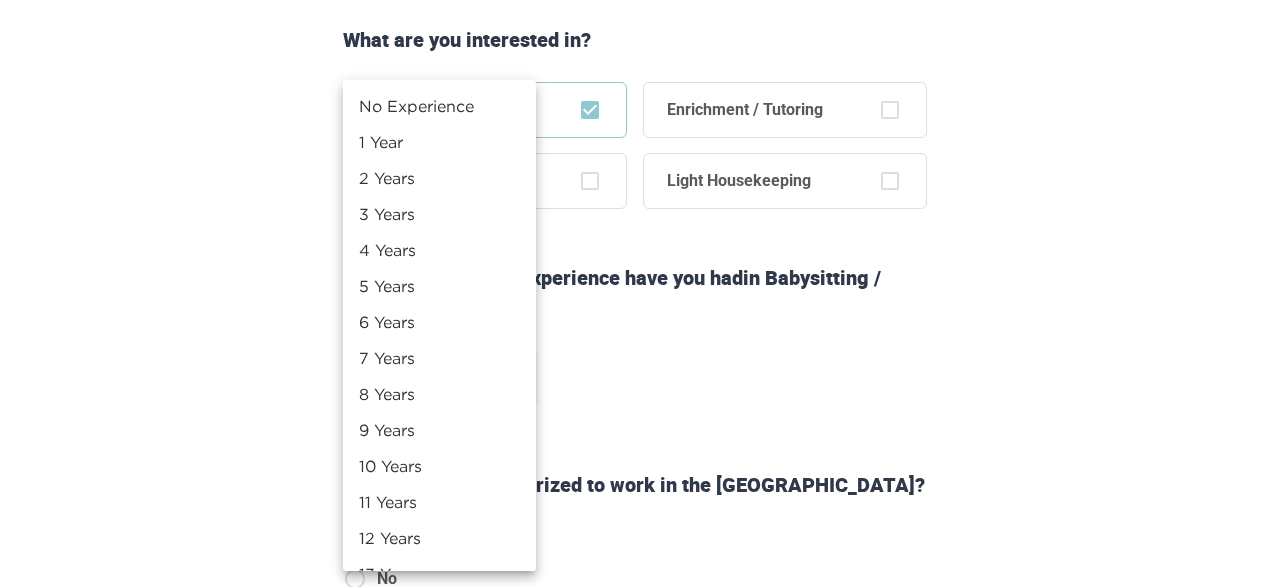 click on "5 Years" at bounding box center (439, 286) 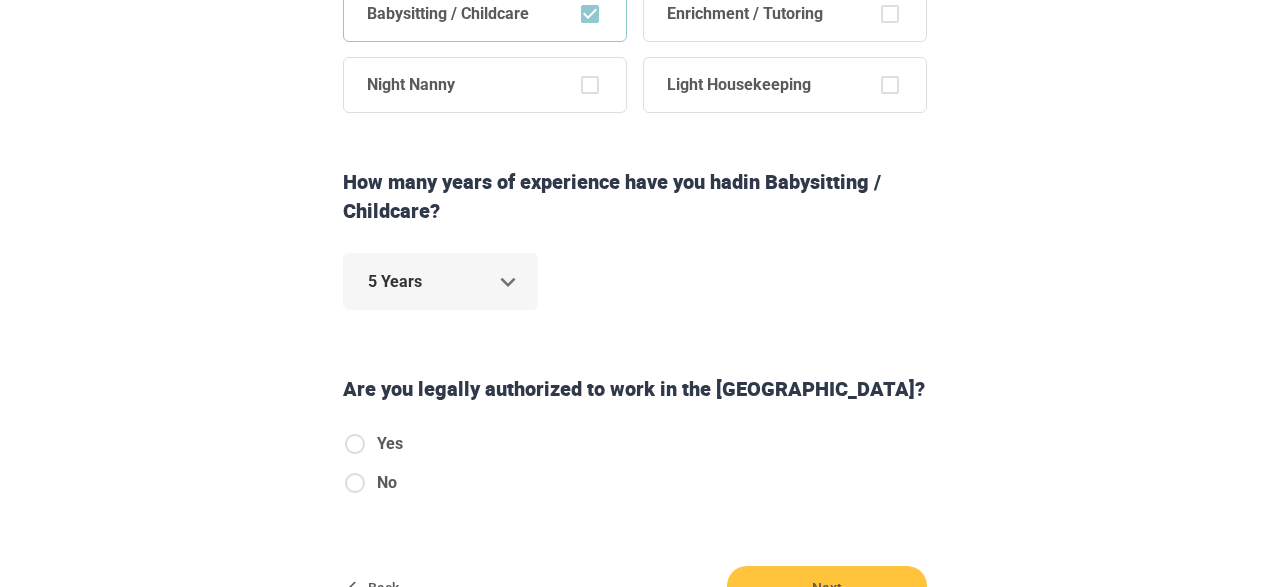scroll, scrollTop: 680, scrollLeft: 0, axis: vertical 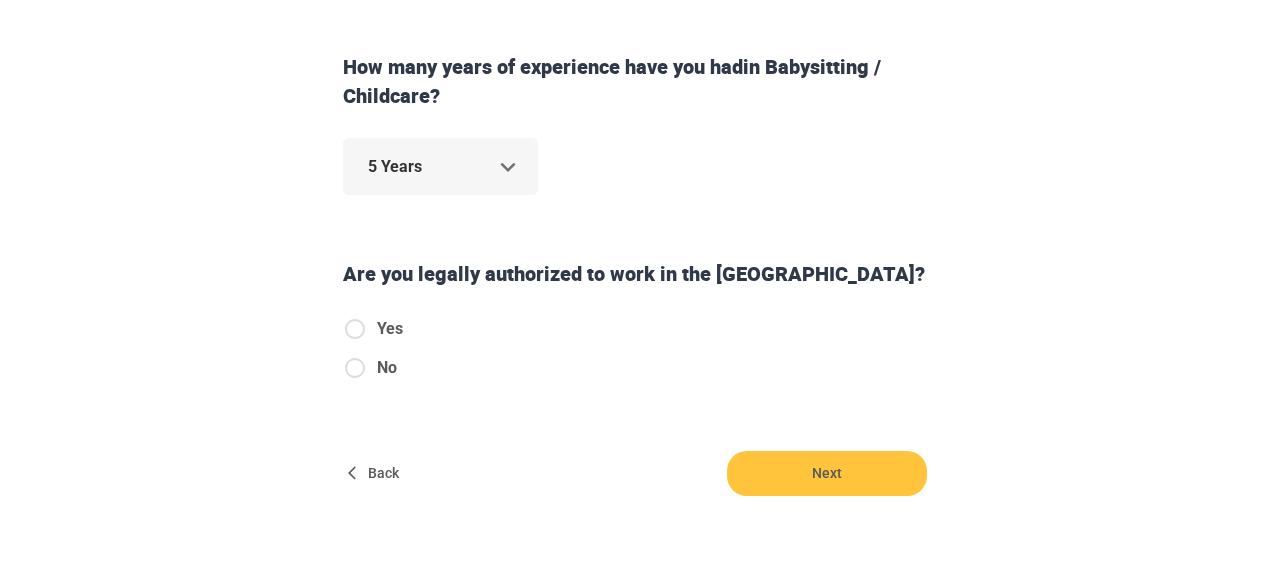 click on "Yes" at bounding box center (373, 329) 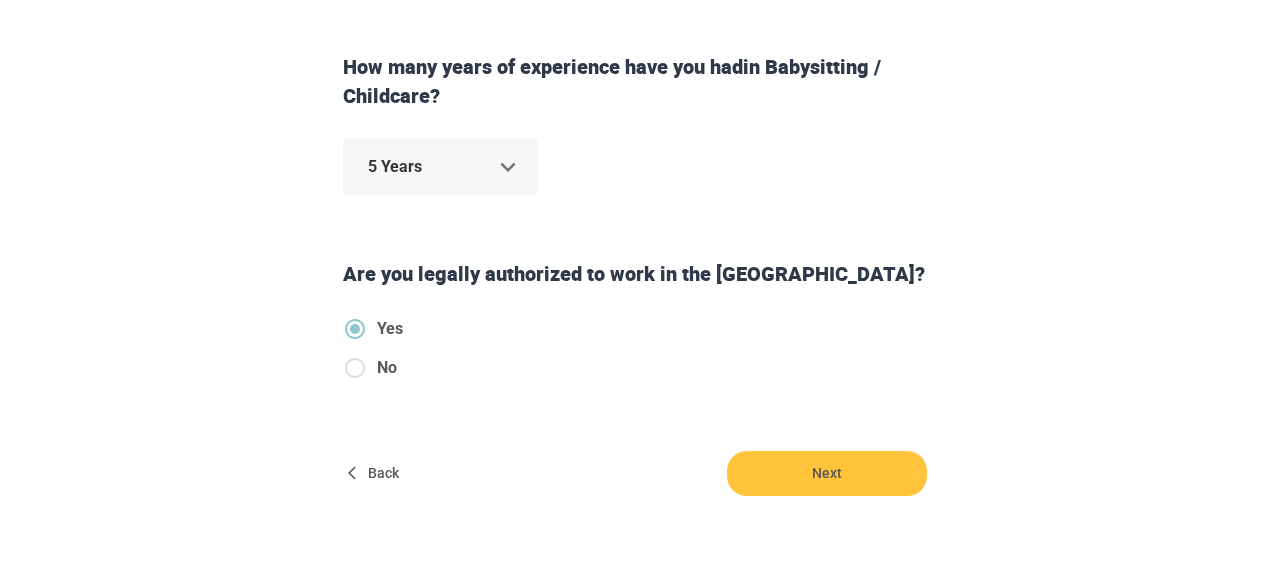 click on "Step  1   of   6 Some simple  stuff first. Hi  [PERSON_NAME] ! What are you interested in? Babysitting / Childcare Enrichment / Tutoring Night Nanny Light Housekeeping How many years of experience have you had  in Babysitting / Childcare ? 5 Years * Are you legally authorized to work in the [GEOGRAPHIC_DATA]? Yes No Back Next Copyright  2025 [EMAIL_ADDRESS][DOMAIN_NAME] [PHONE_NUMBER] Jobs Signup Terms of service Privacy The Sweet Life" at bounding box center [635, -387] 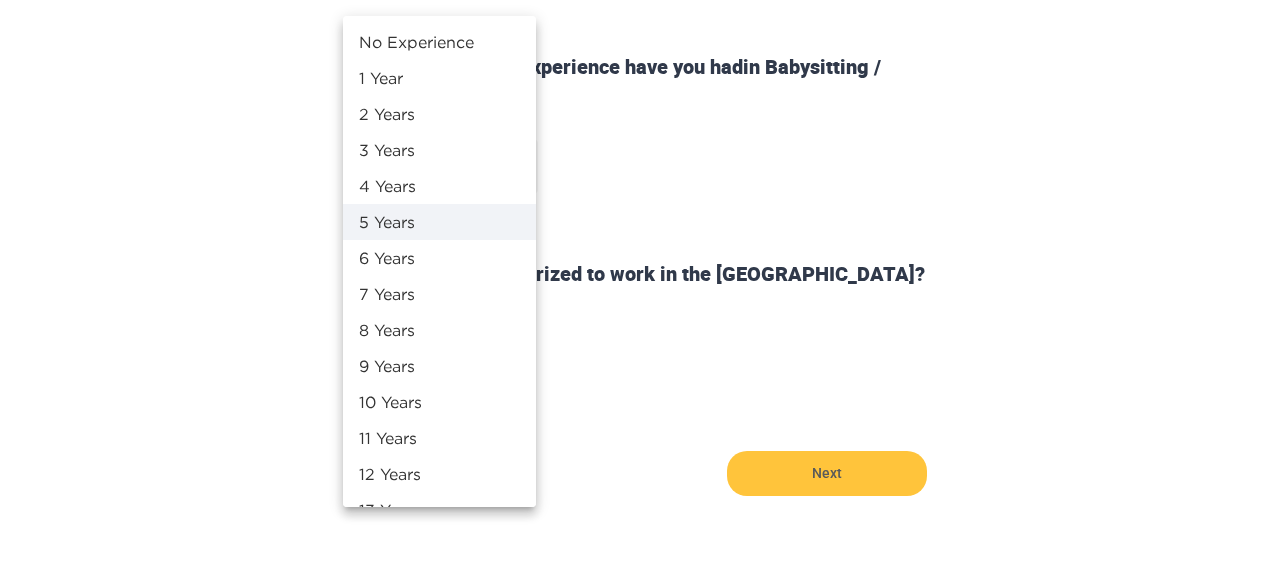 click on "6 Years" at bounding box center [439, 258] 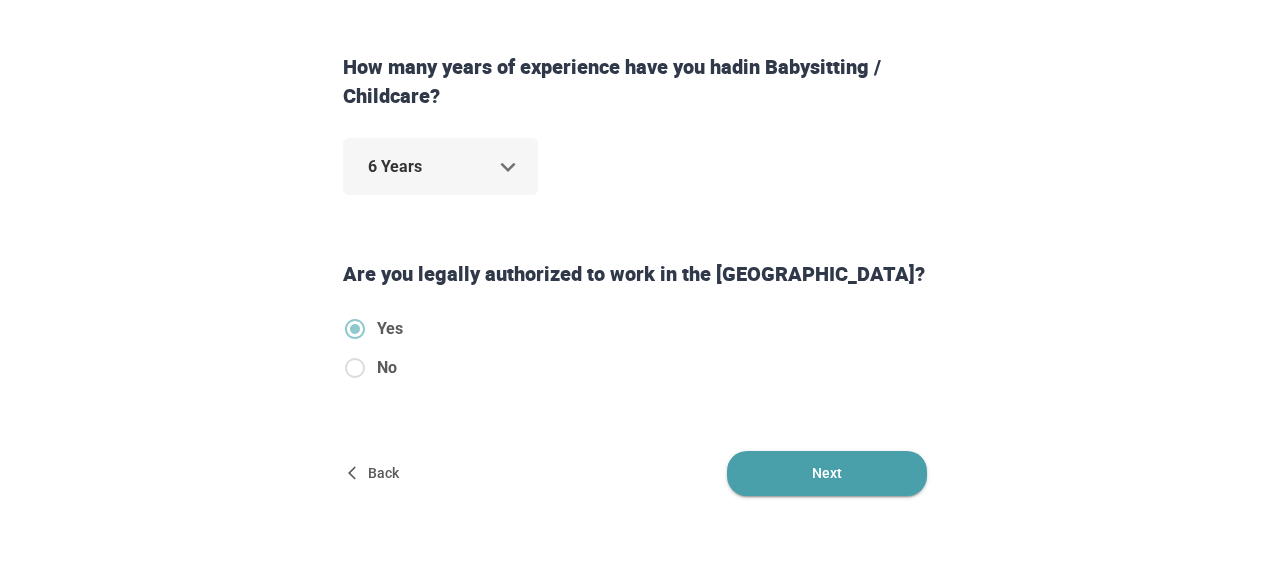 click on "Next" at bounding box center [827, 473] 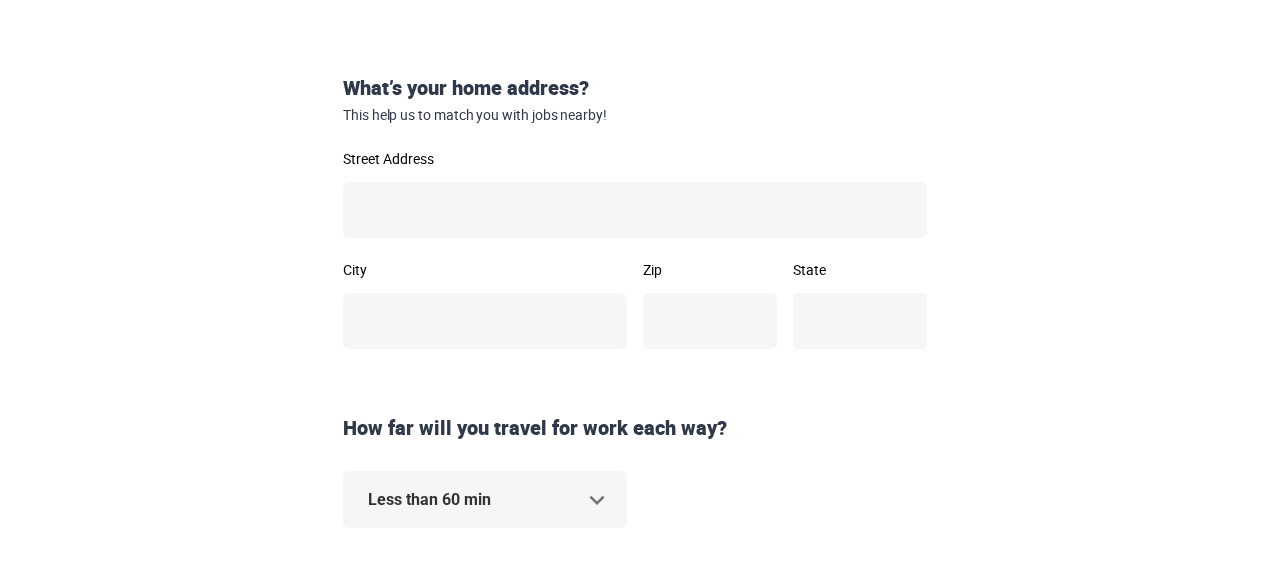 scroll, scrollTop: 359, scrollLeft: 0, axis: vertical 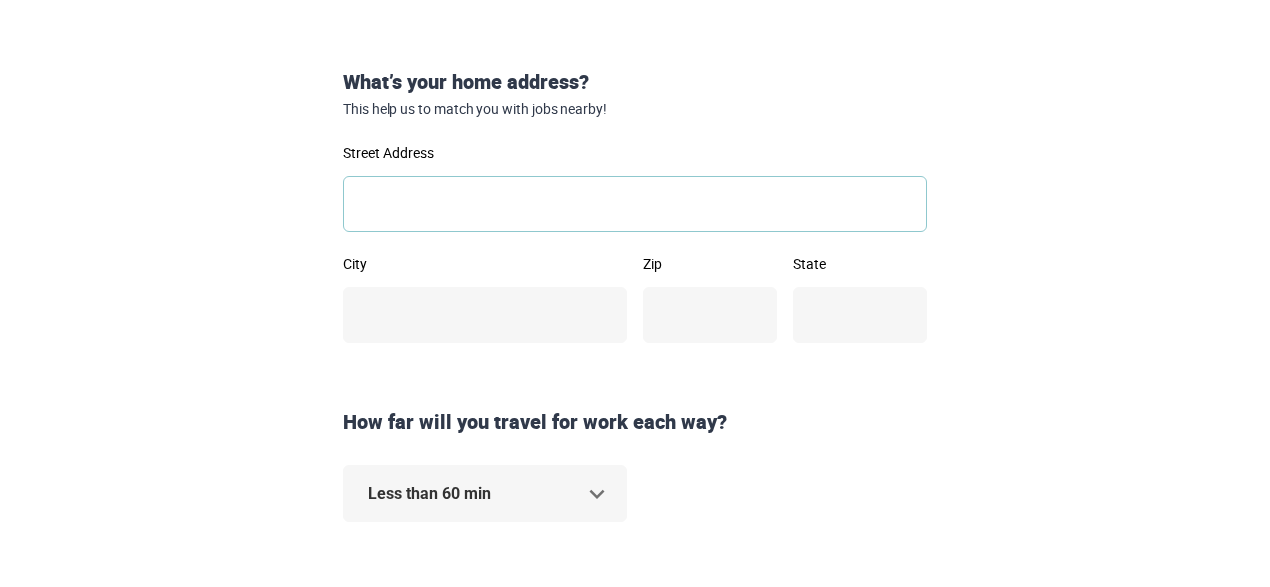 click on "Street Address" at bounding box center (635, 204) 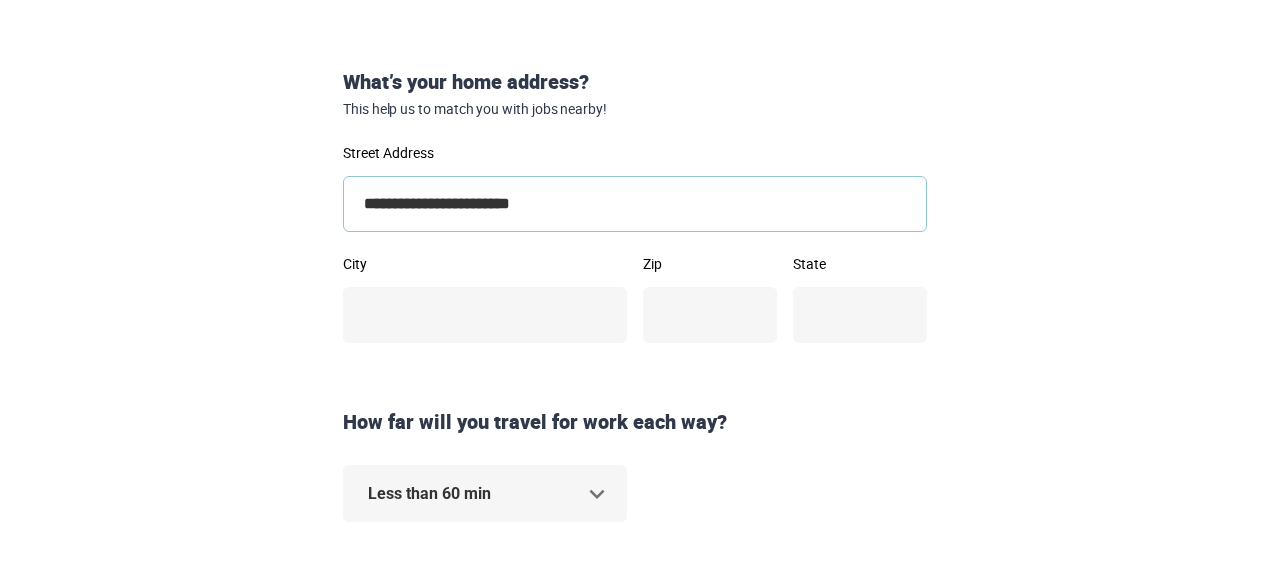 type on "**********" 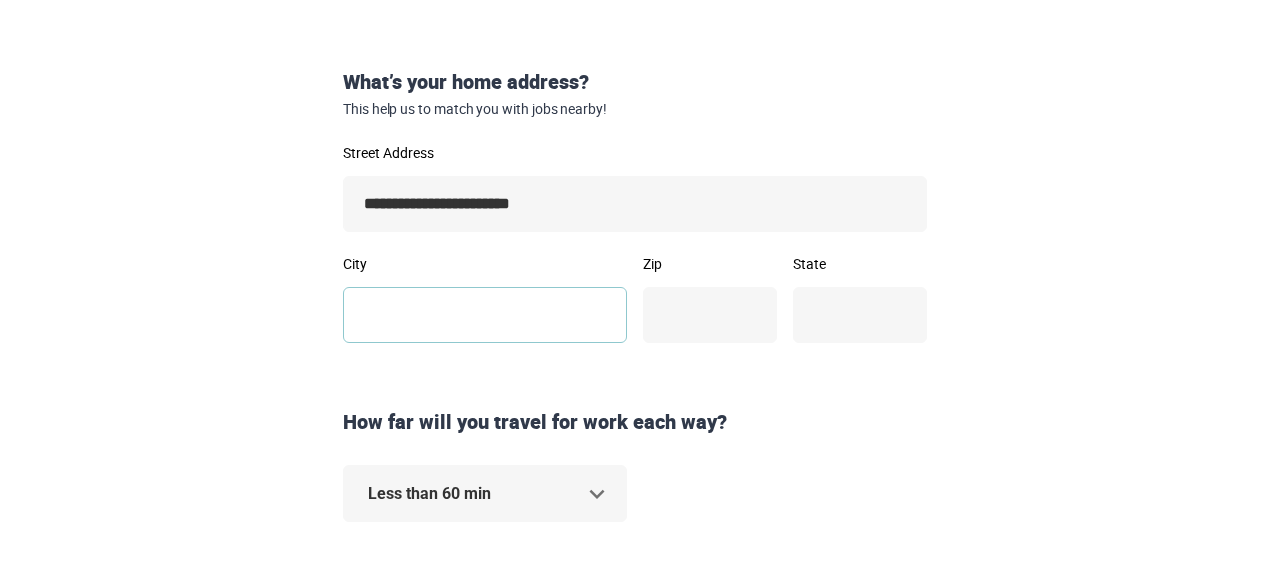 click on "City" at bounding box center (485, 315) 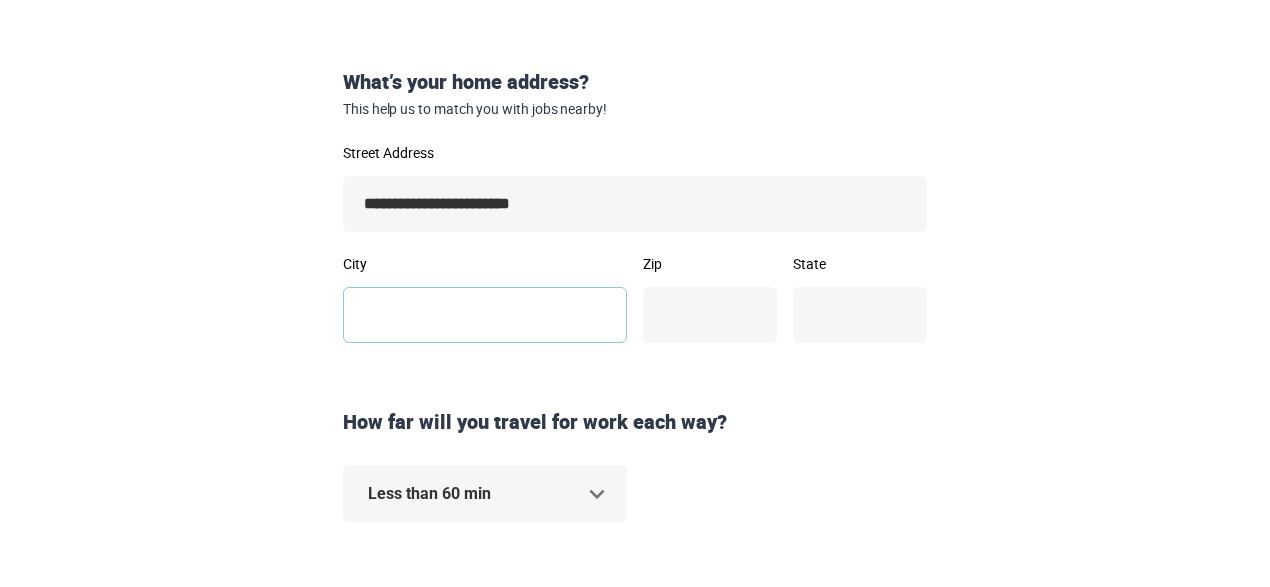 type on "**********" 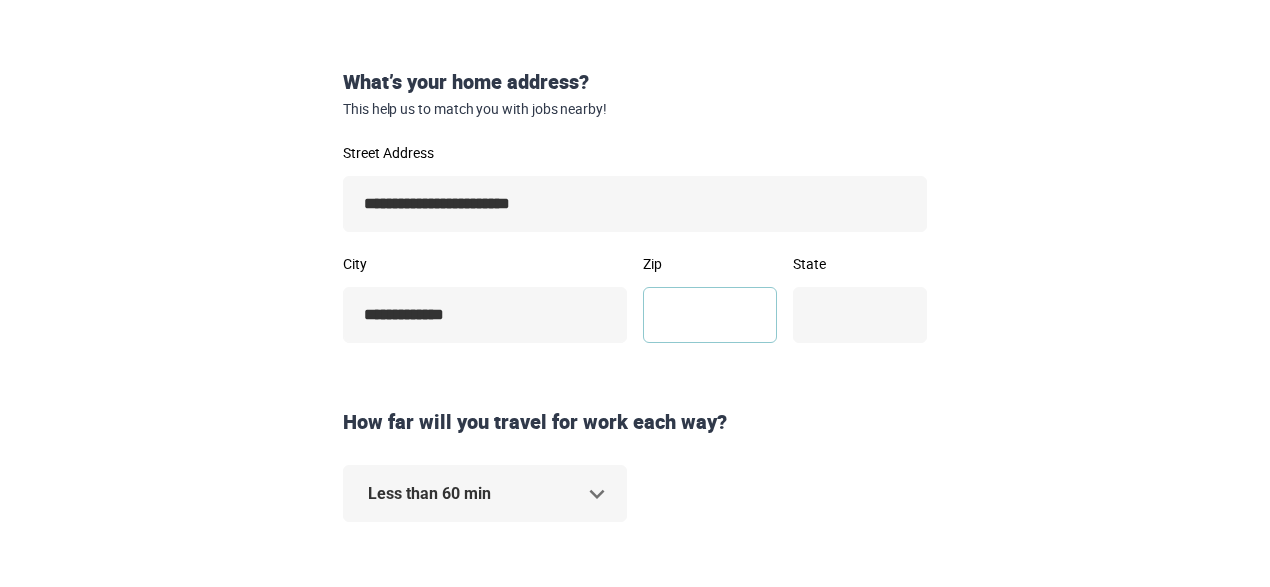 type on "*****" 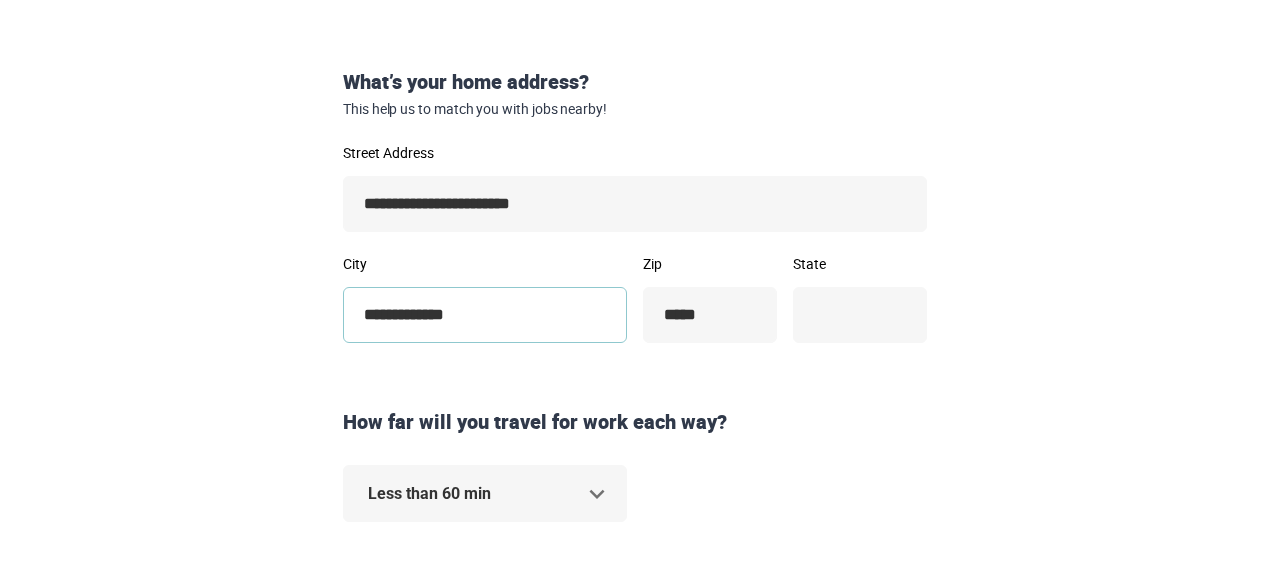 type on "**" 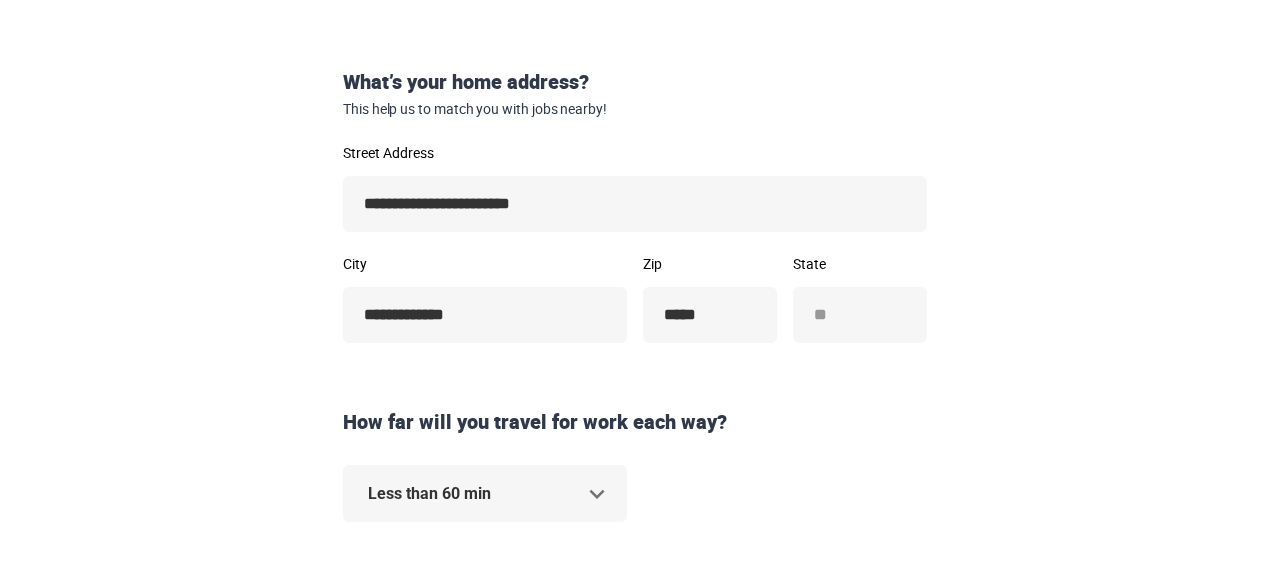 scroll, scrollTop: 371, scrollLeft: 0, axis: vertical 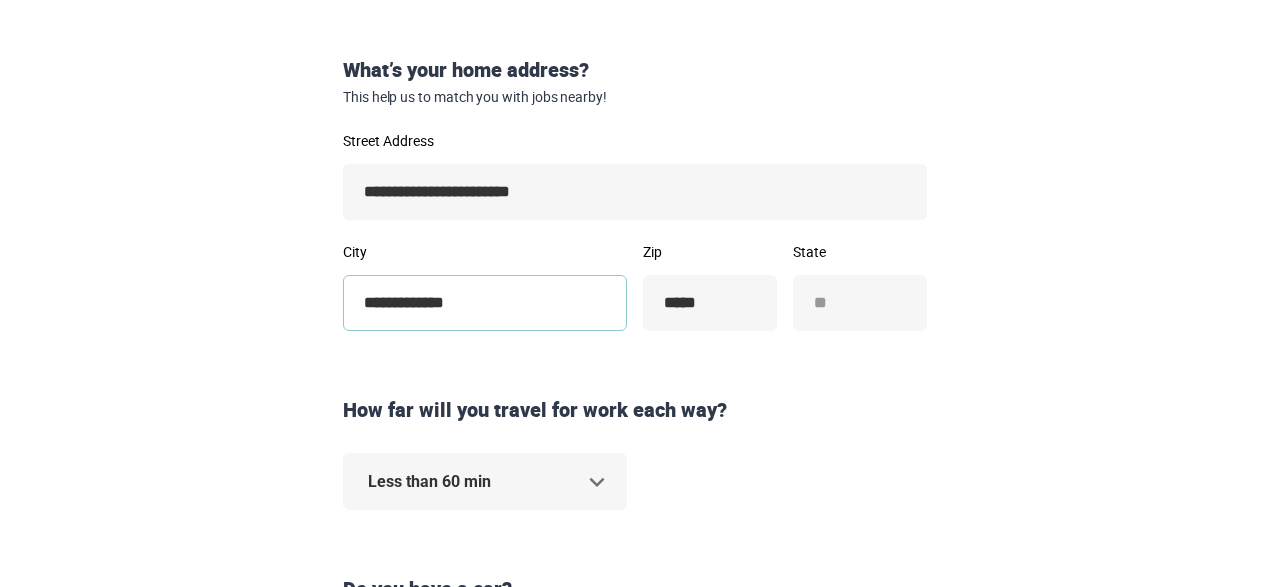 drag, startPoint x: 513, startPoint y: 313, endPoint x: 255, endPoint y: 292, distance: 258.85324 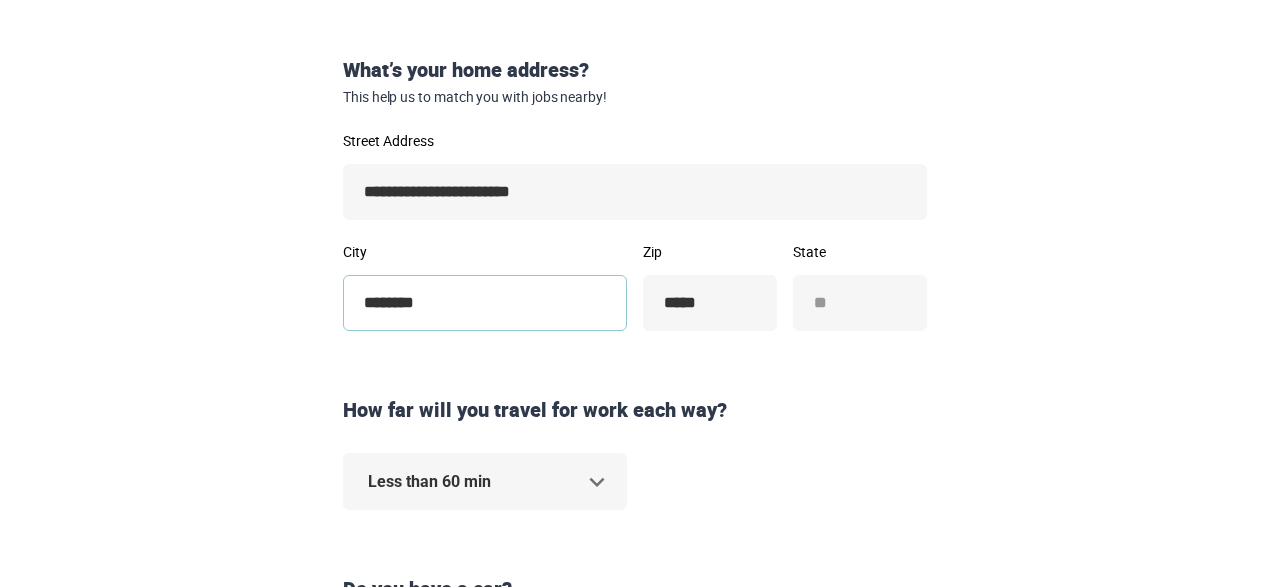 type on "********" 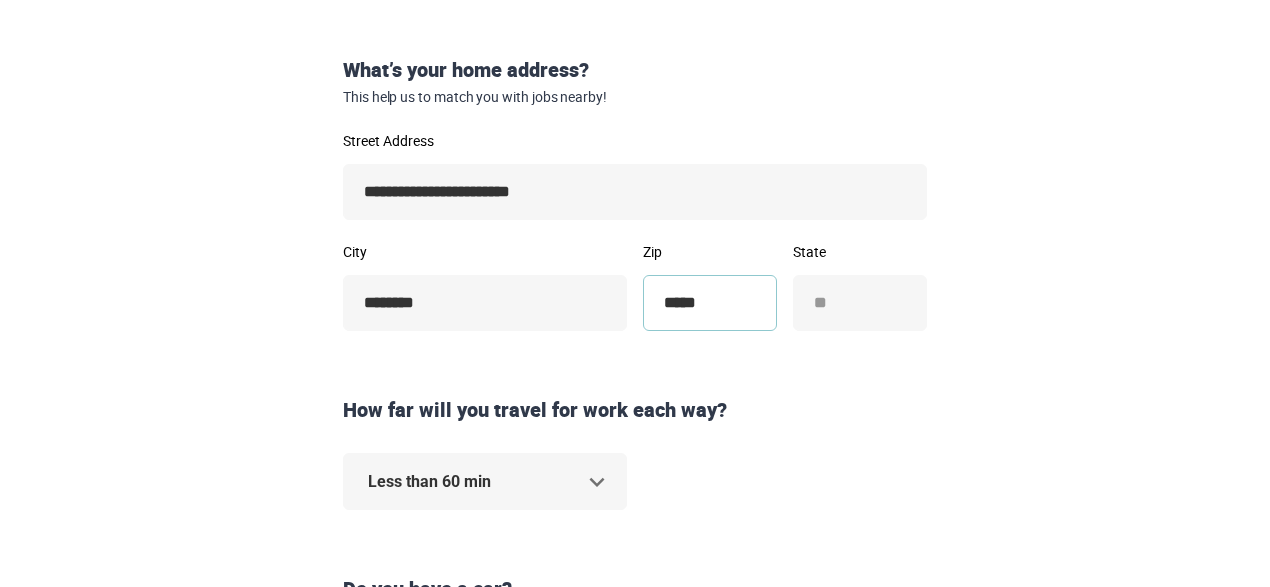 drag, startPoint x: 723, startPoint y: 308, endPoint x: 608, endPoint y: 304, distance: 115.06954 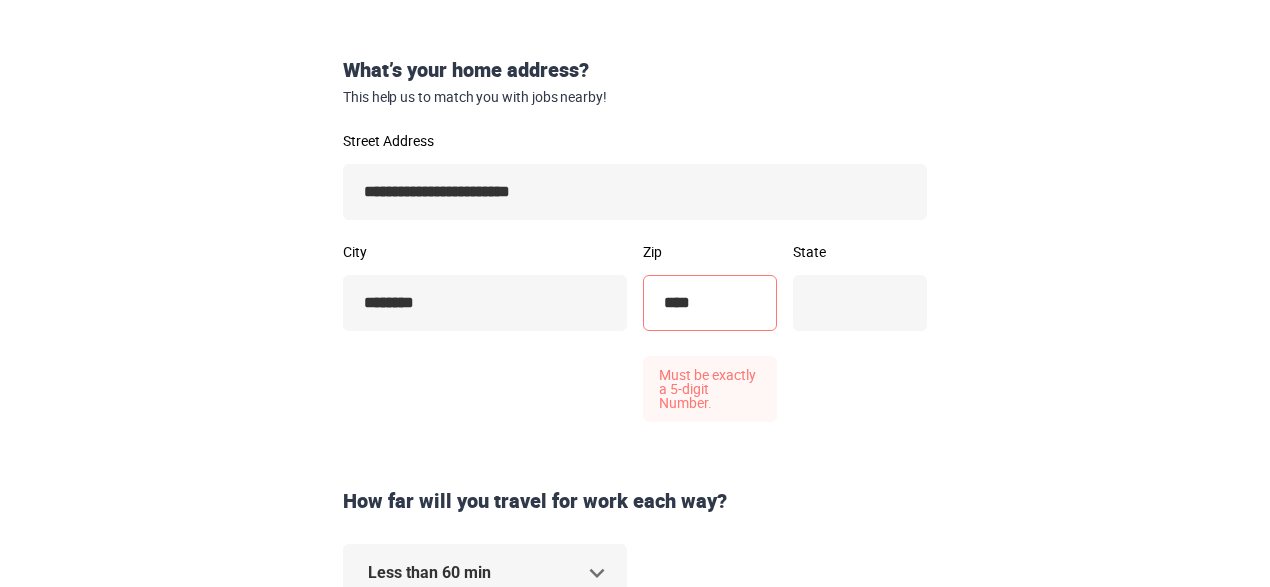 type on "*****" 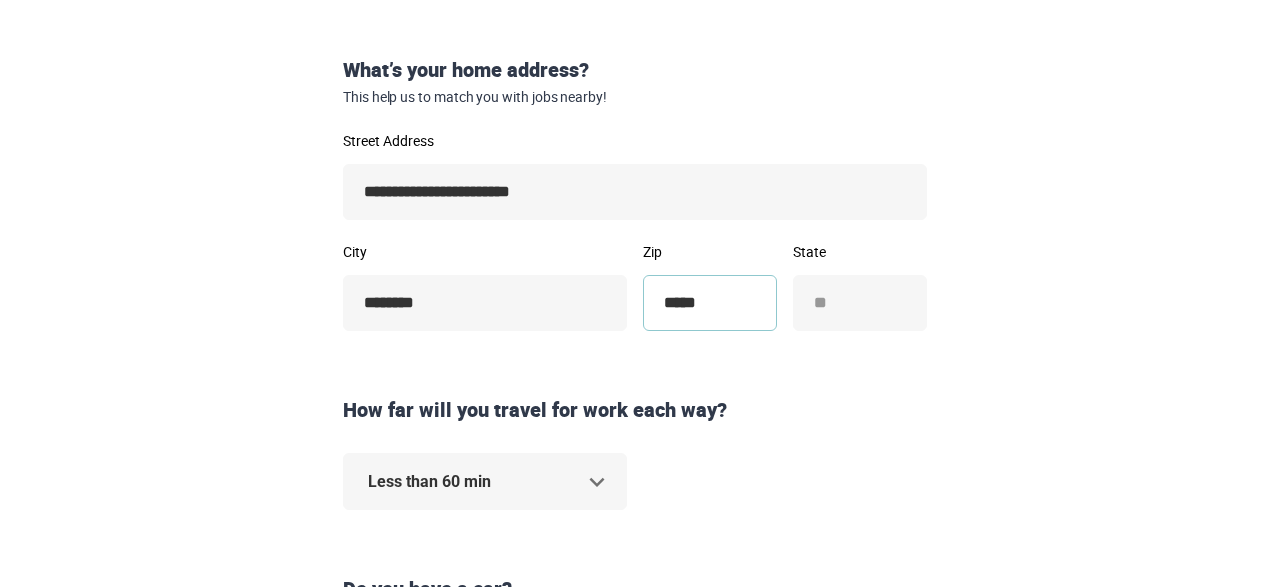 type on "*****" 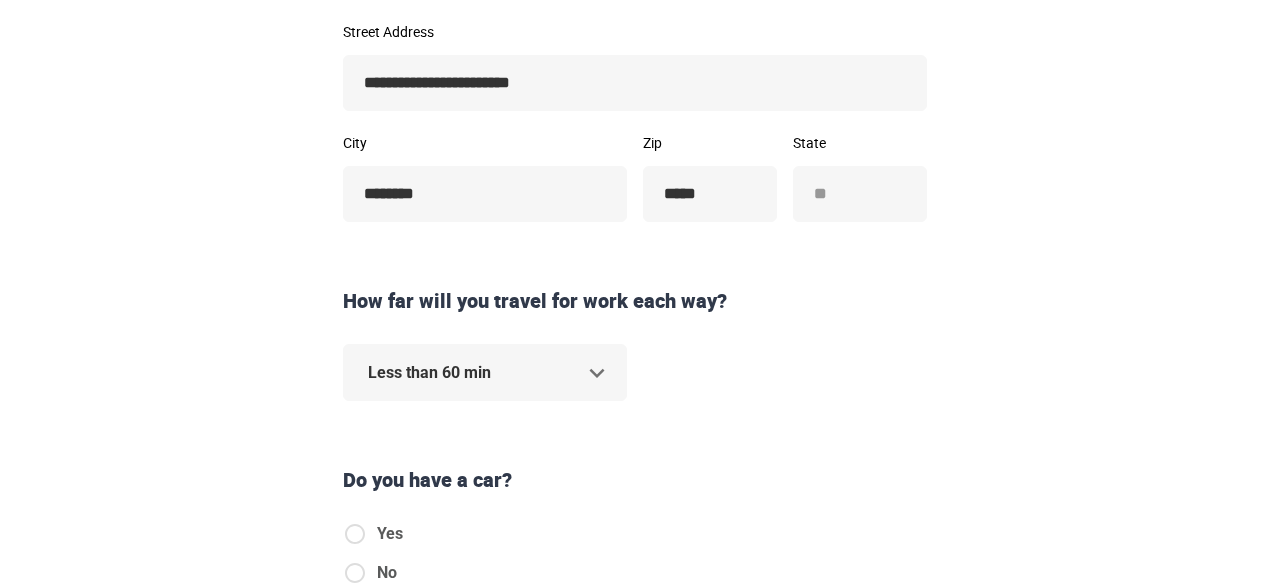 scroll, scrollTop: 537, scrollLeft: 0, axis: vertical 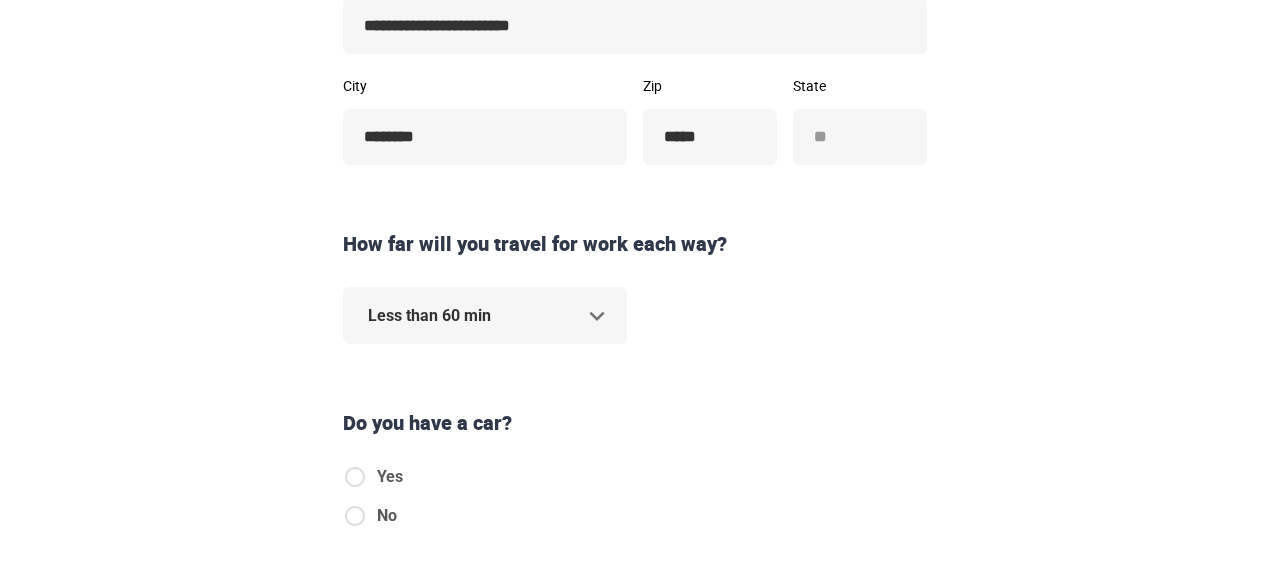 click on "**********" at bounding box center [635, -244] 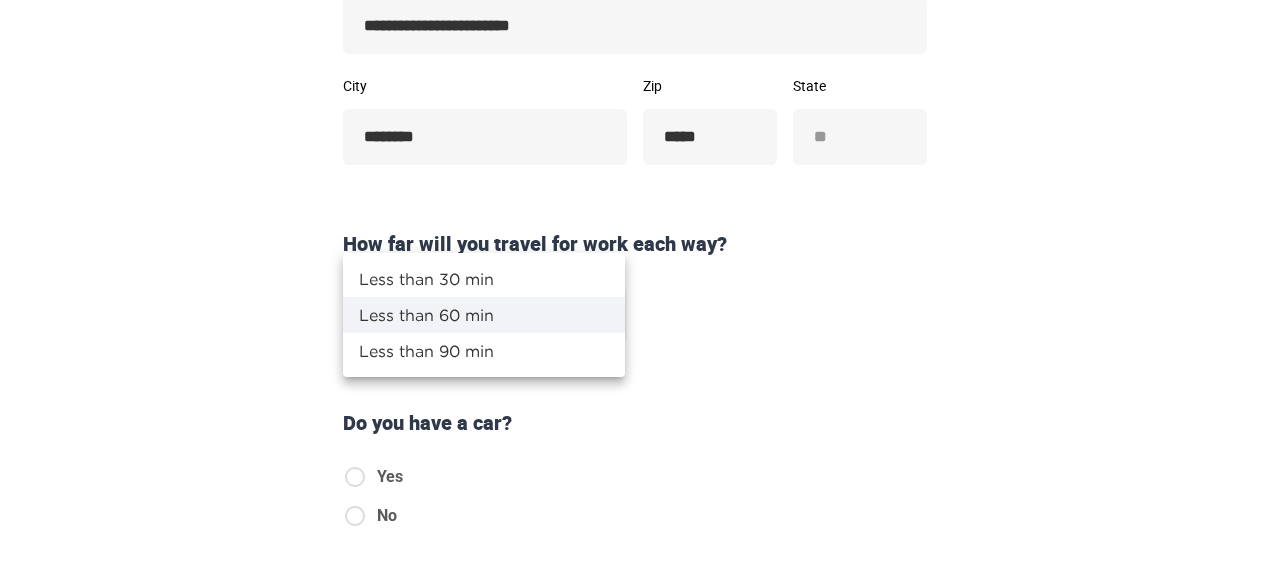 click on "Less than 60 min" at bounding box center [484, 315] 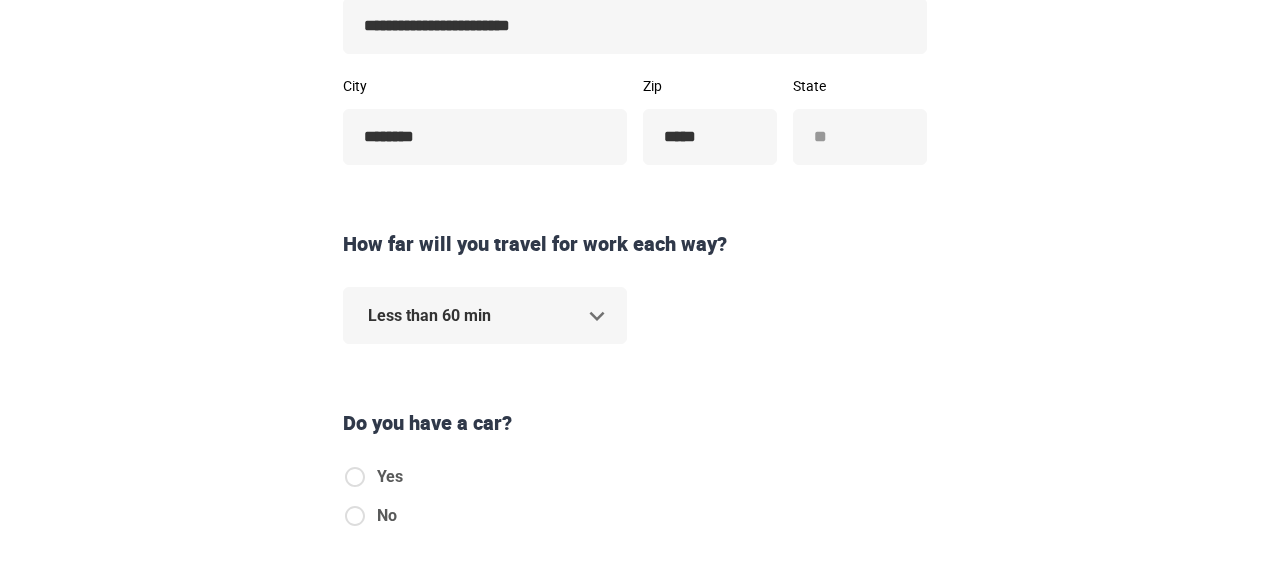 scroll, scrollTop: 630, scrollLeft: 0, axis: vertical 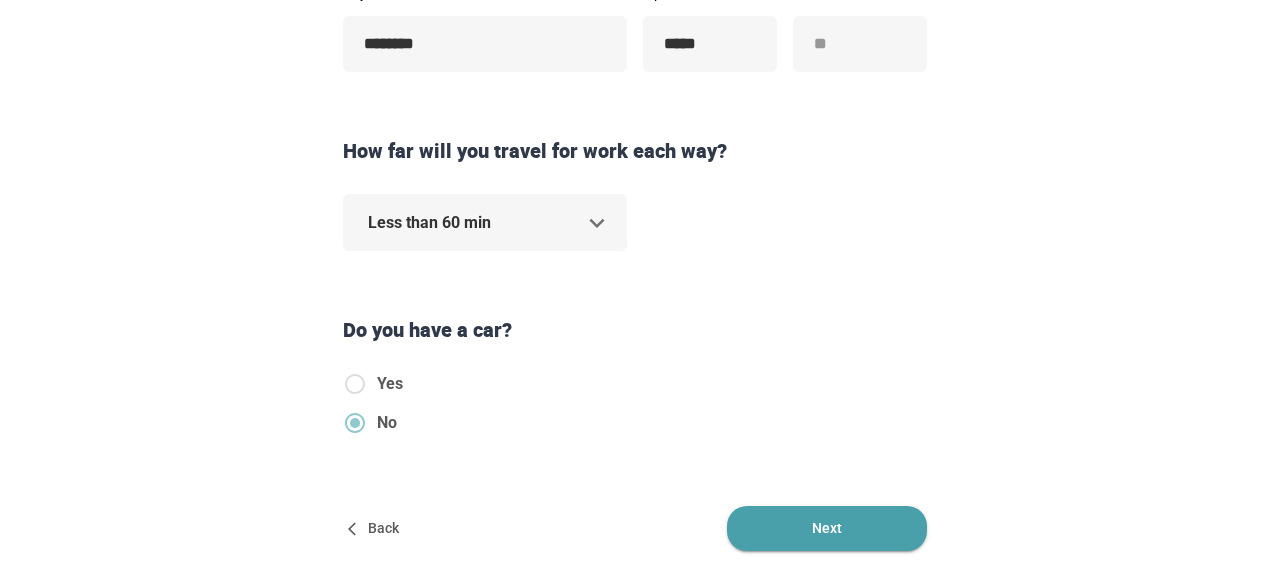 click on "Next" at bounding box center [827, 528] 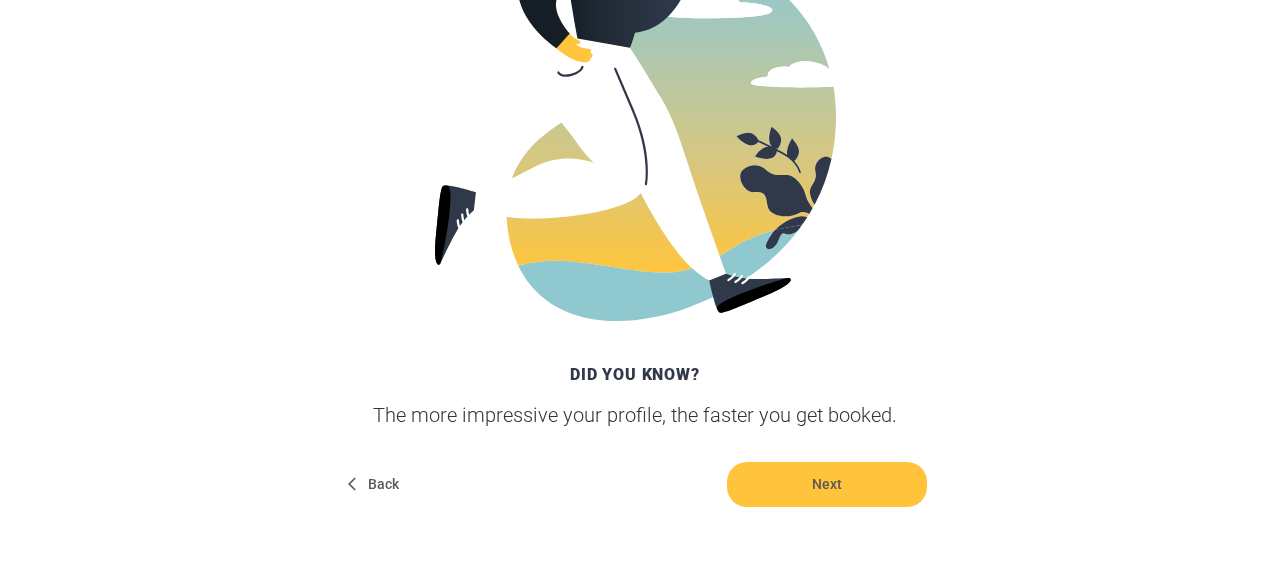 scroll, scrollTop: 573, scrollLeft: 0, axis: vertical 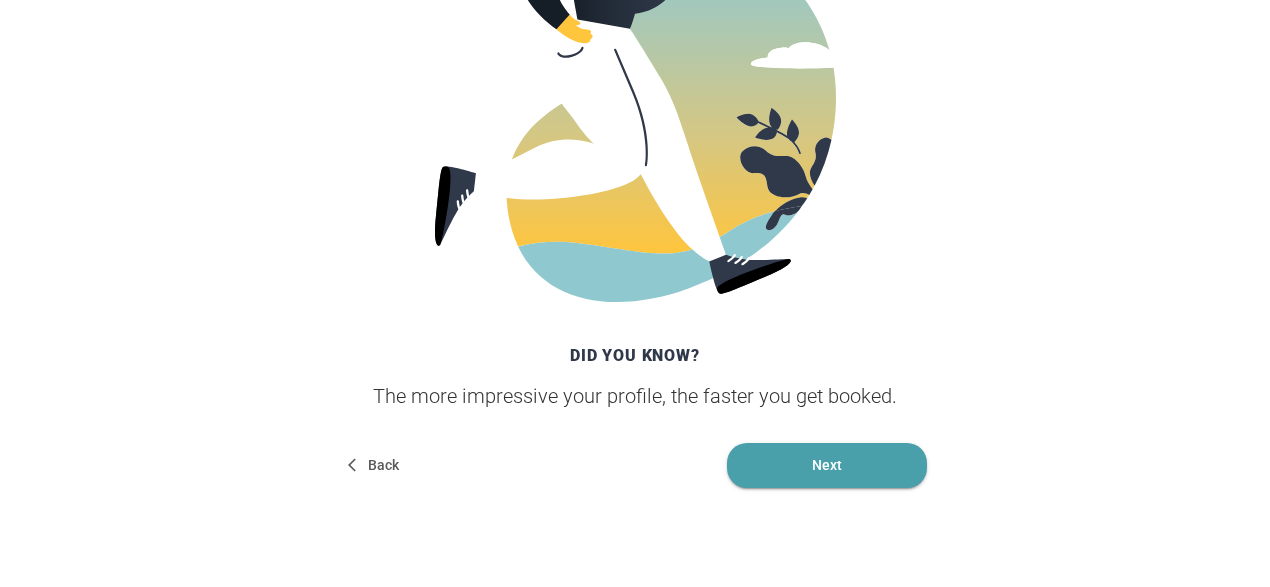 click on "Next" at bounding box center (827, 465) 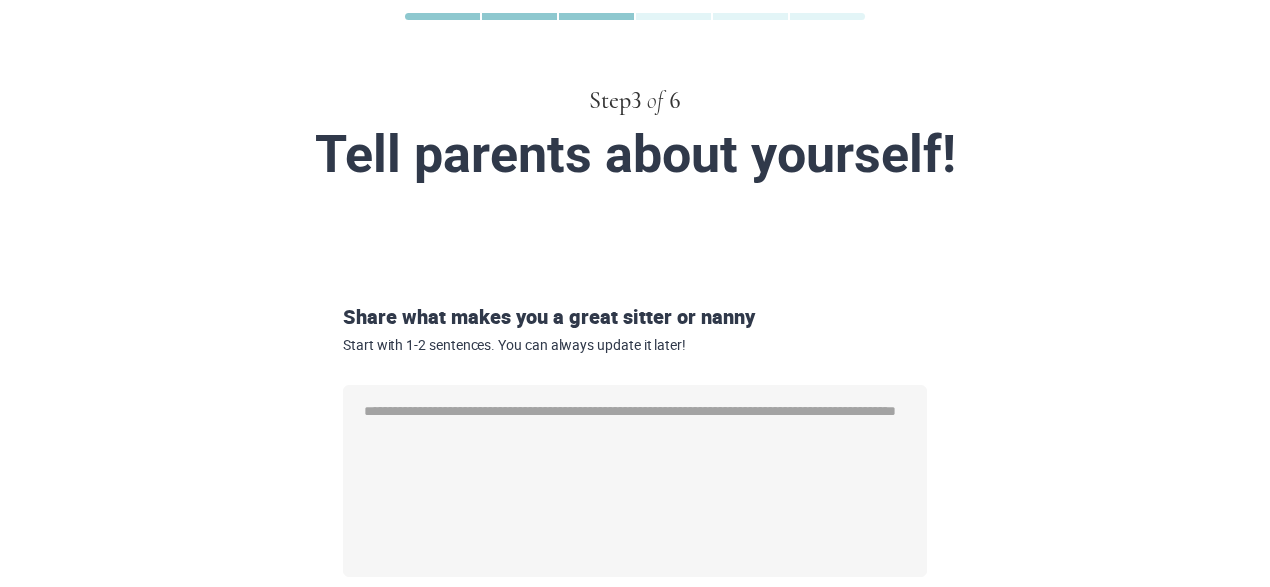 scroll, scrollTop: 182, scrollLeft: 0, axis: vertical 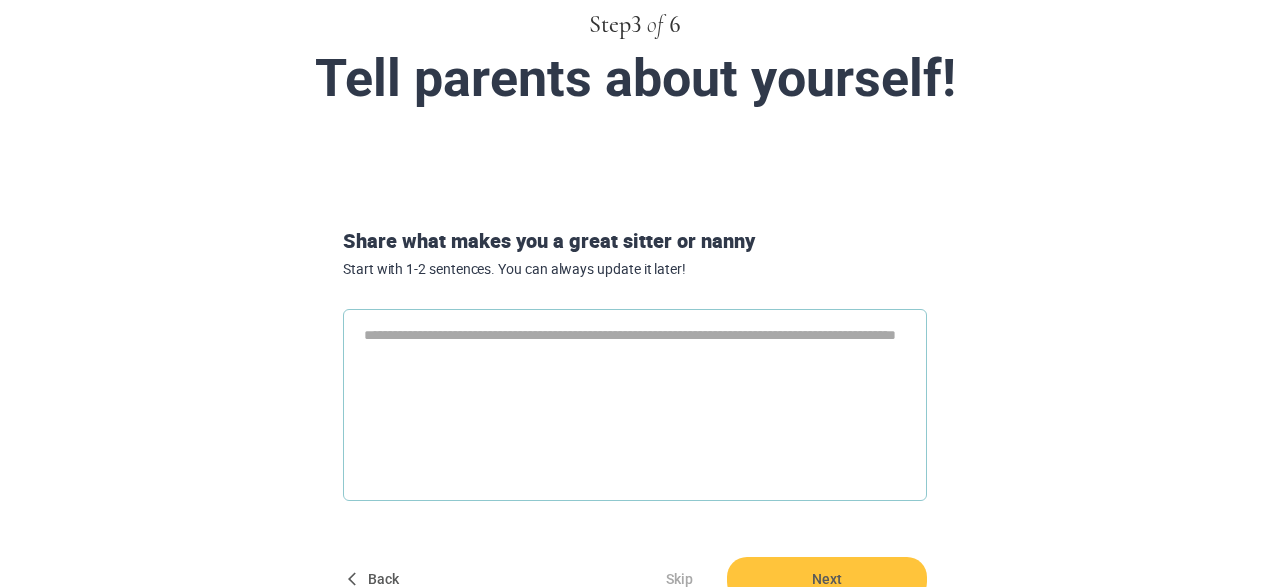 type on "*" 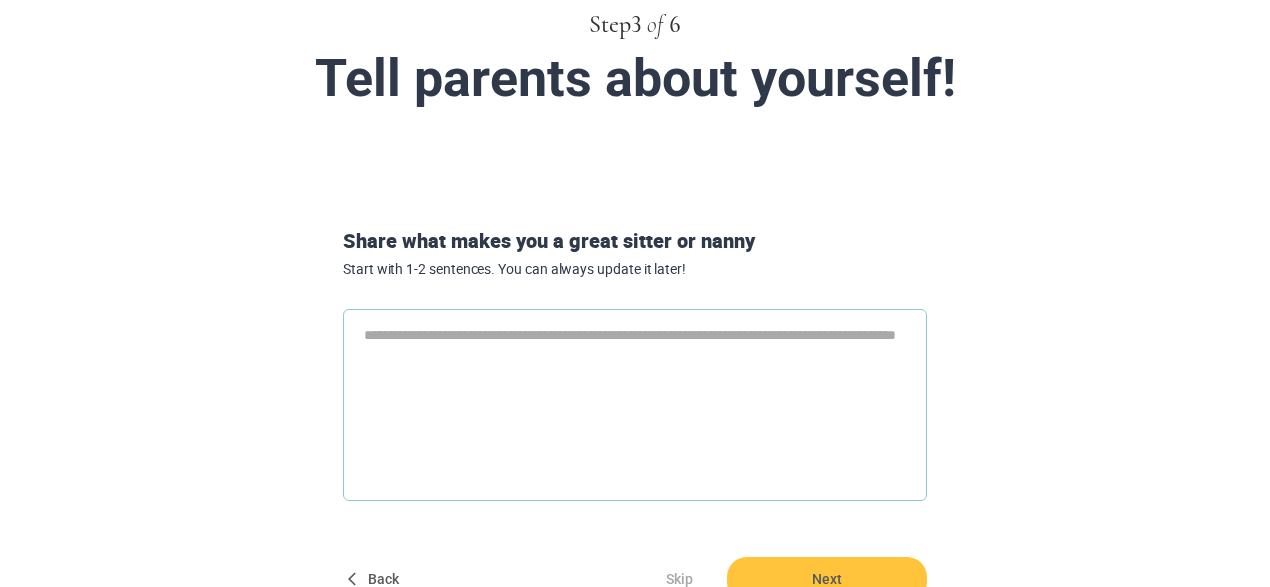 click at bounding box center [635, 405] 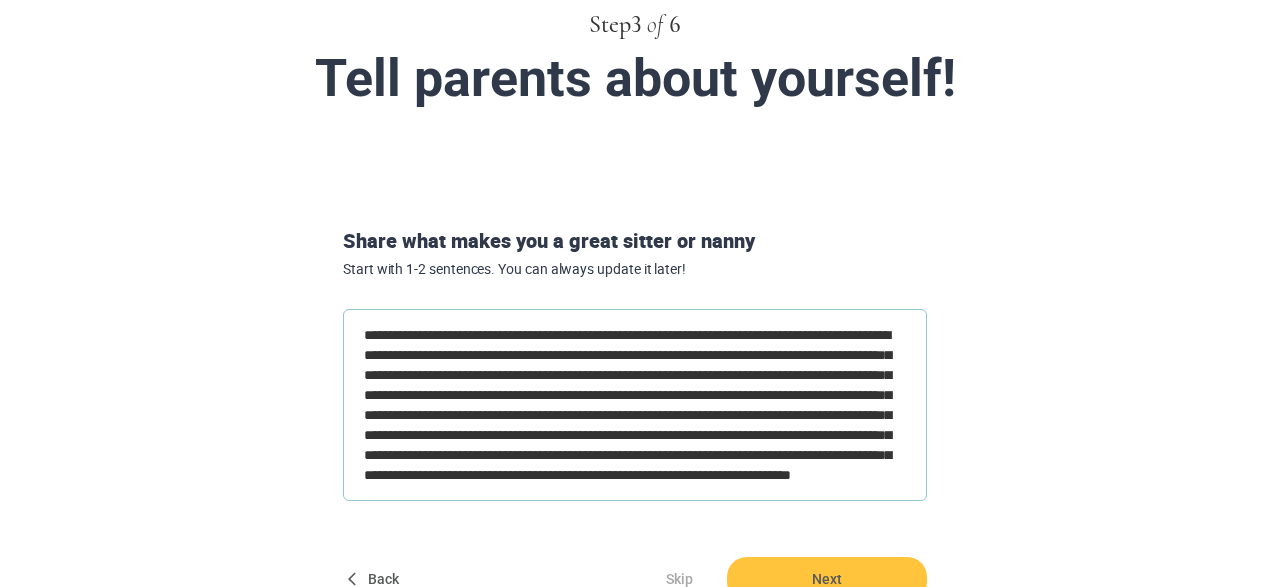 scroll, scrollTop: 23, scrollLeft: 0, axis: vertical 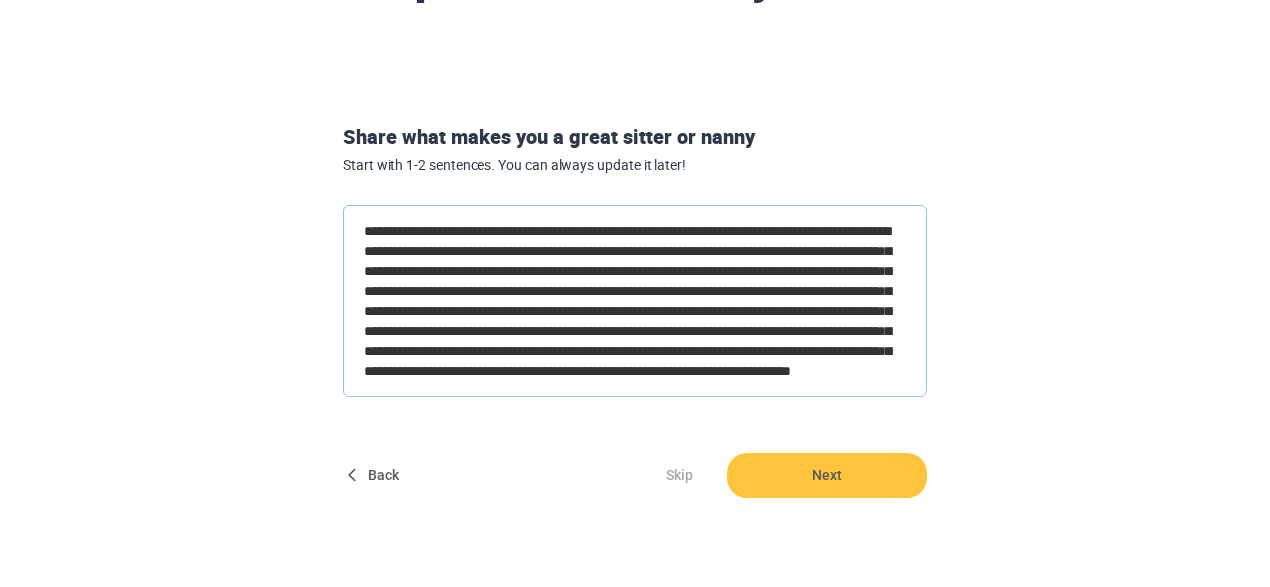 click on "**********" at bounding box center (635, 301) 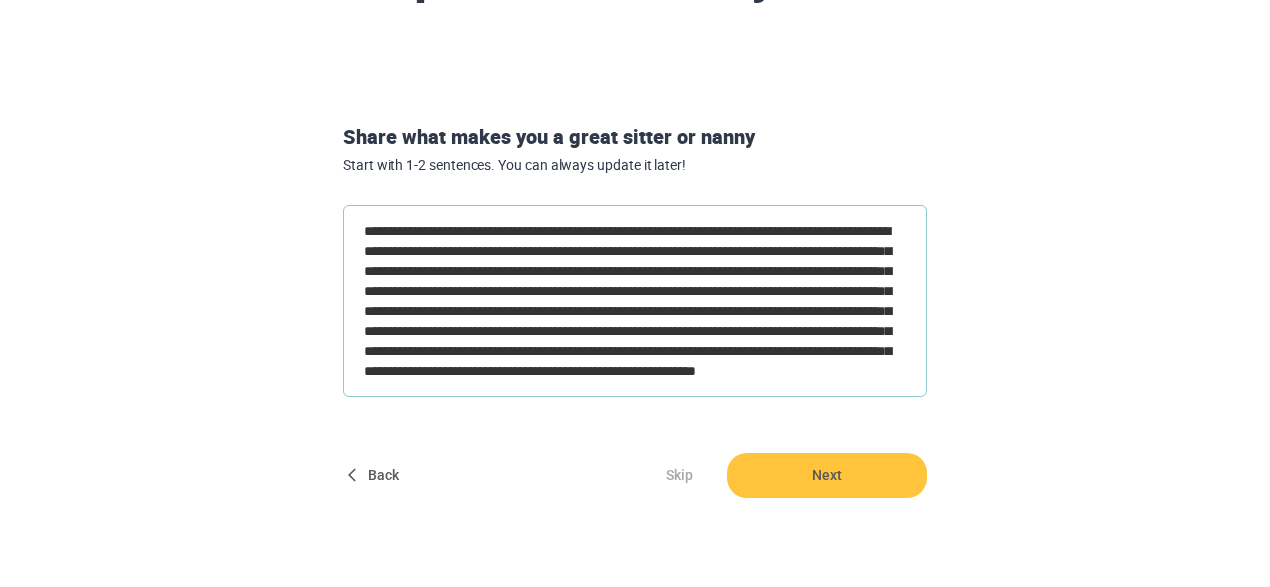 scroll, scrollTop: 16, scrollLeft: 0, axis: vertical 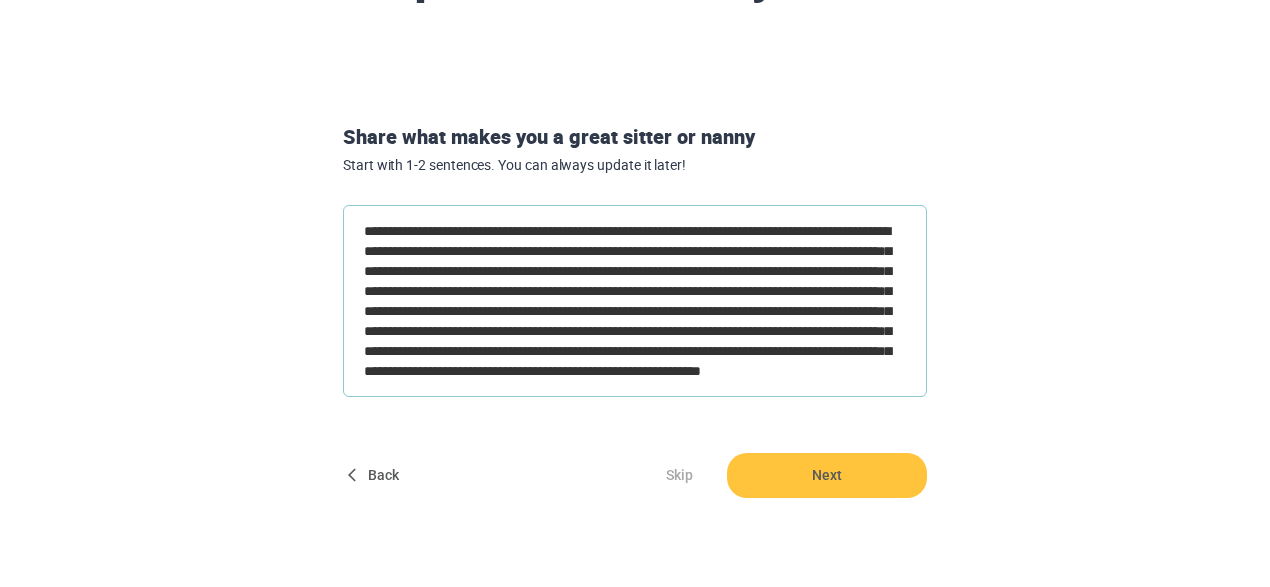 type on "**********" 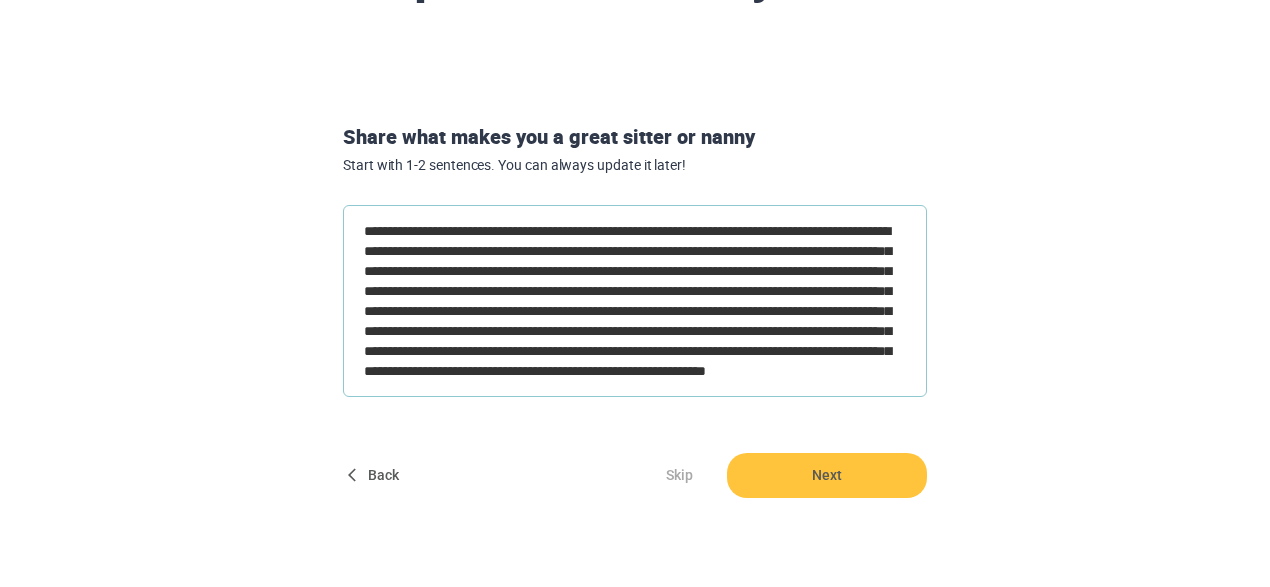 type on "**********" 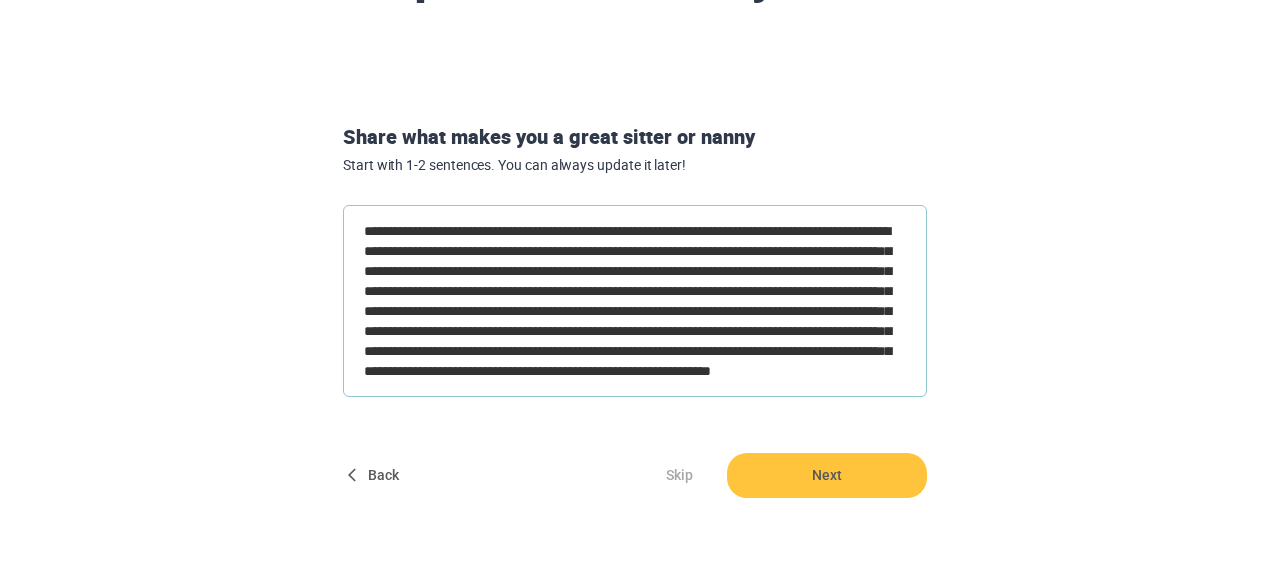 type on "**********" 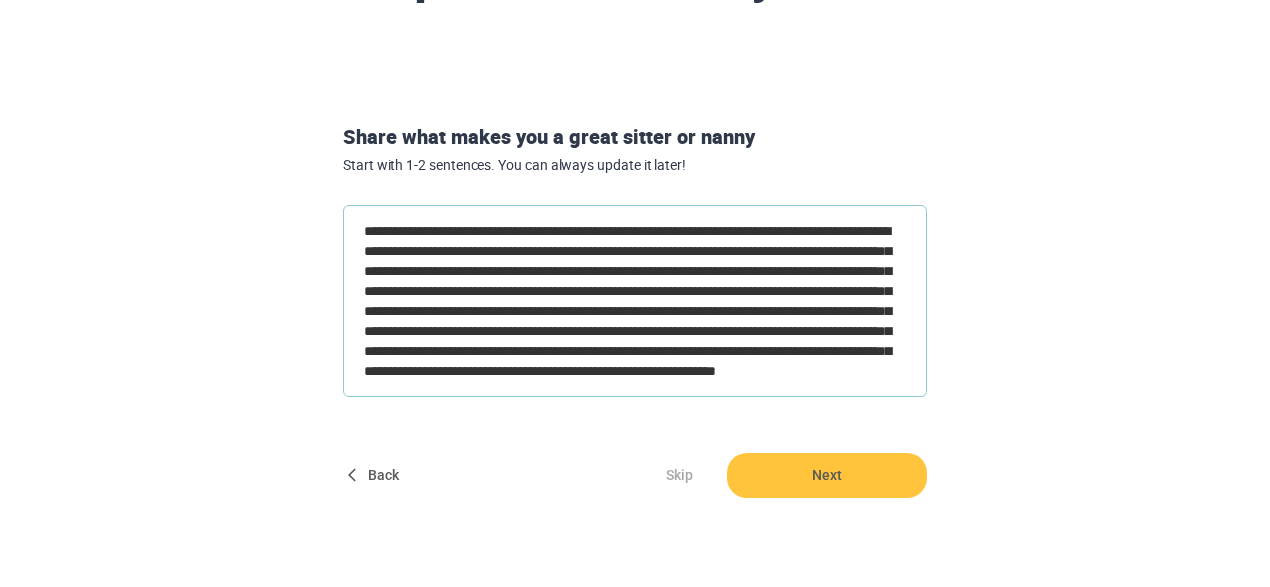 type on "**********" 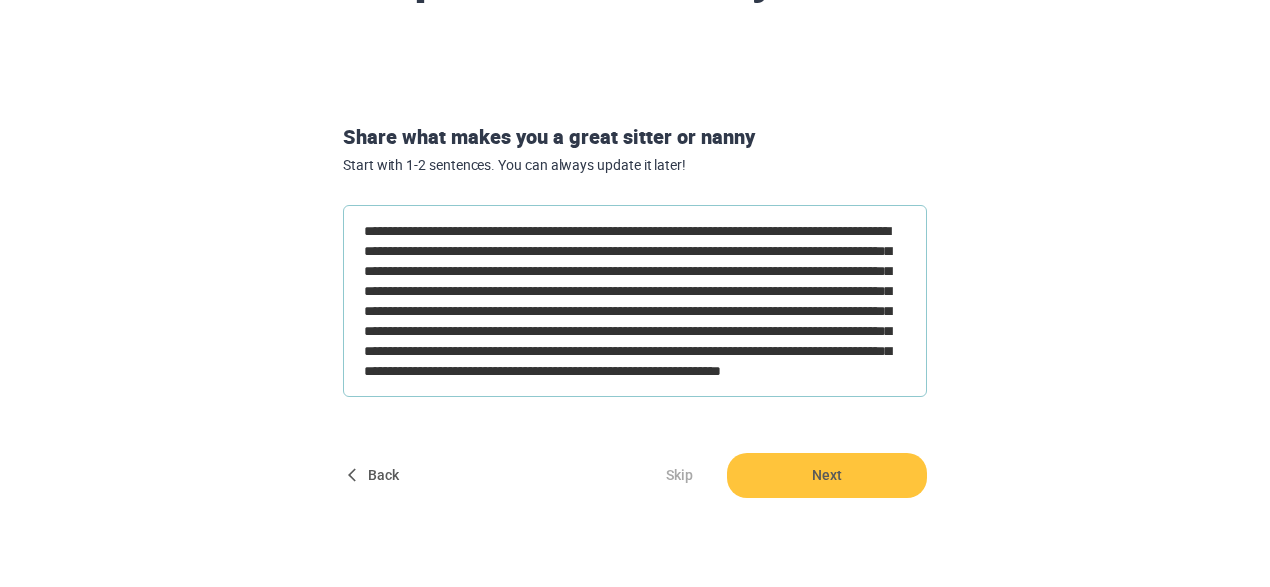 type on "*" 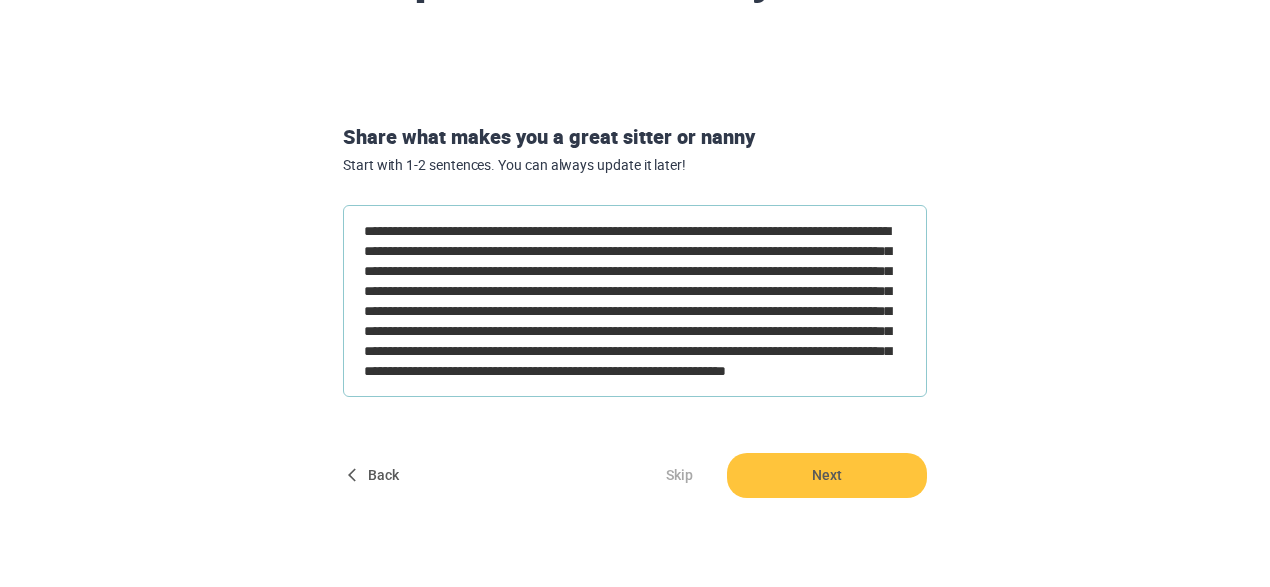 type on "**********" 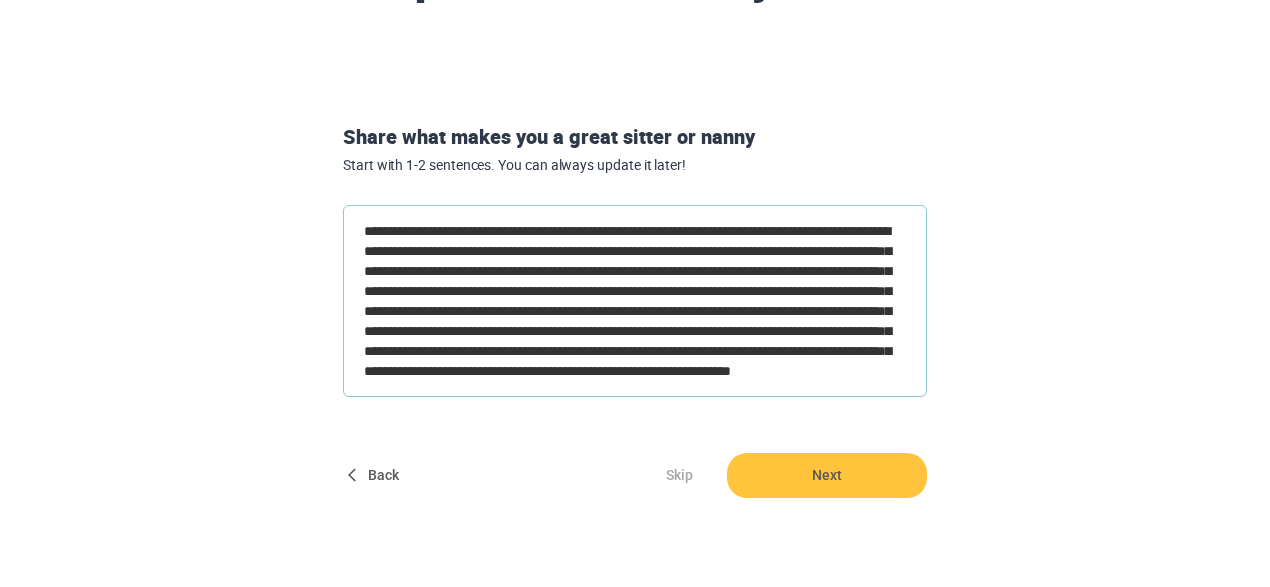 type on "**********" 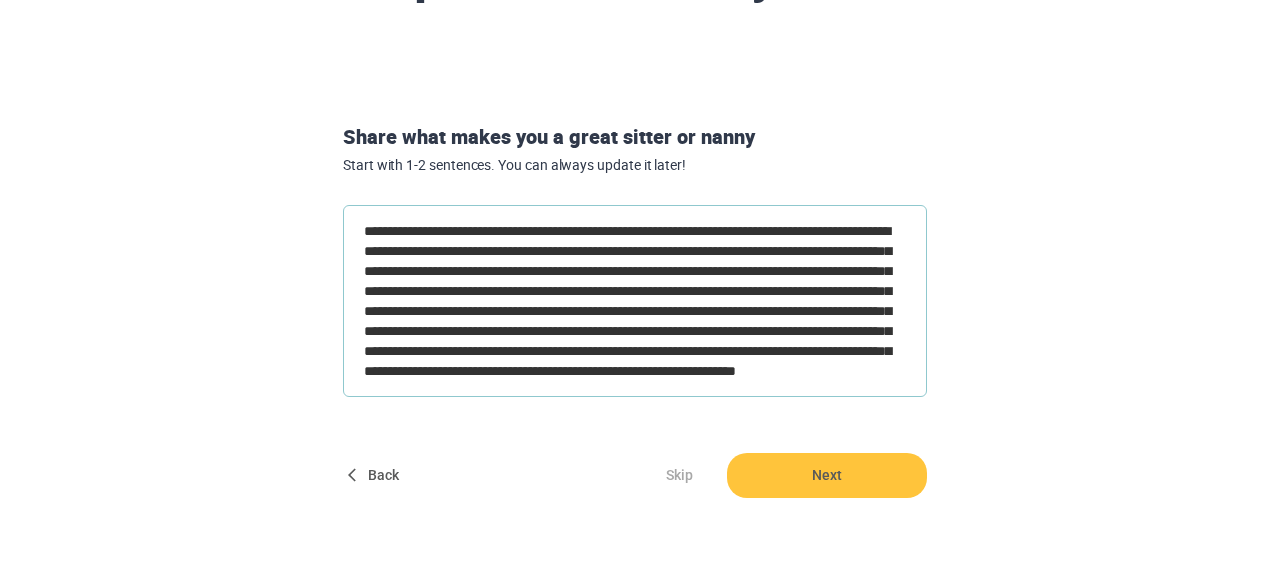type on "**********" 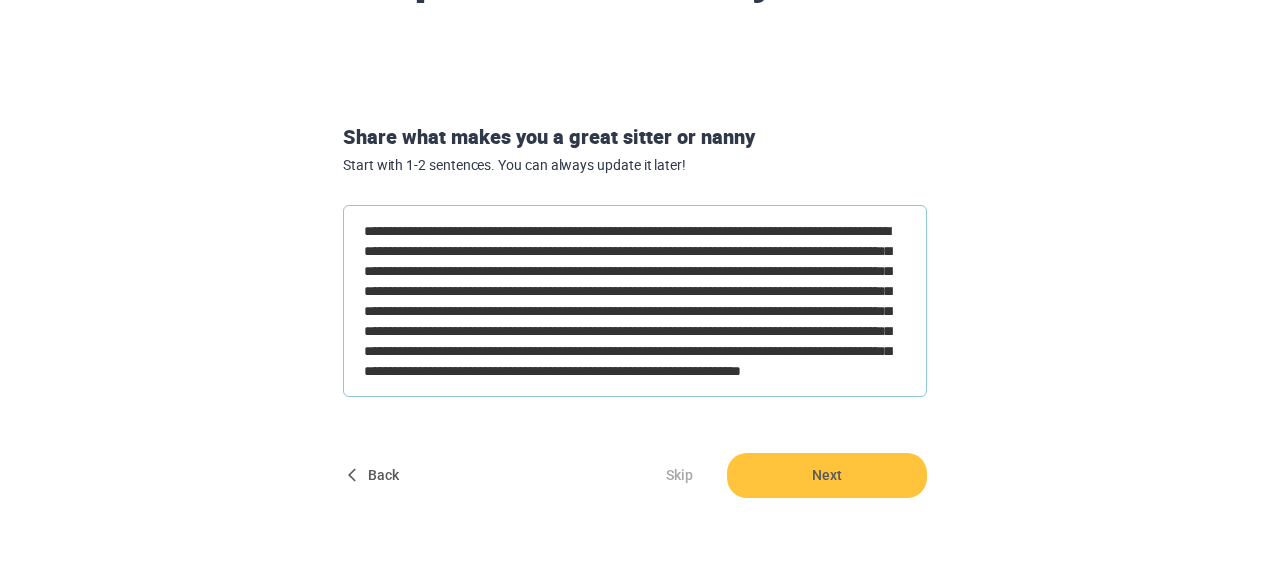 type on "**********" 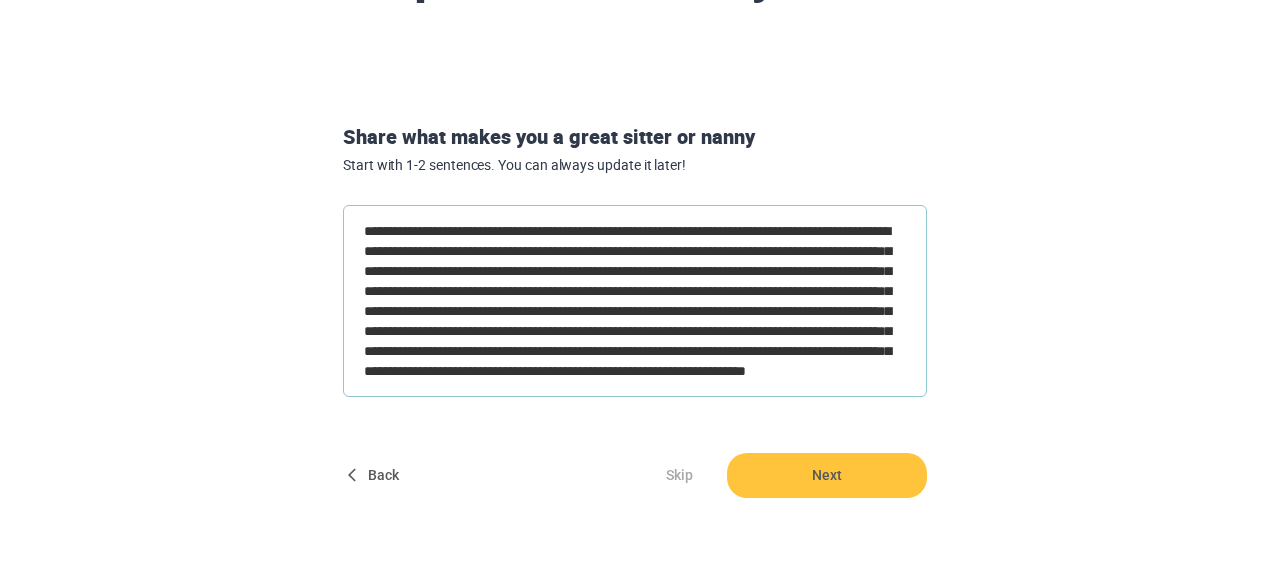 type on "**********" 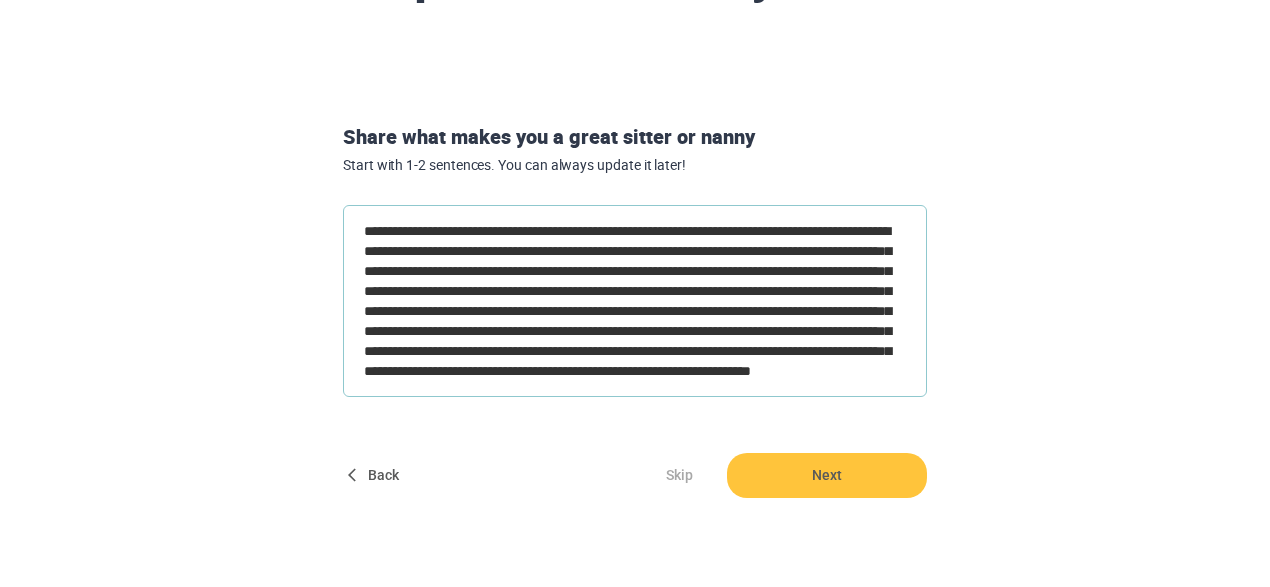 type on "**********" 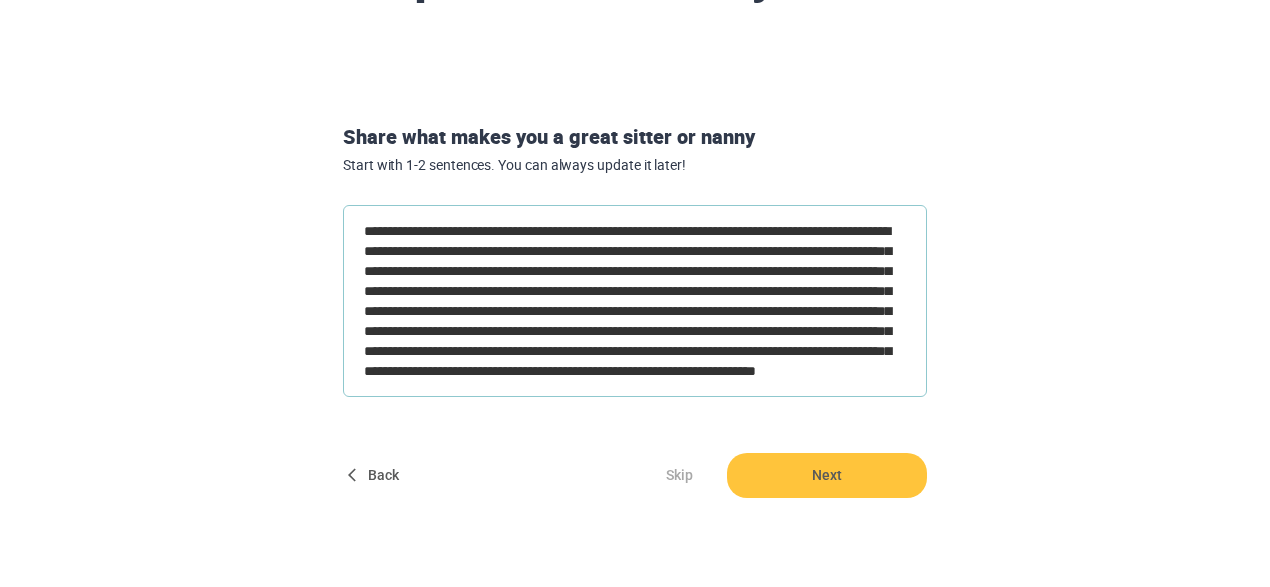 type on "**********" 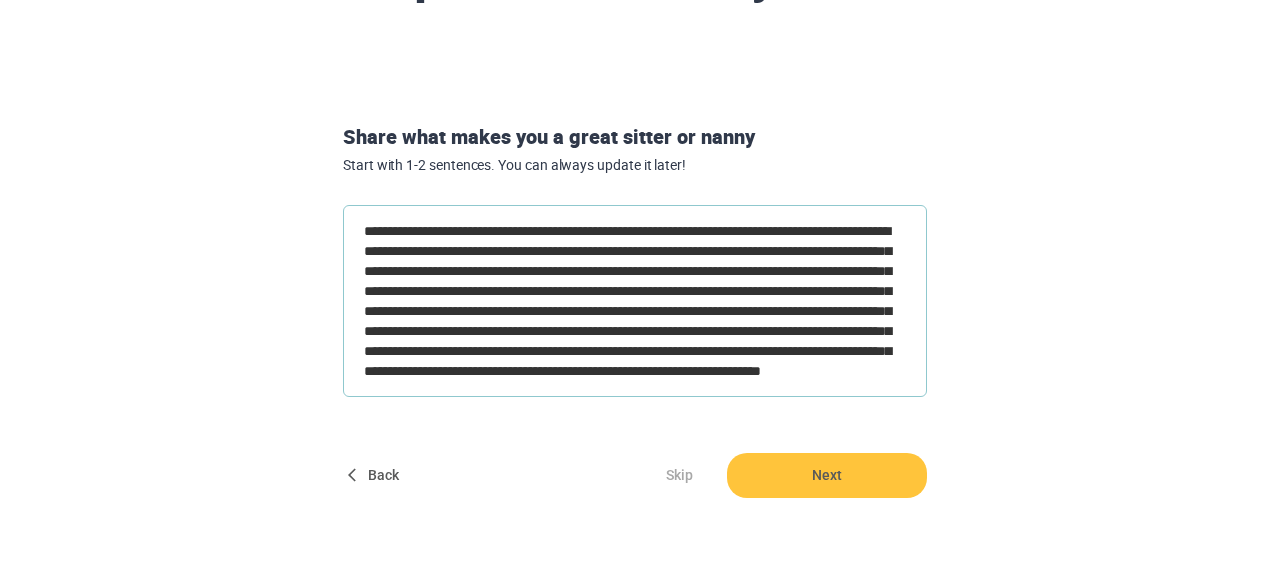 type on "**********" 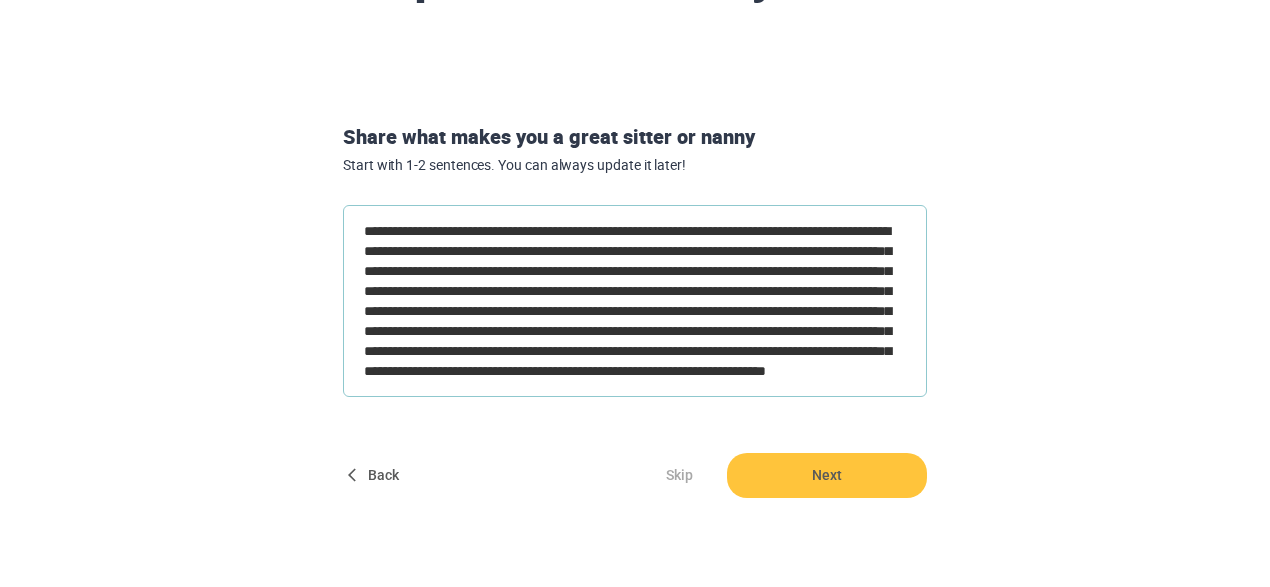 type on "**********" 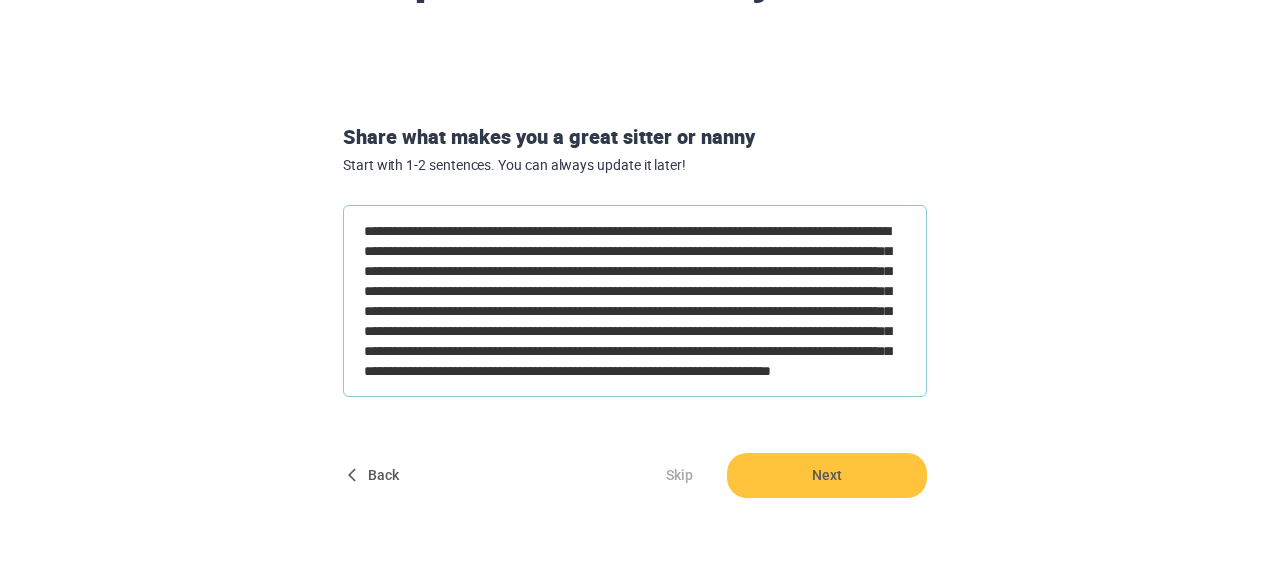 type on "*" 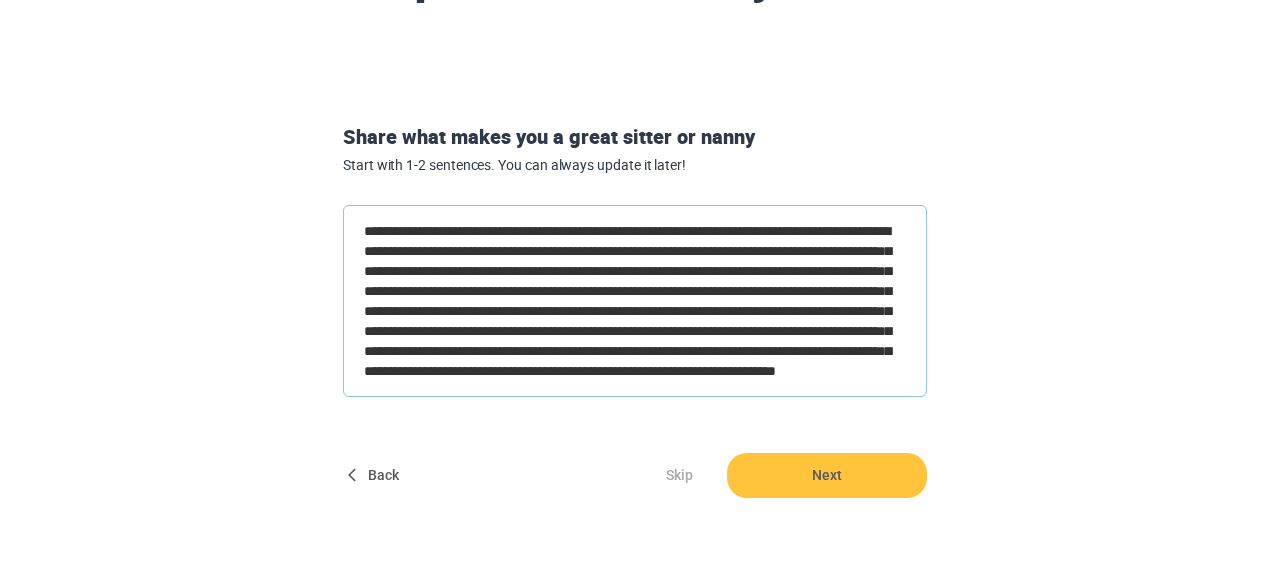 type on "**********" 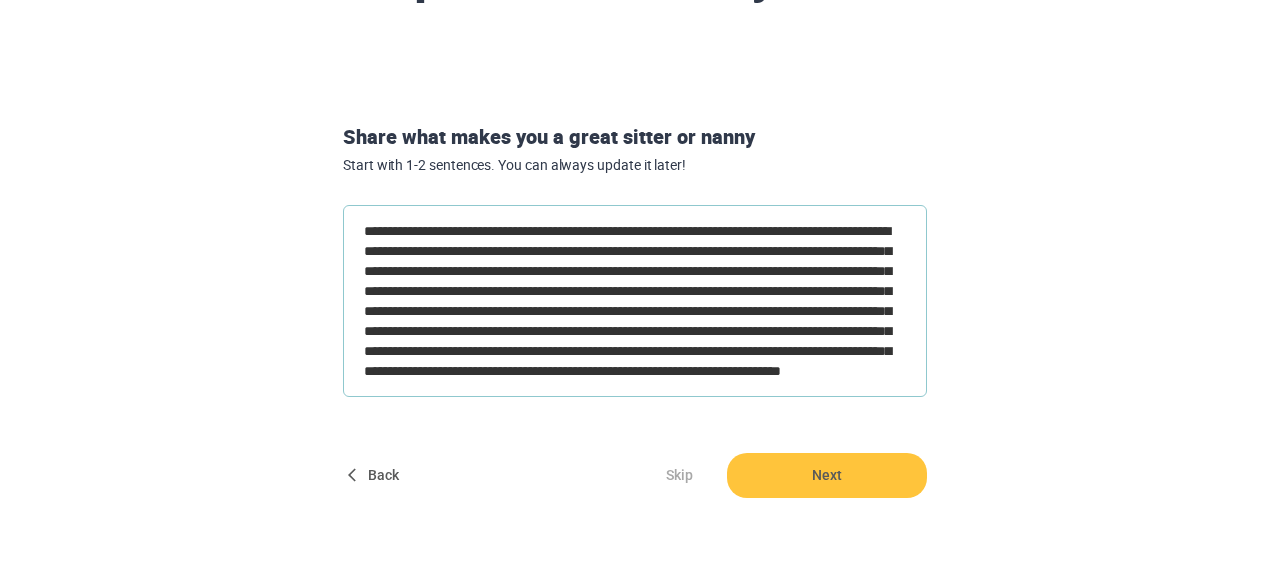type on "**********" 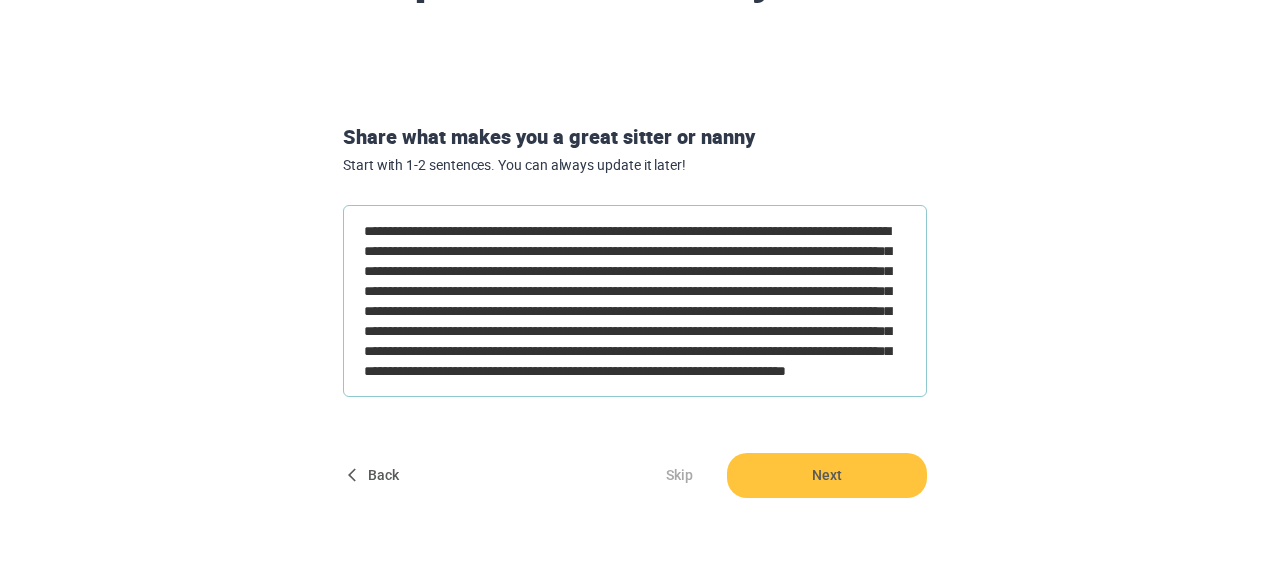 type on "**********" 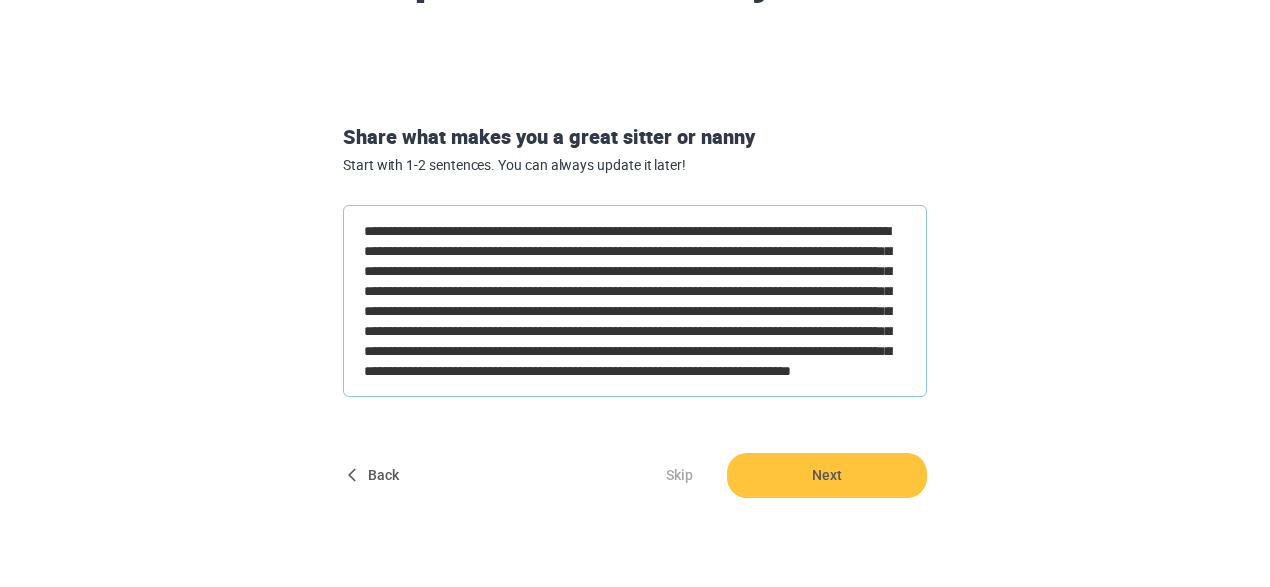 type on "**********" 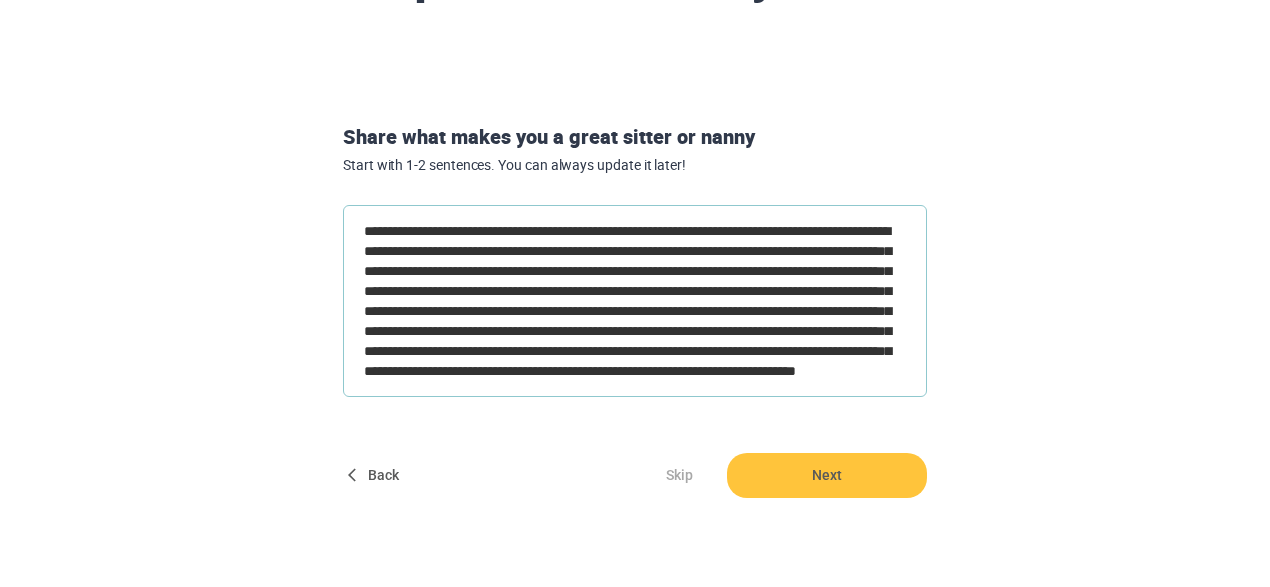type on "**********" 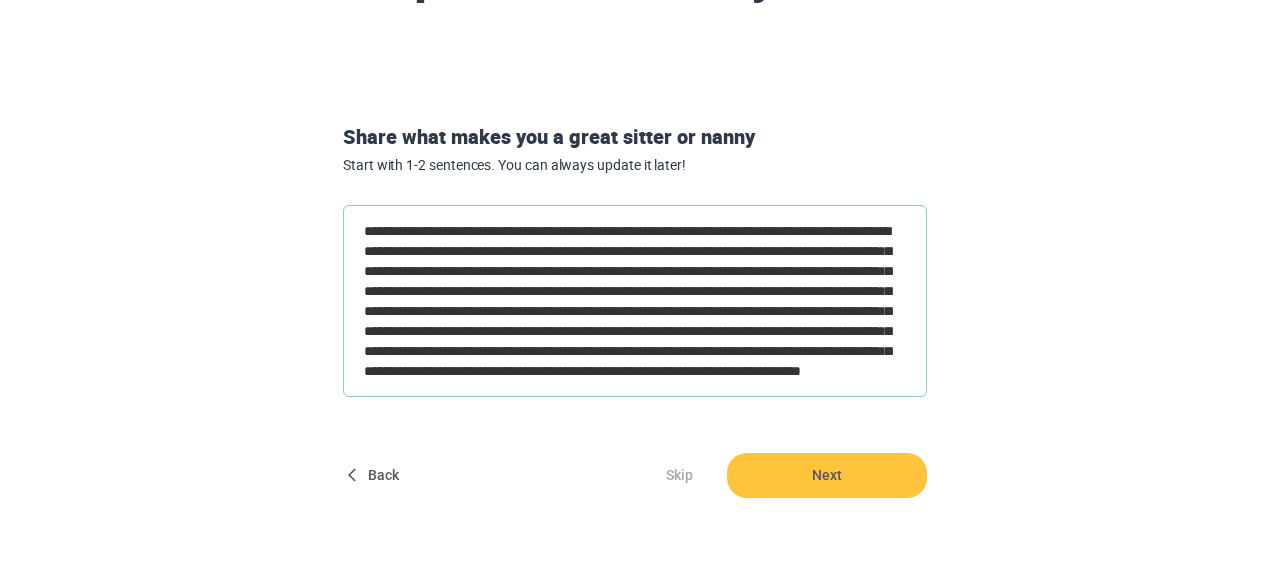 type on "**********" 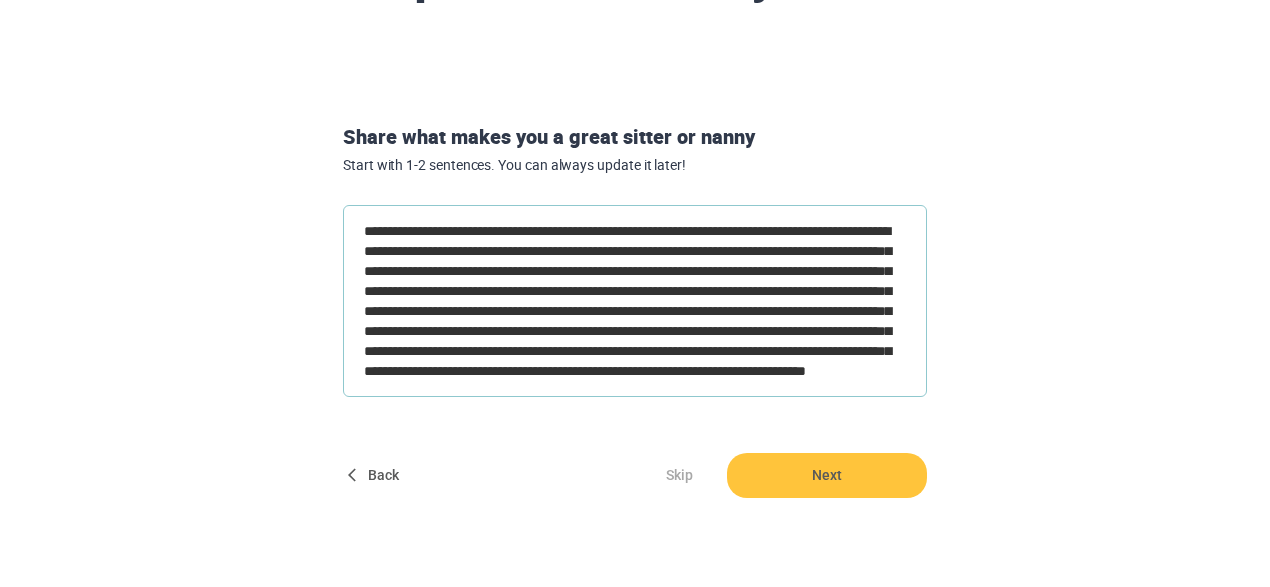 type on "**********" 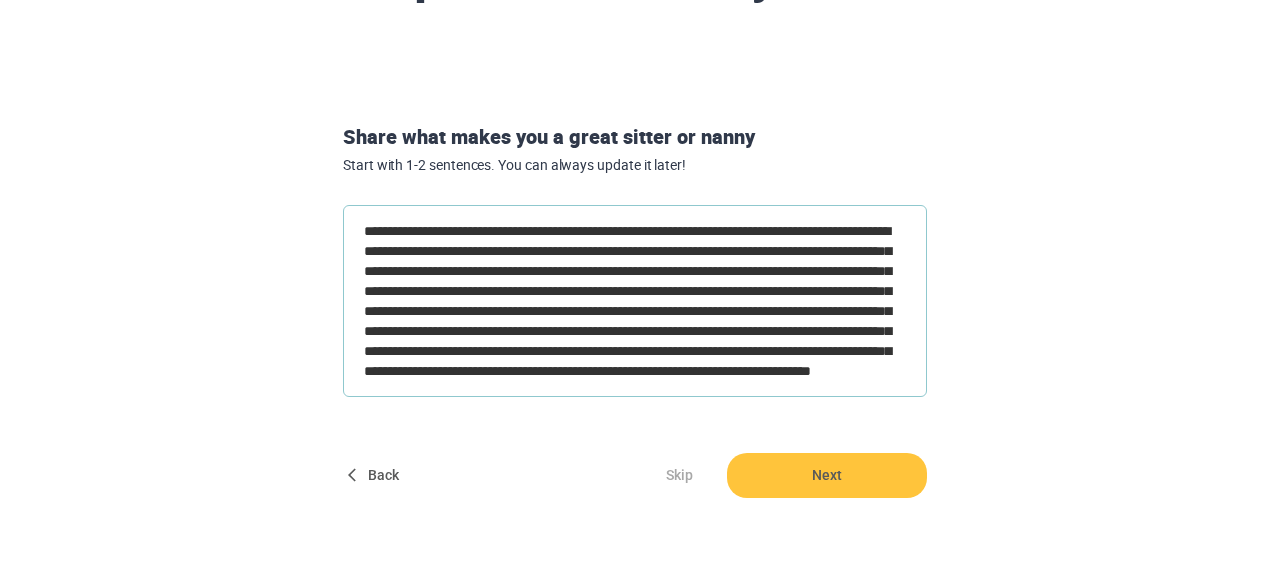 type on "**********" 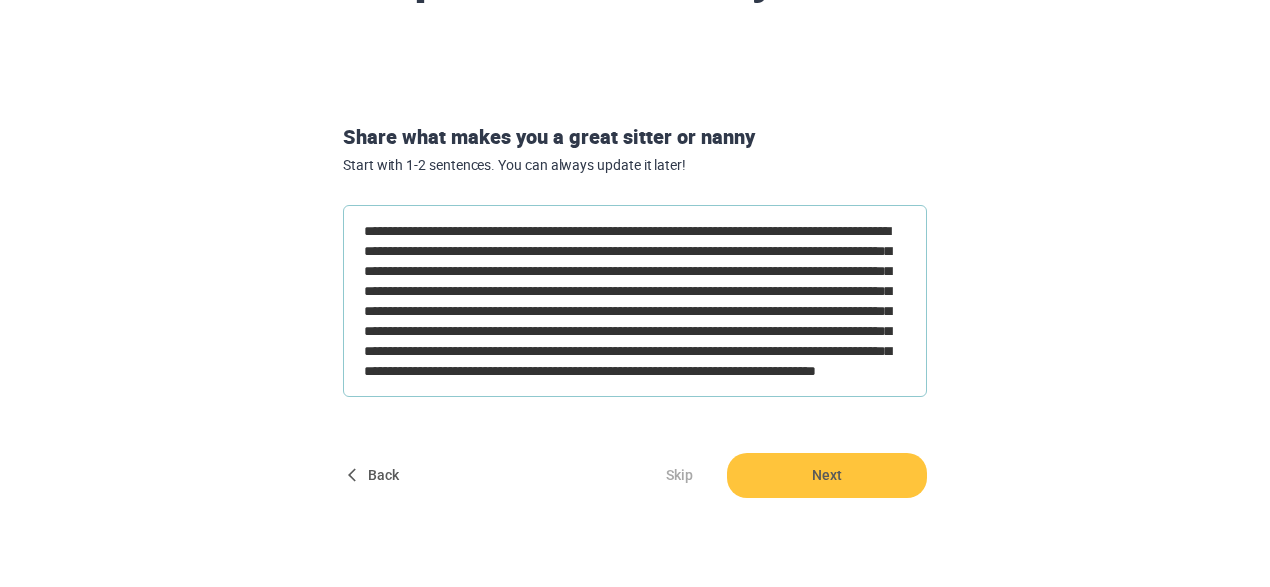 click on "**********" at bounding box center (635, 301) 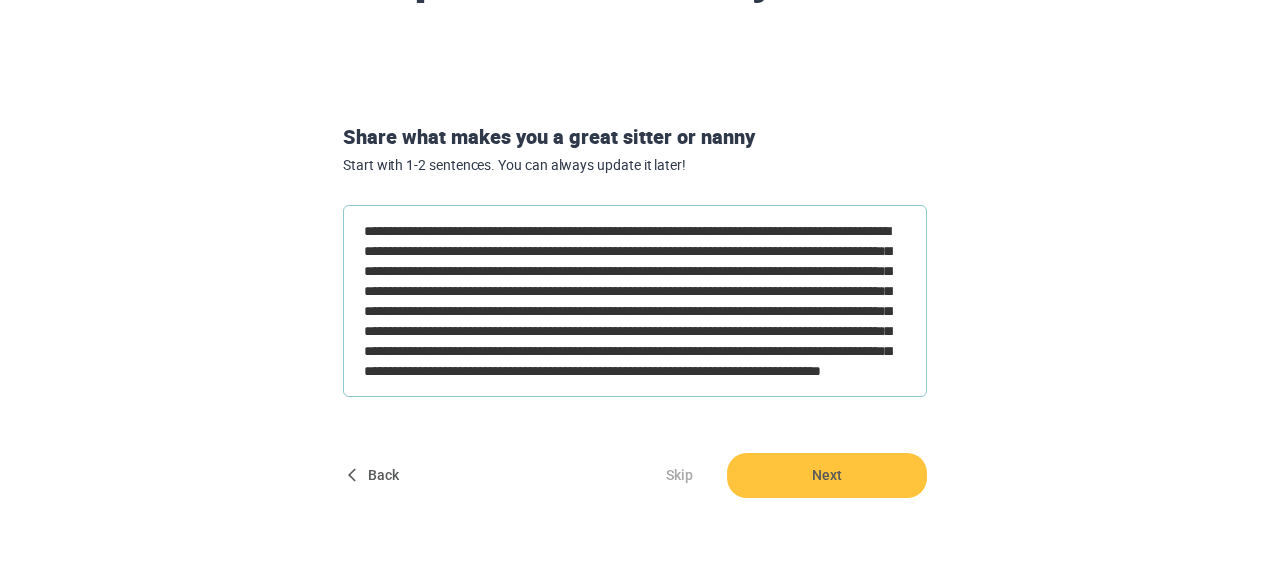 type on "**********" 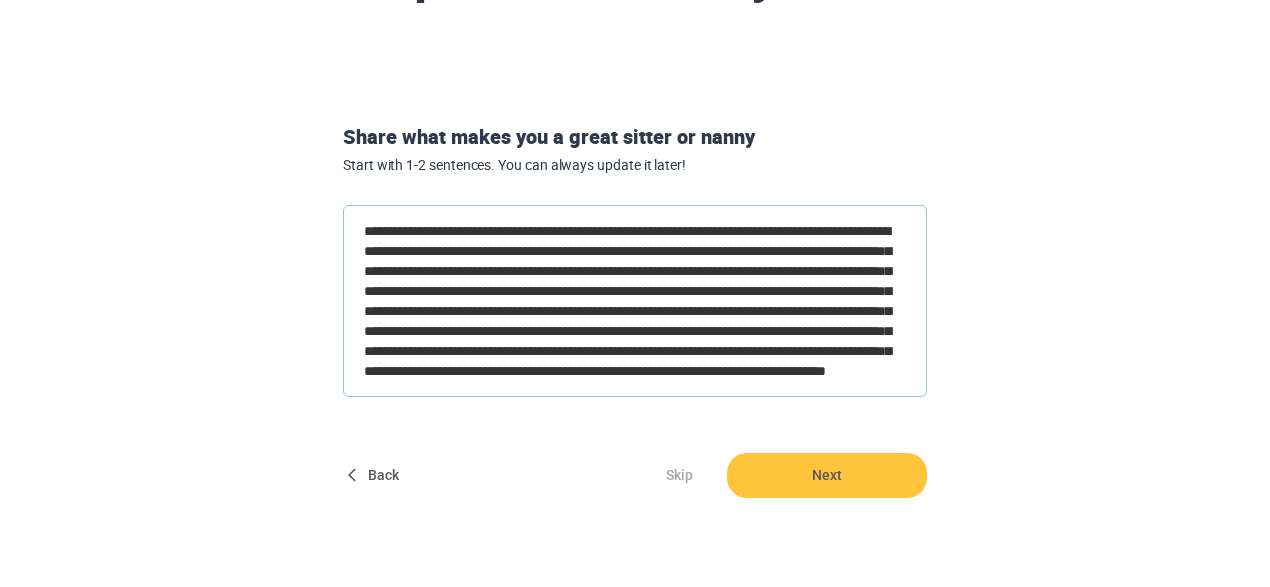 type on "**********" 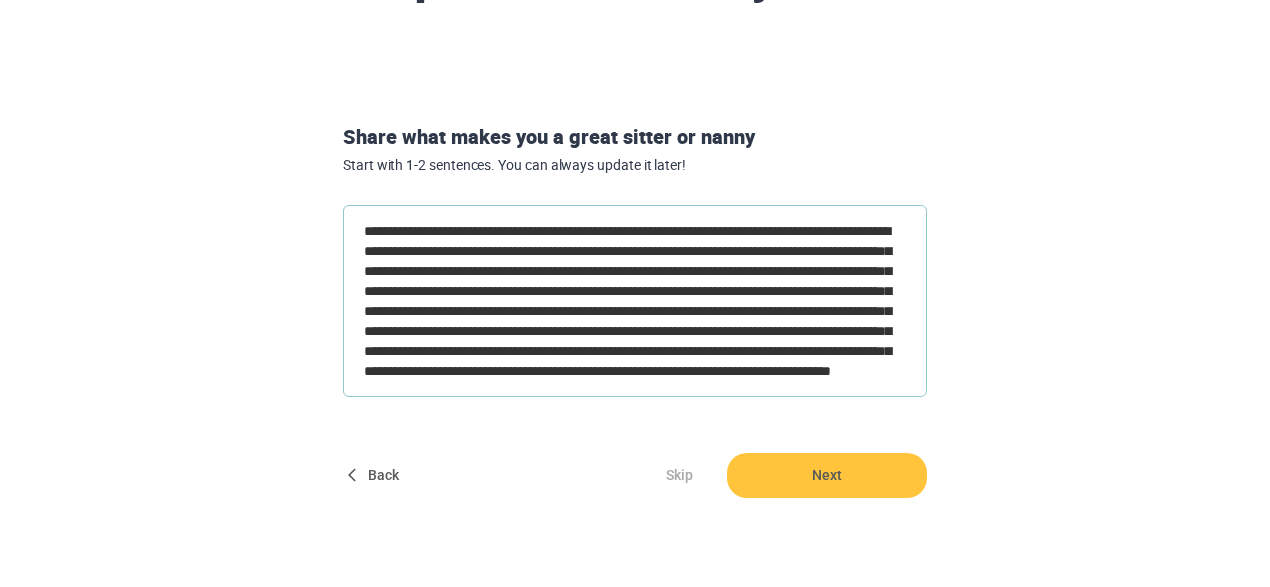 type on "**********" 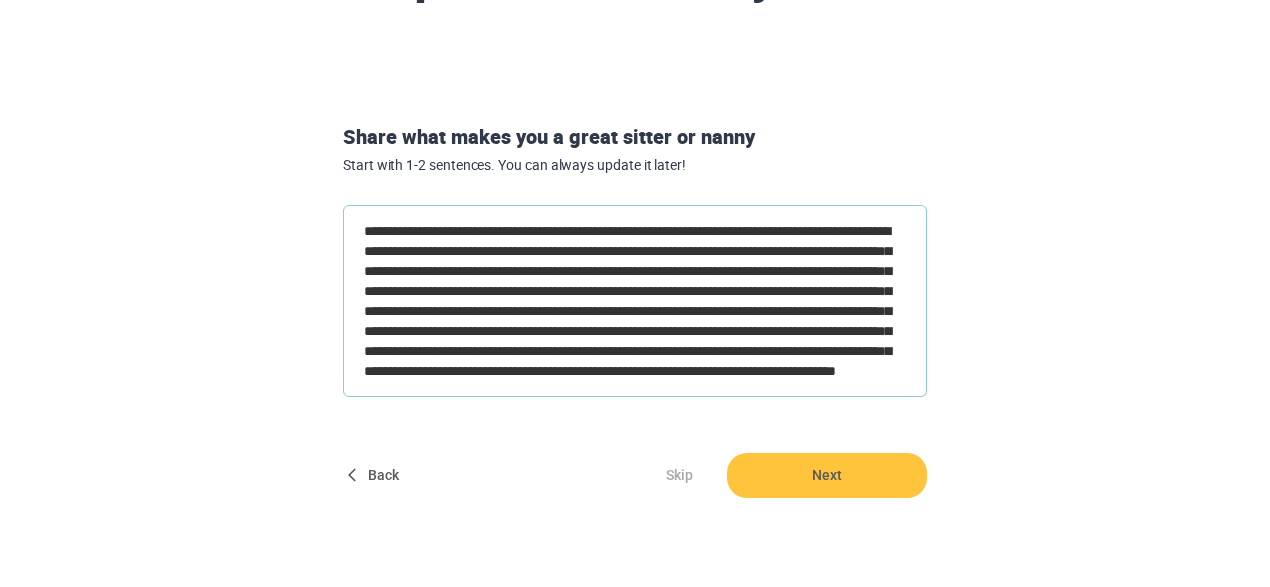 type on "*" 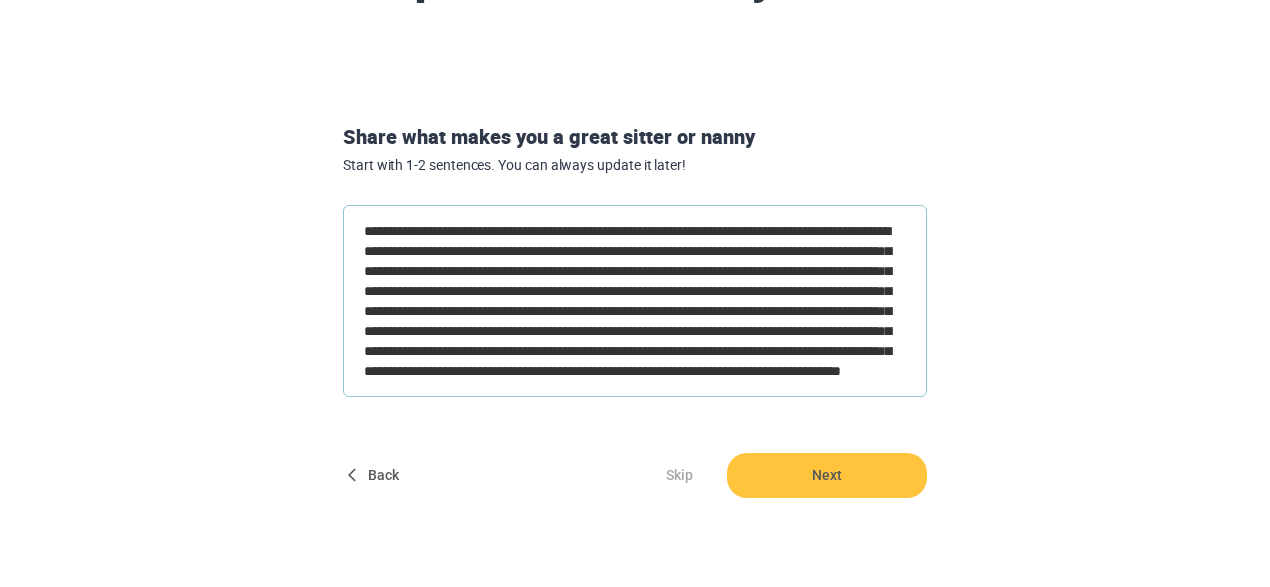 type on "**********" 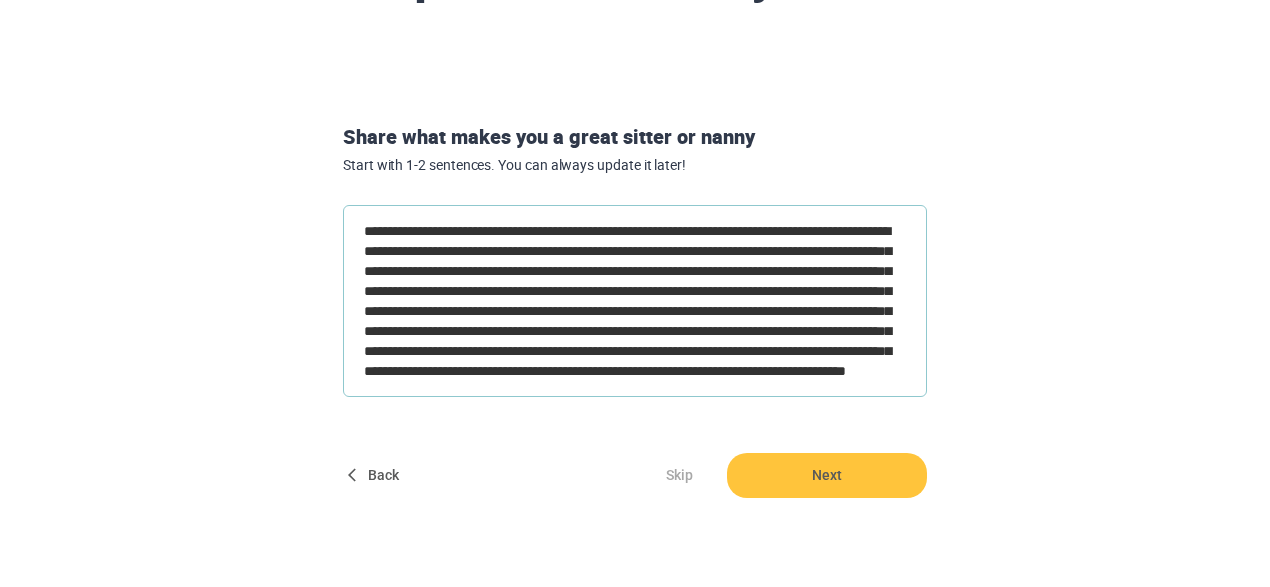 type on "**********" 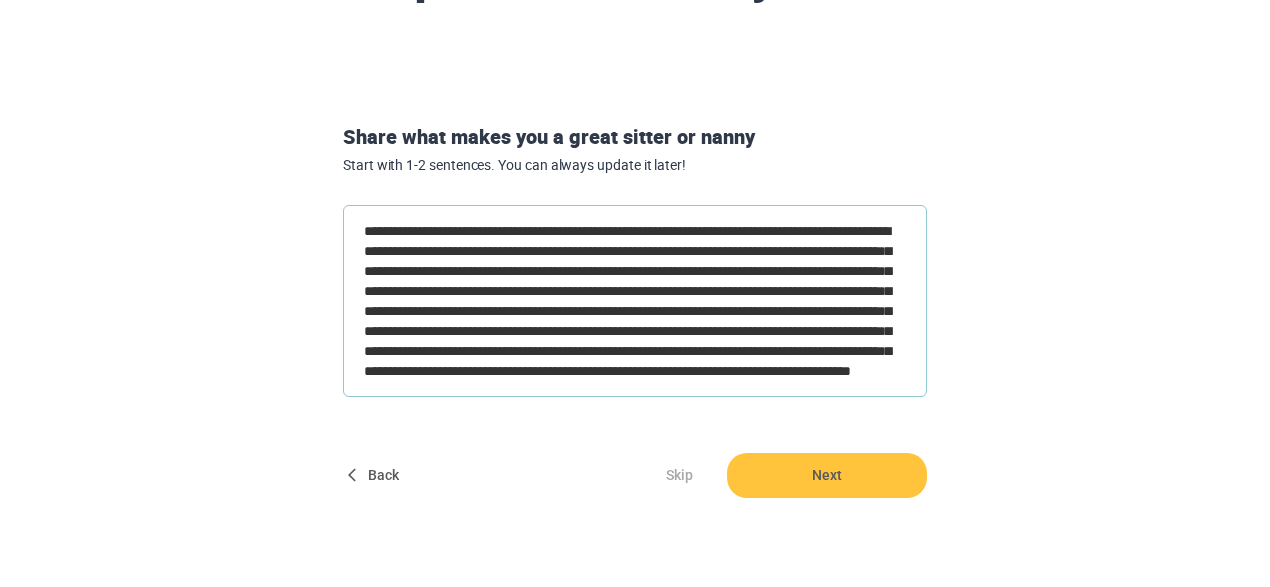 type on "**********" 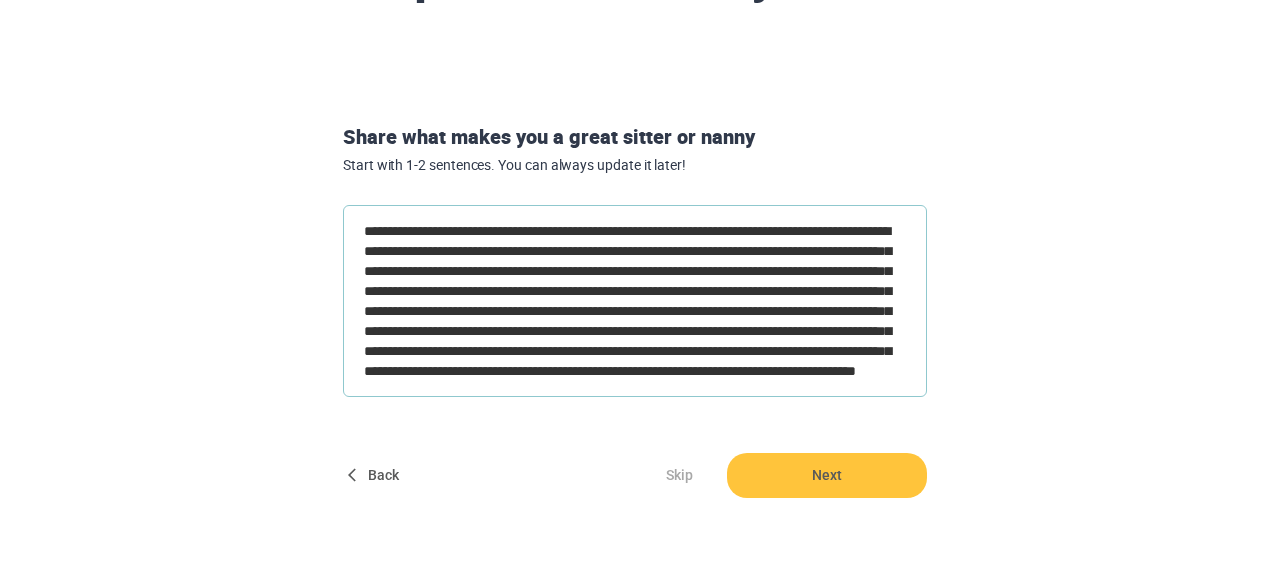 type on "**********" 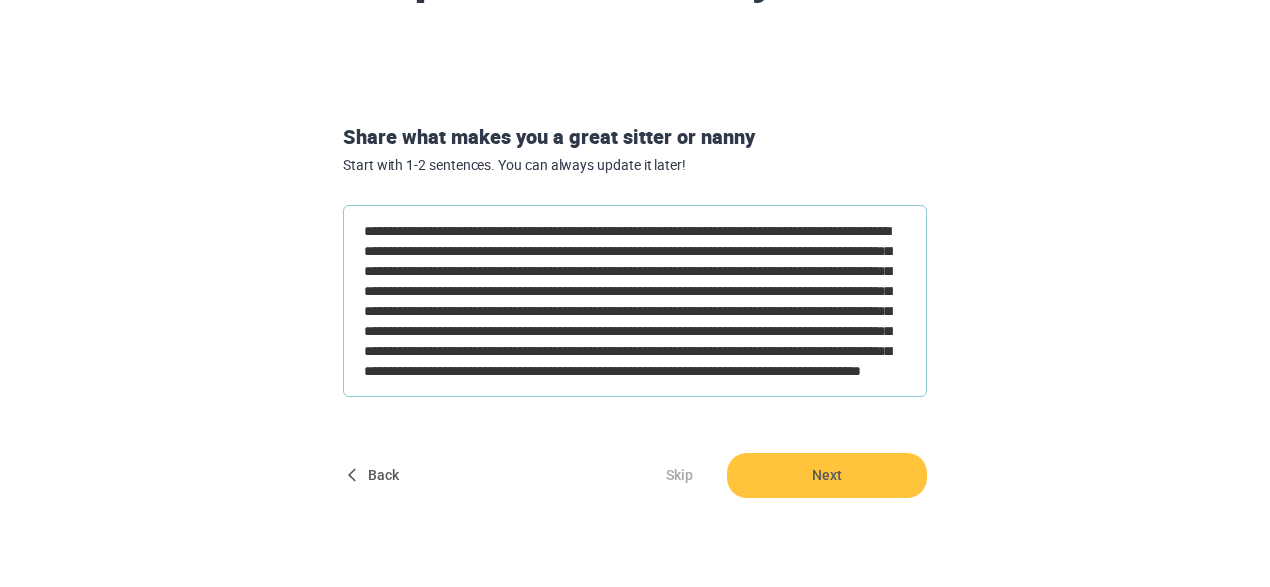 type on "*" 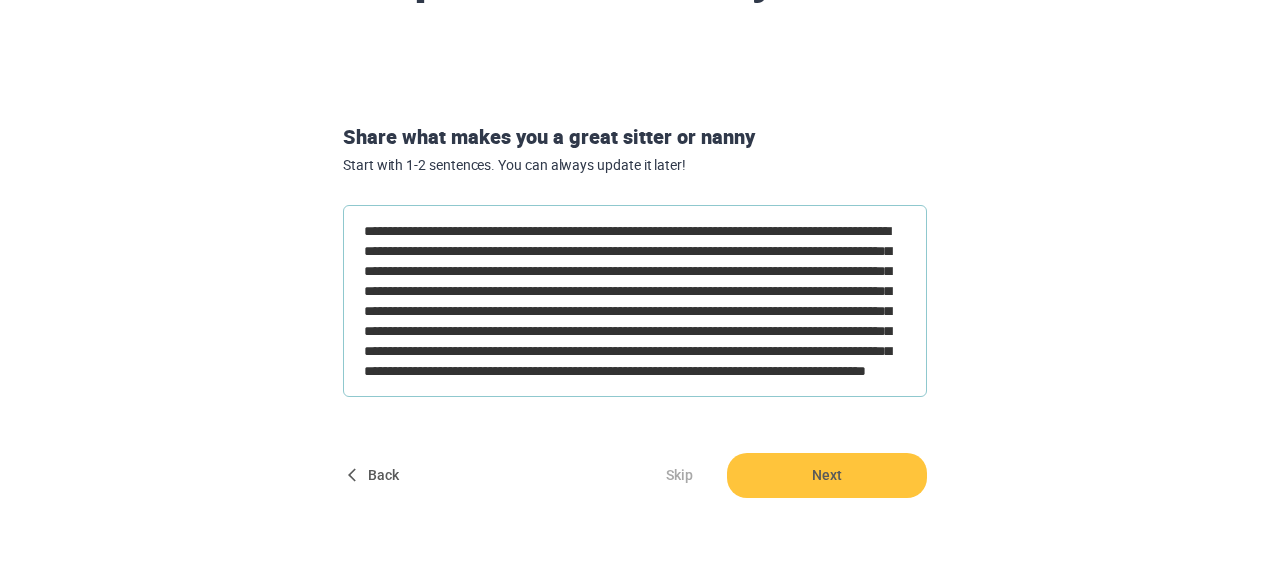 type on "**********" 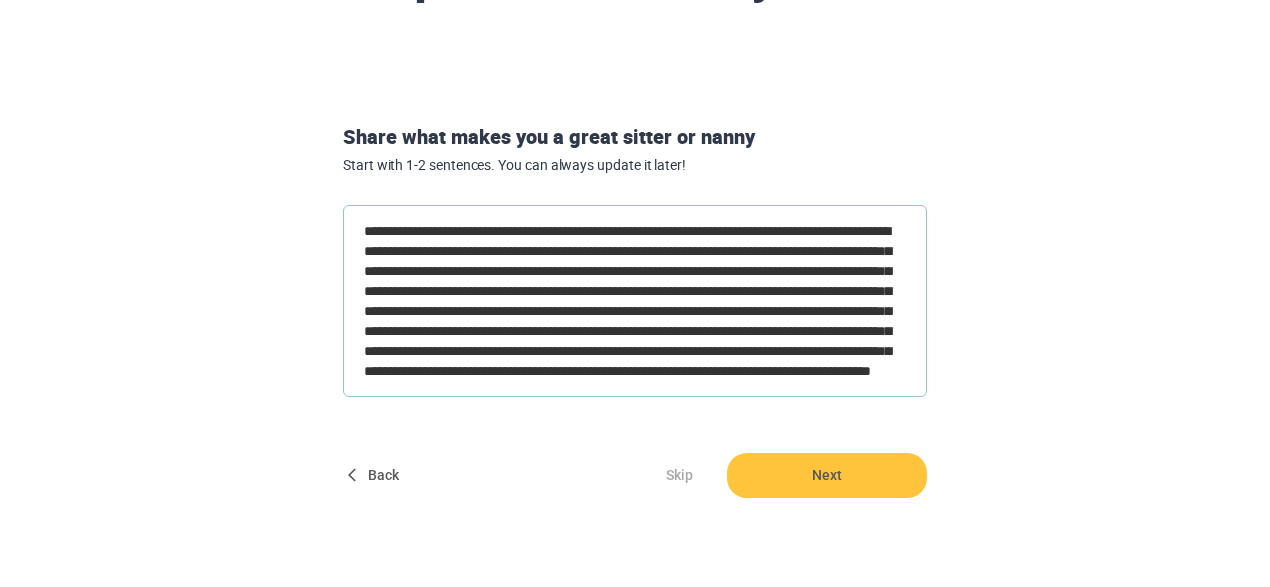 type on "**********" 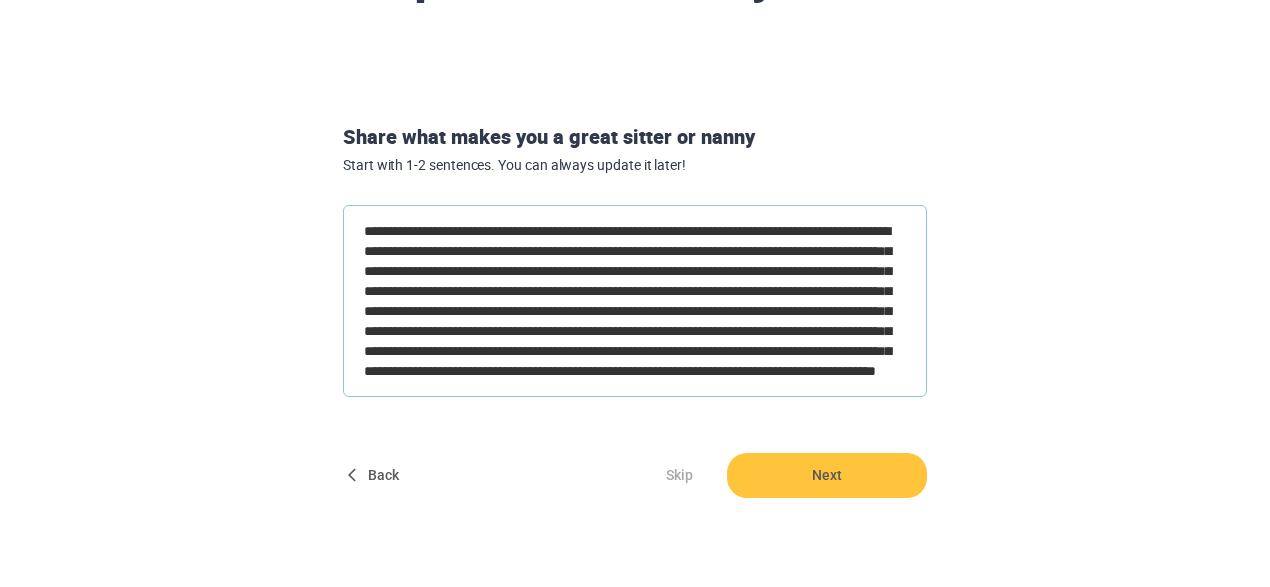 type on "**********" 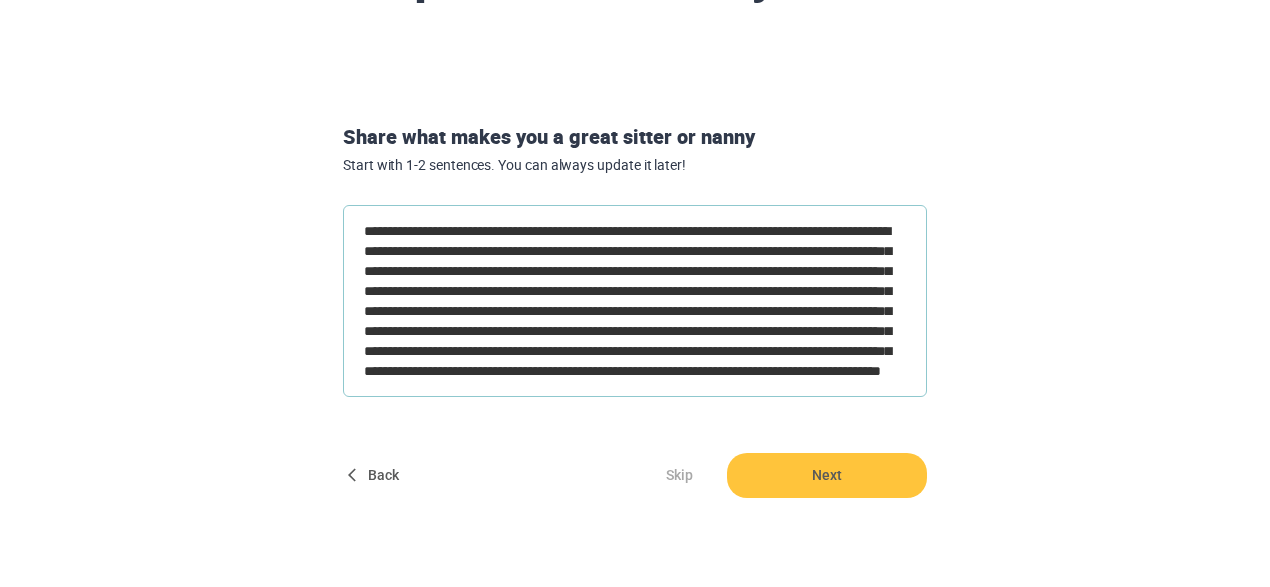 type on "*" 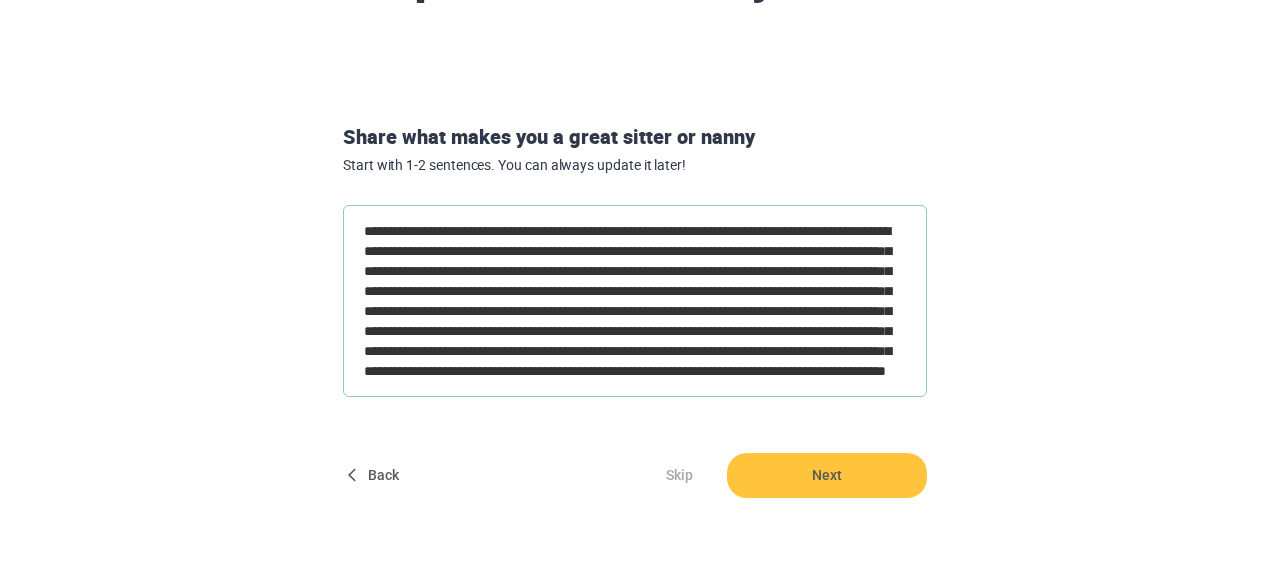 type on "**********" 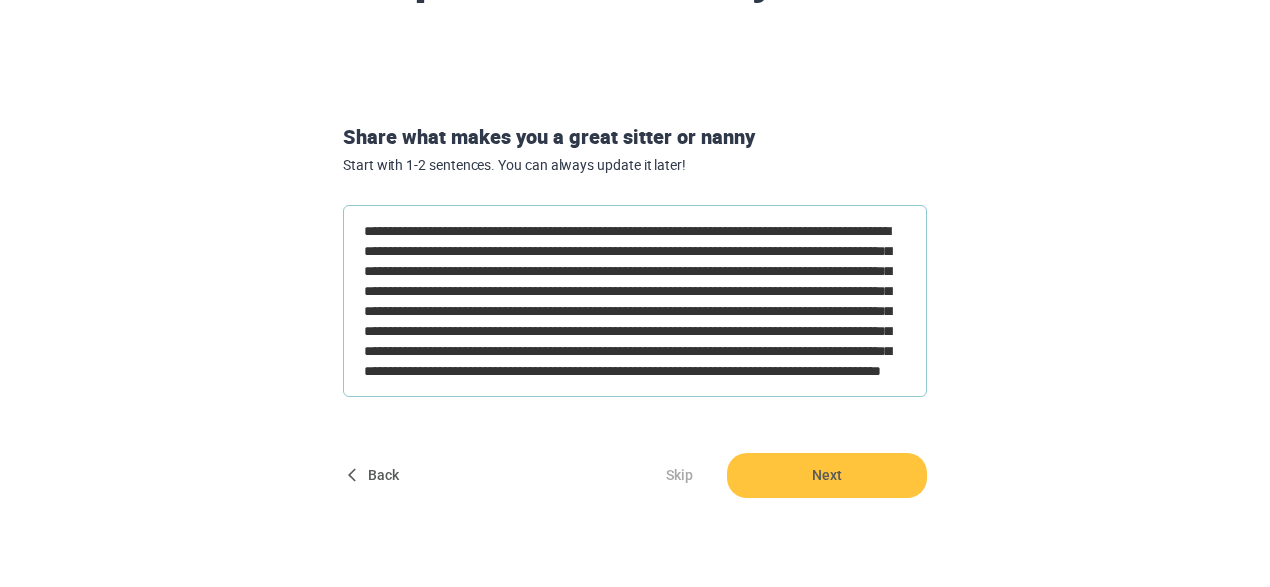 type on "**********" 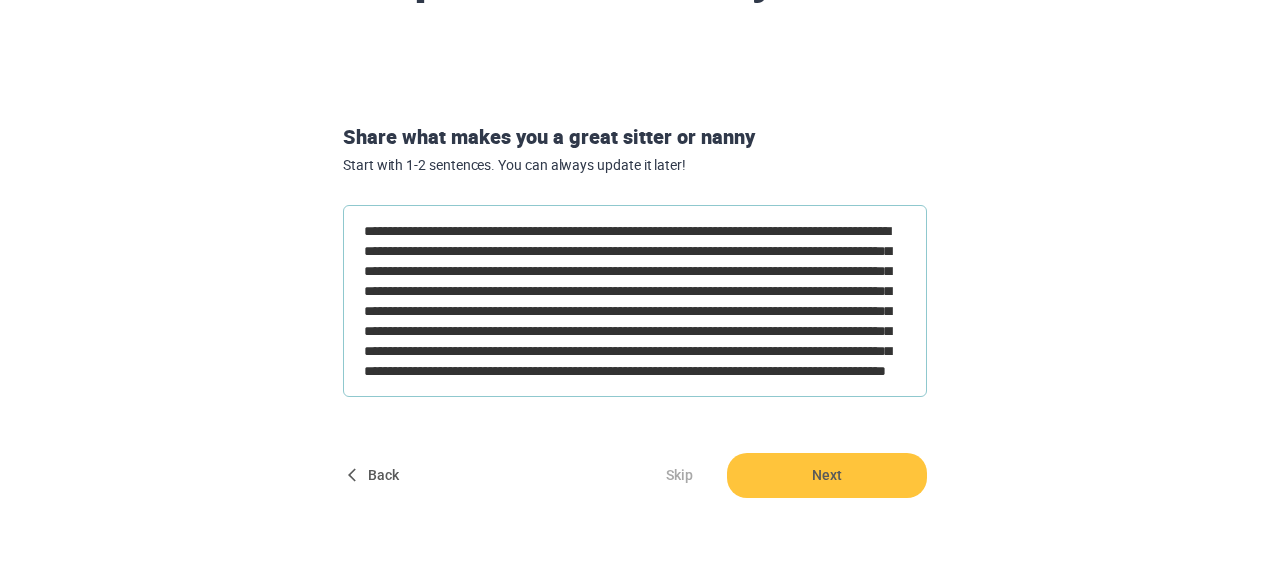 type on "**********" 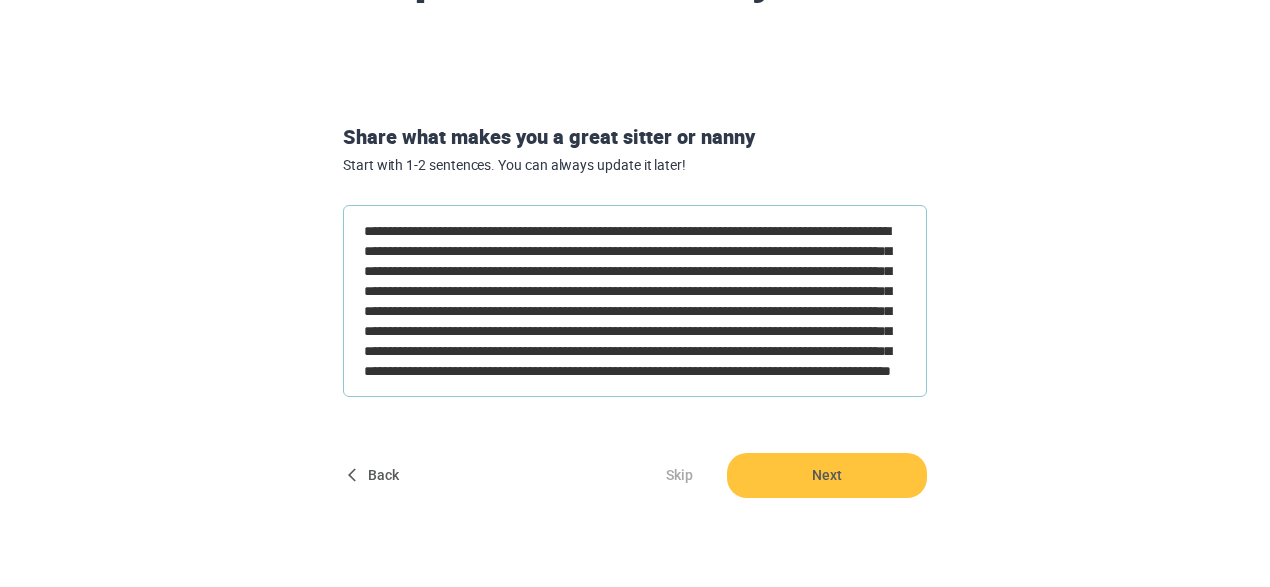 type on "**********" 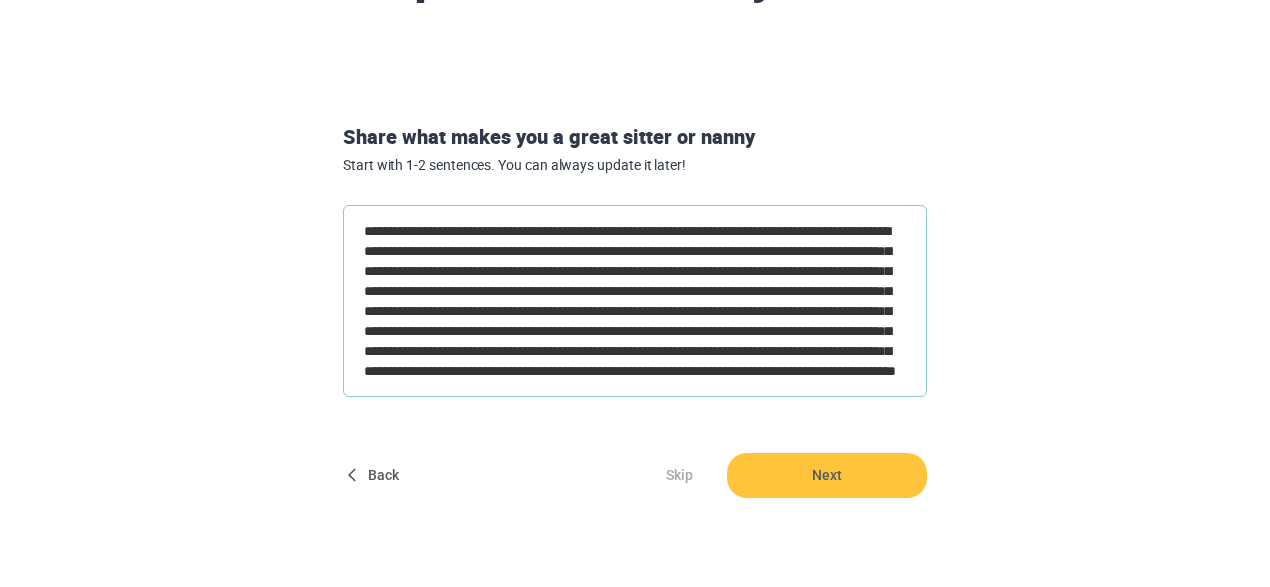 type on "**********" 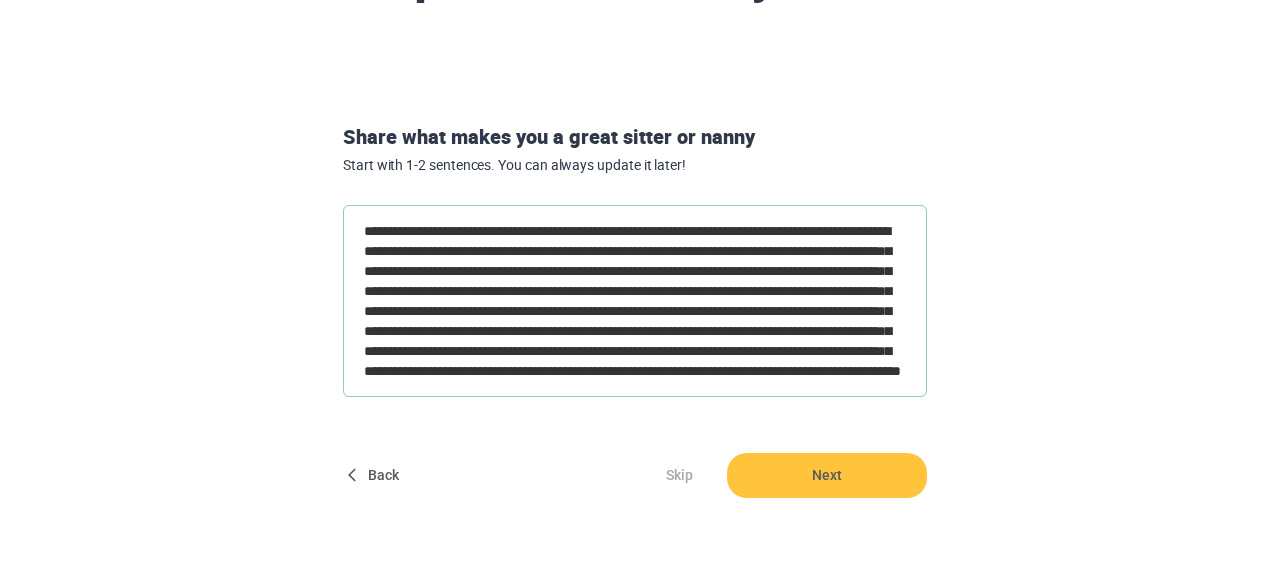 type on "**********" 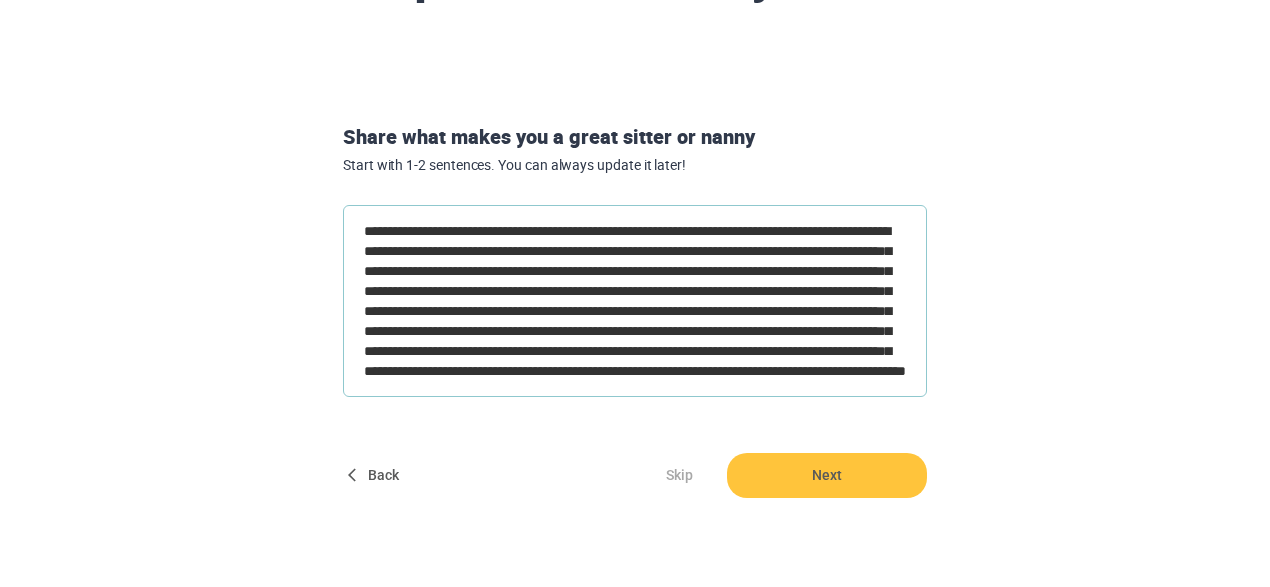 type on "**********" 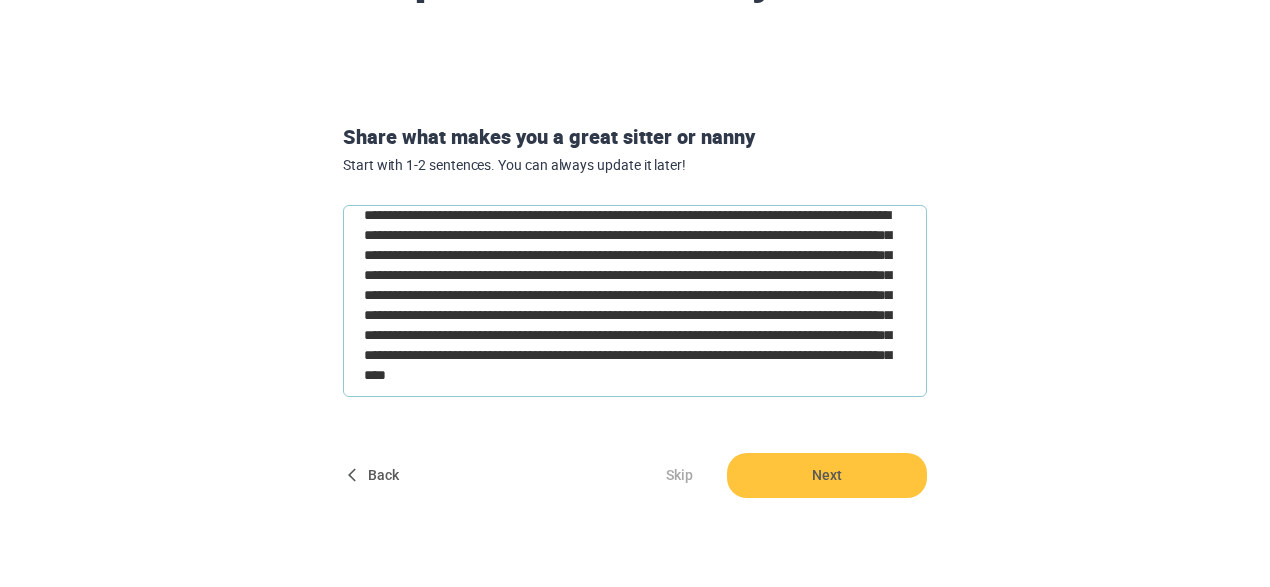 type on "**********" 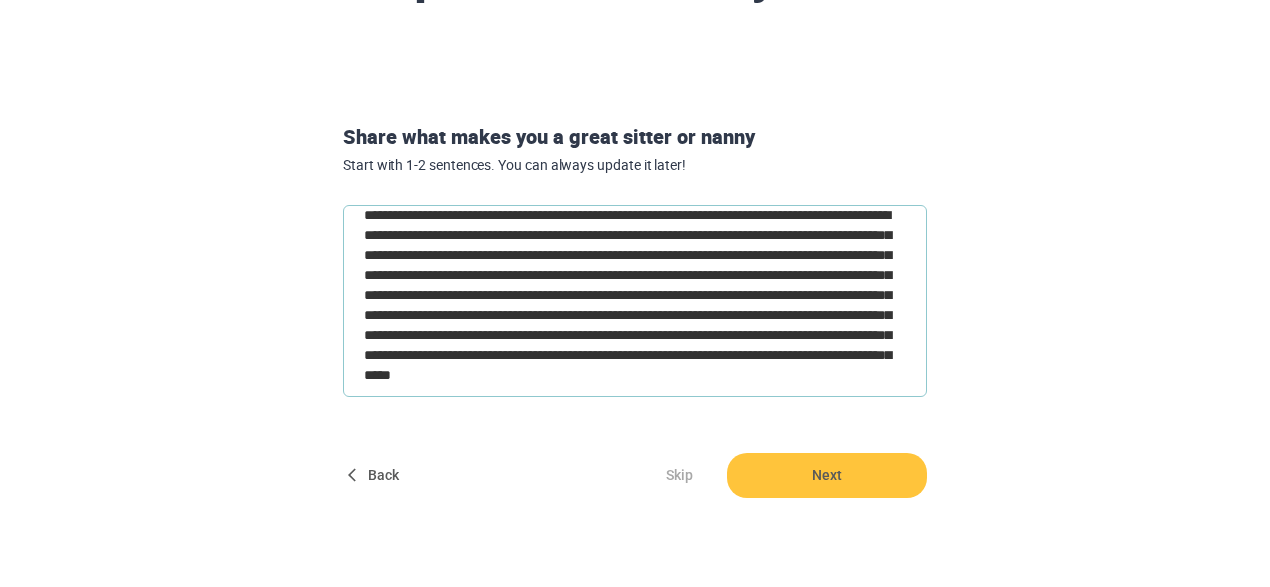 type on "**********" 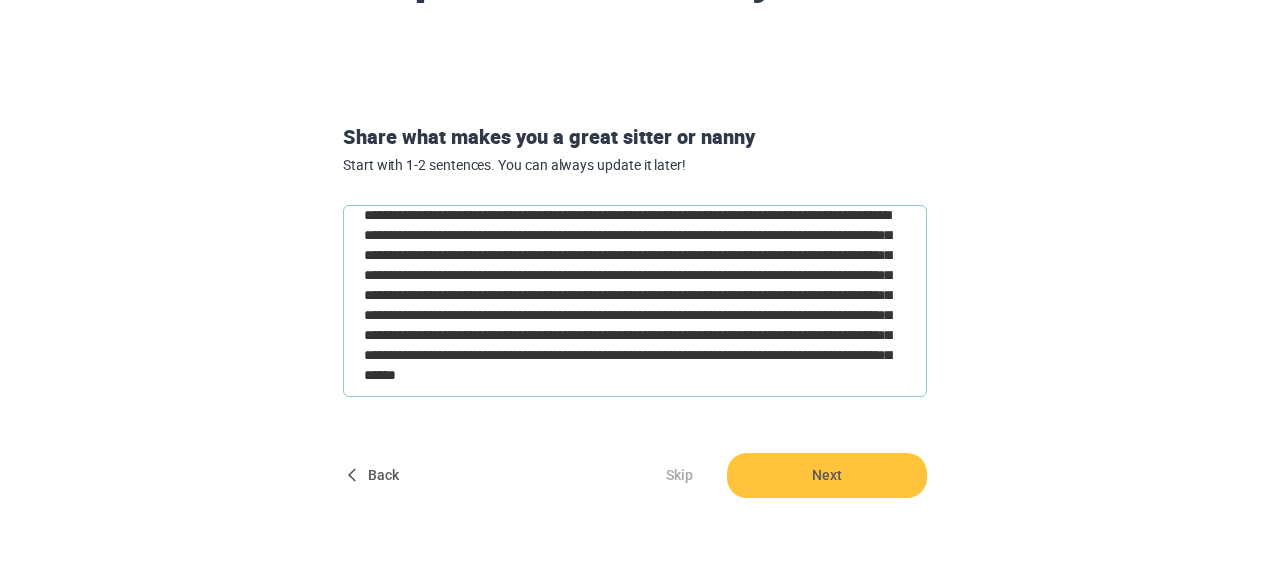 type on "**********" 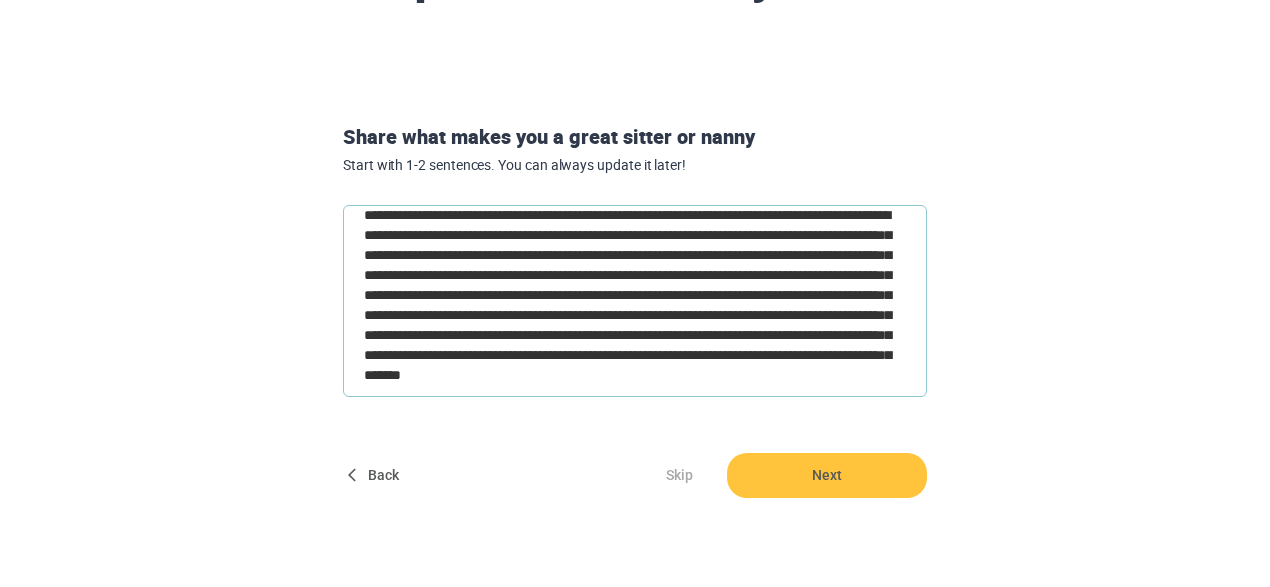 type on "**********" 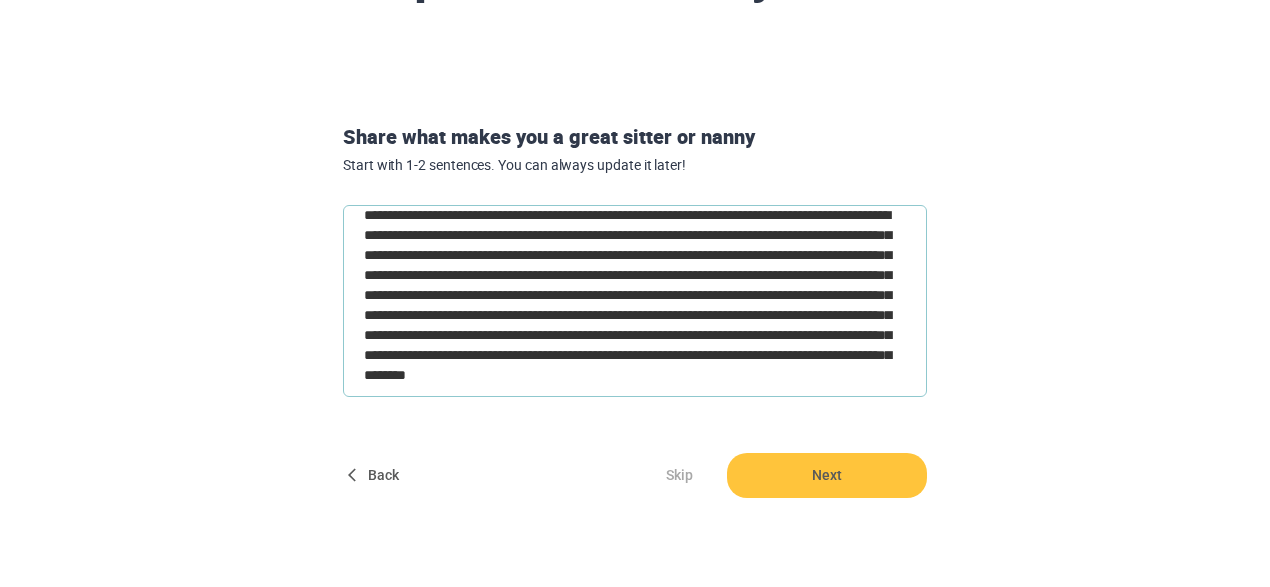 type on "**********" 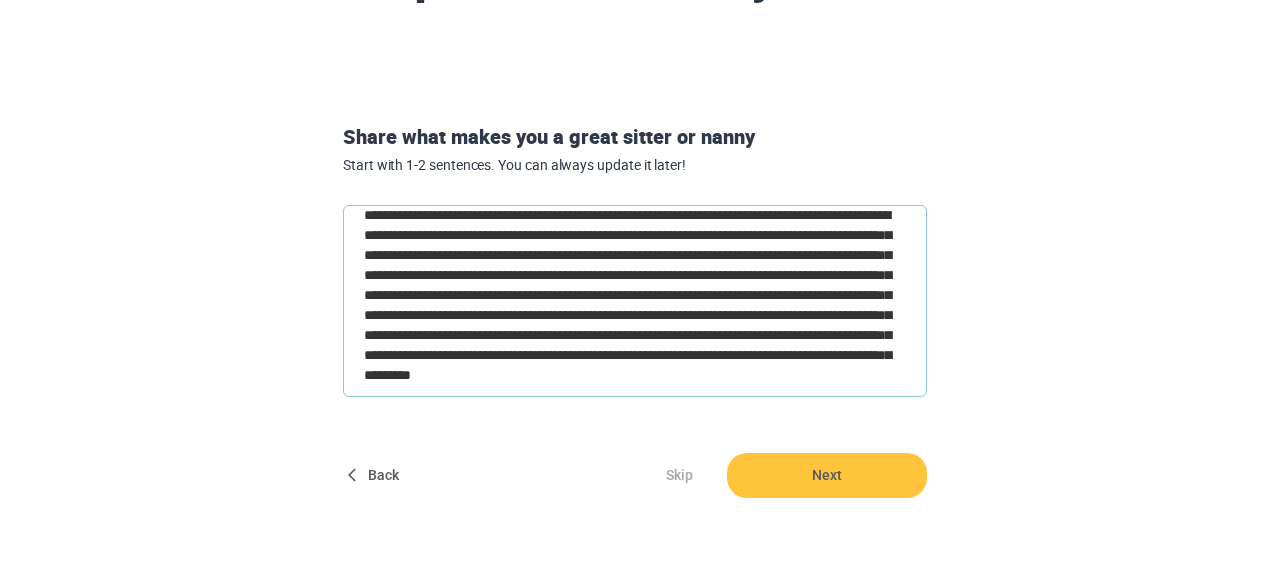 type on "**********" 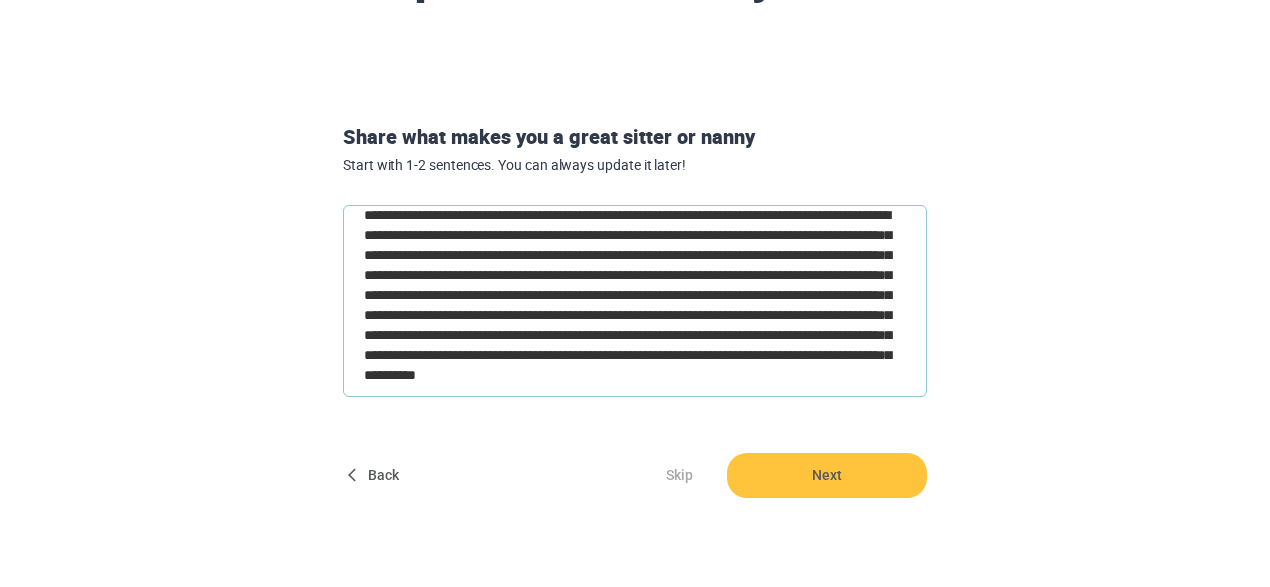 type on "**********" 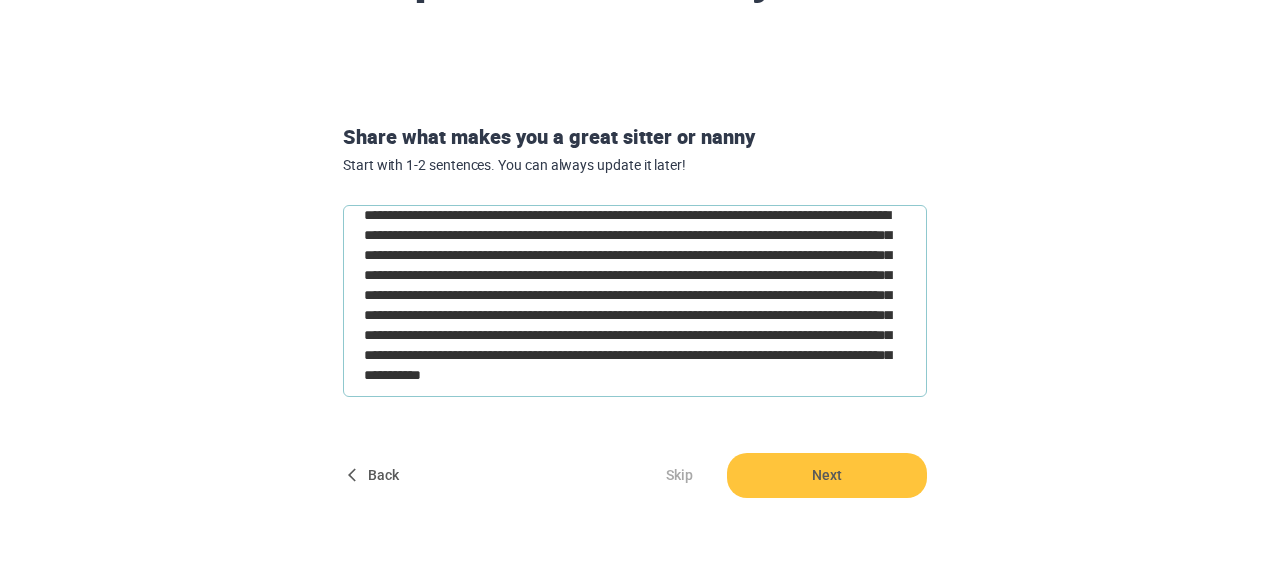 click on "**********" at bounding box center [635, 301] 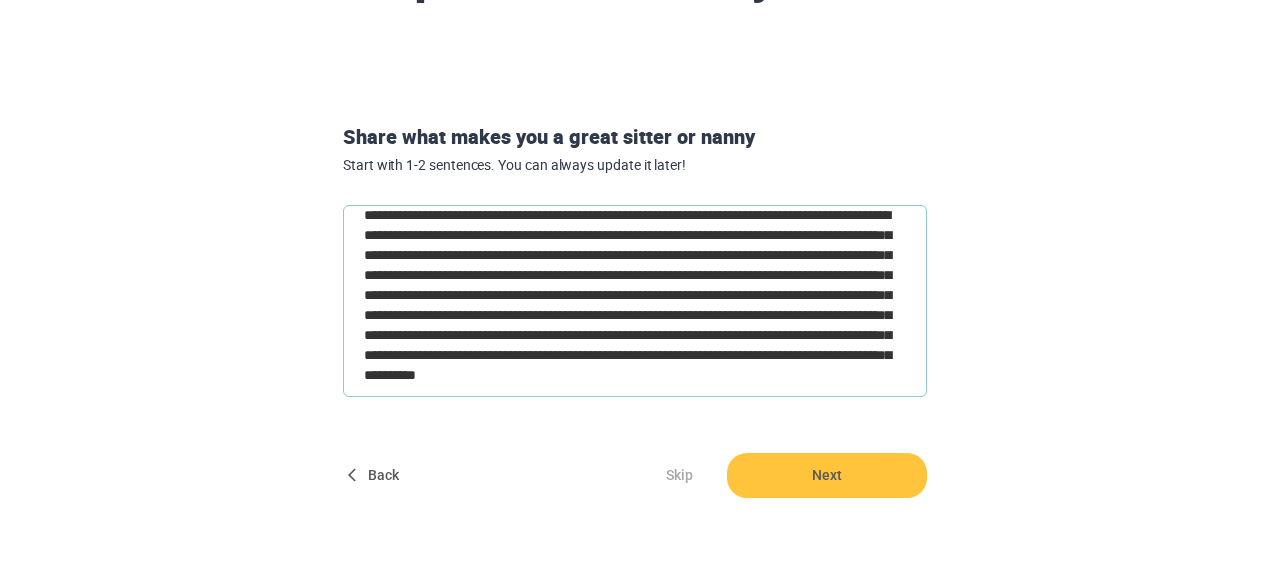 click on "**********" at bounding box center (635, 301) 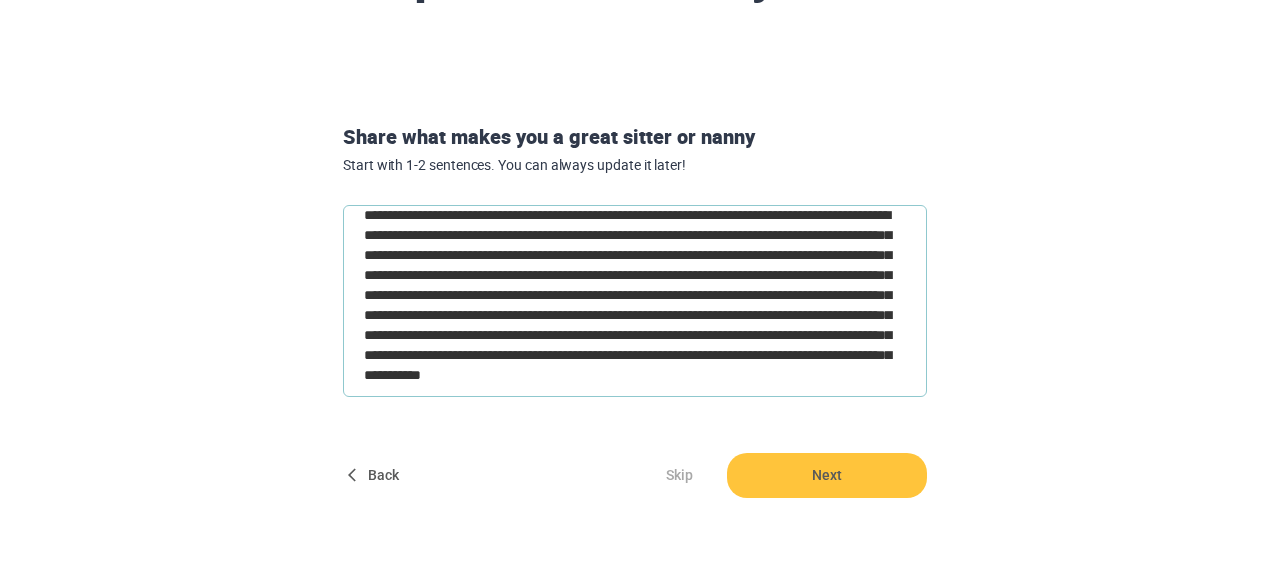 type on "**********" 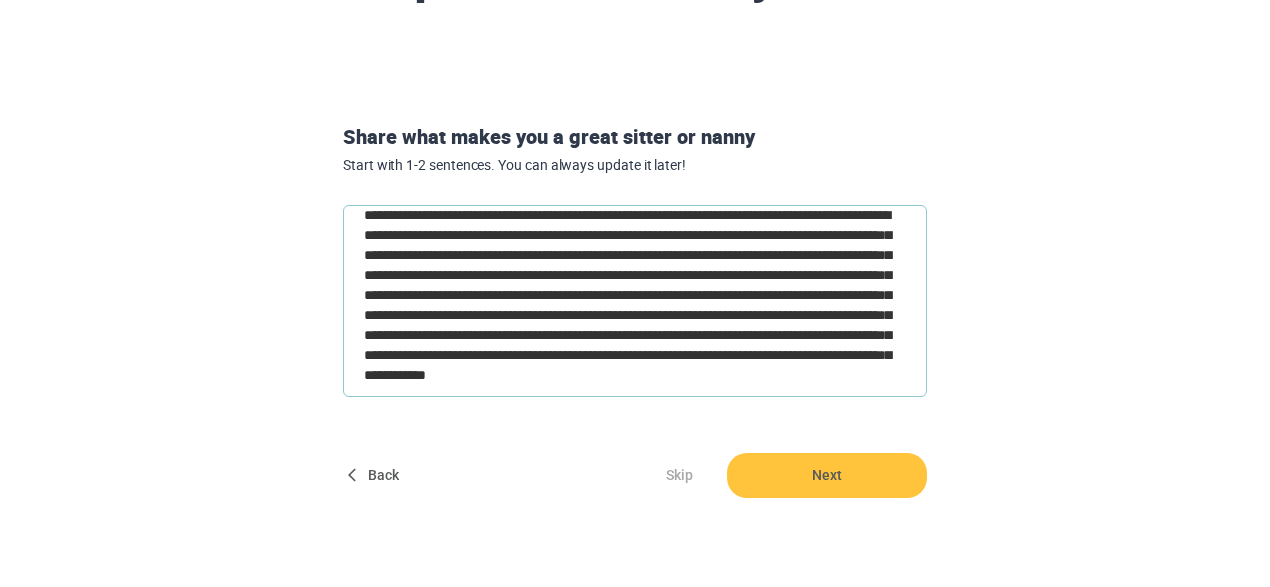 type on "**********" 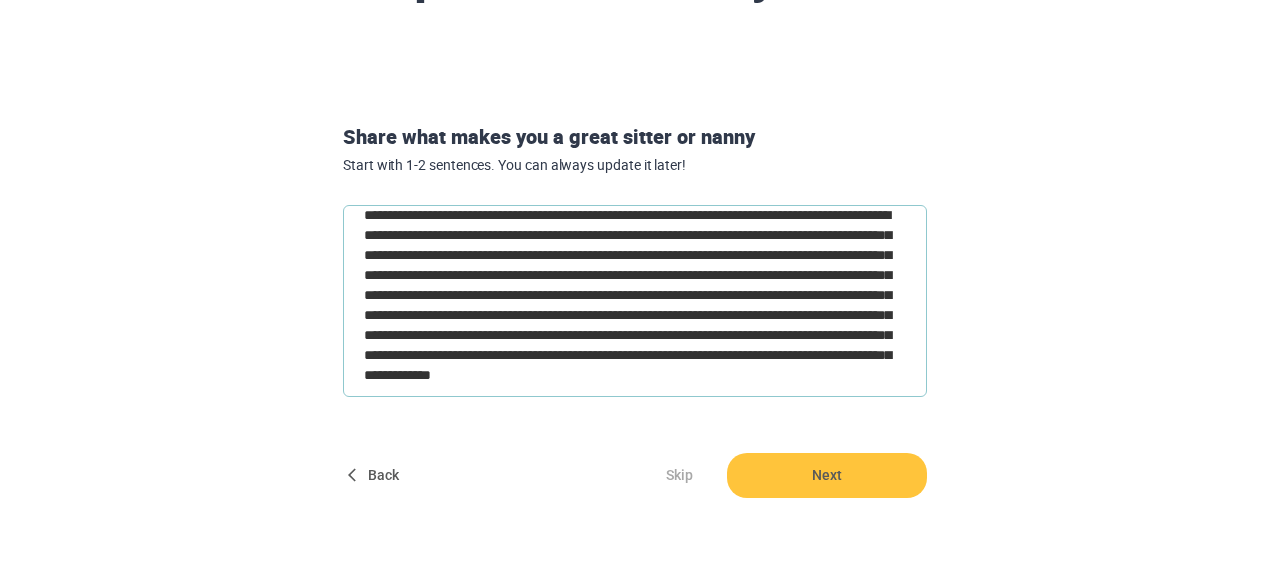 type on "**********" 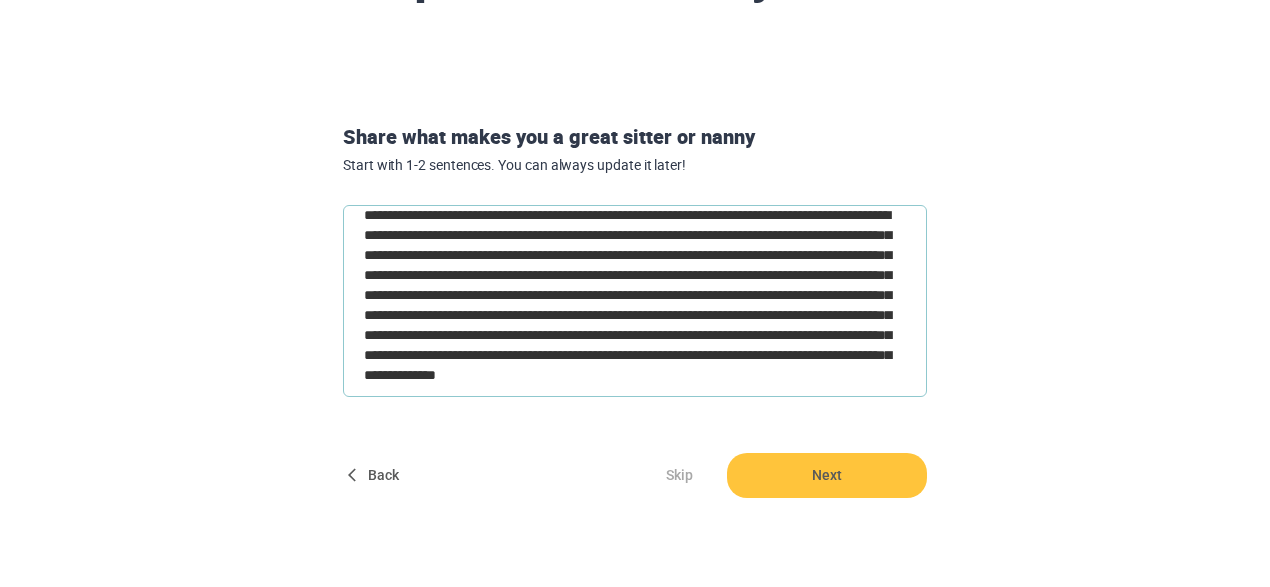 type on "**********" 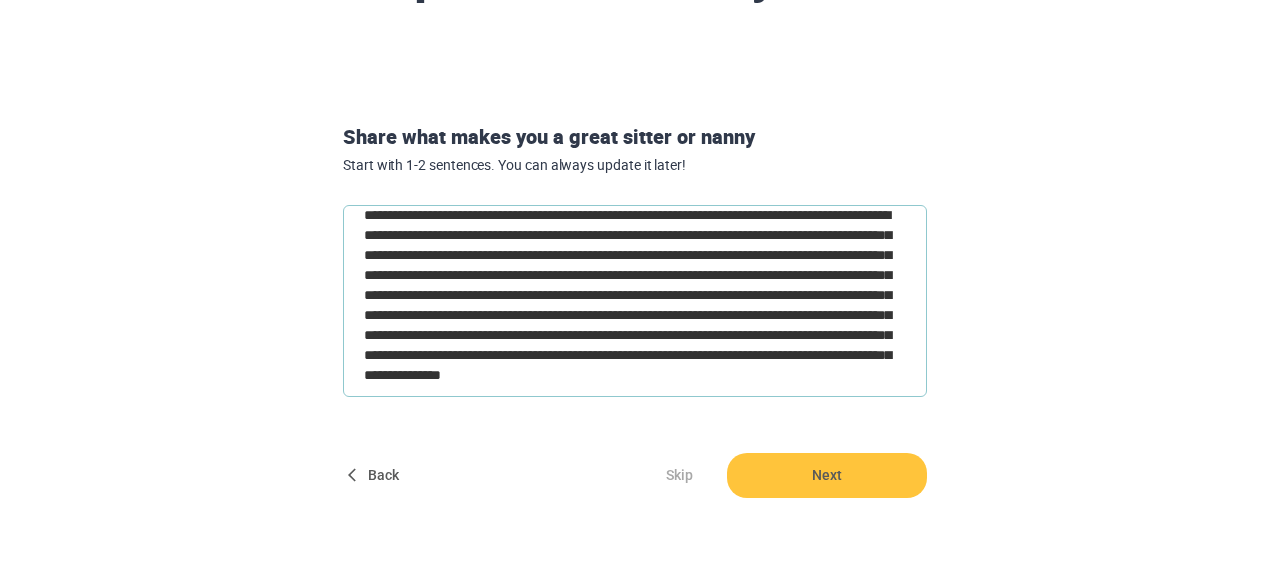 type on "**********" 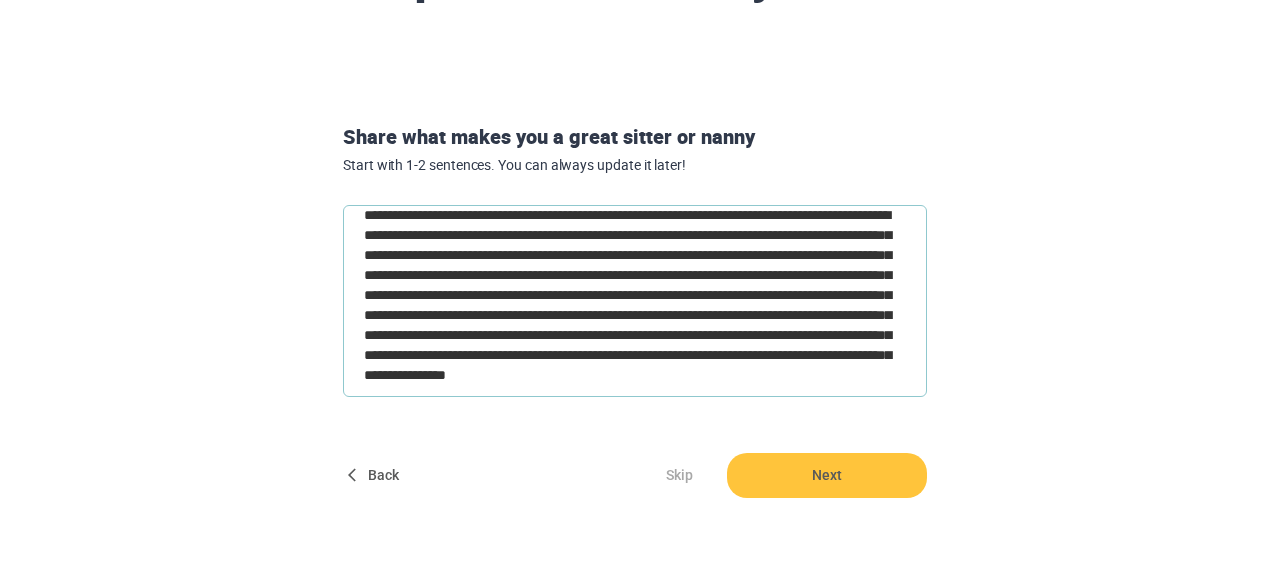 type on "**********" 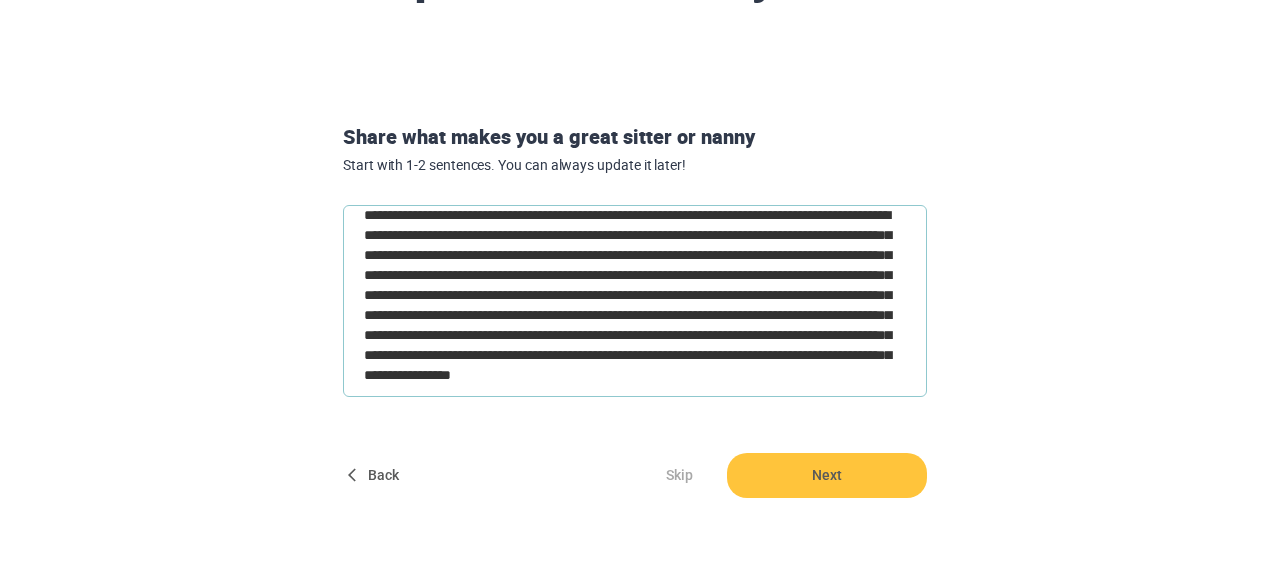 type on "**********" 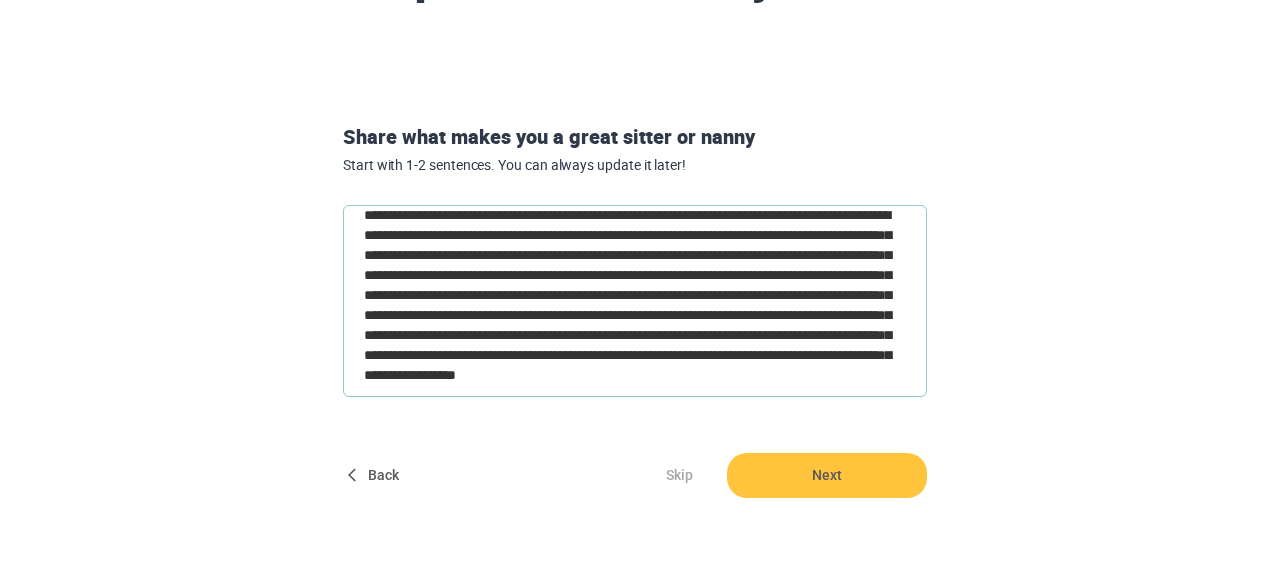 type on "**********" 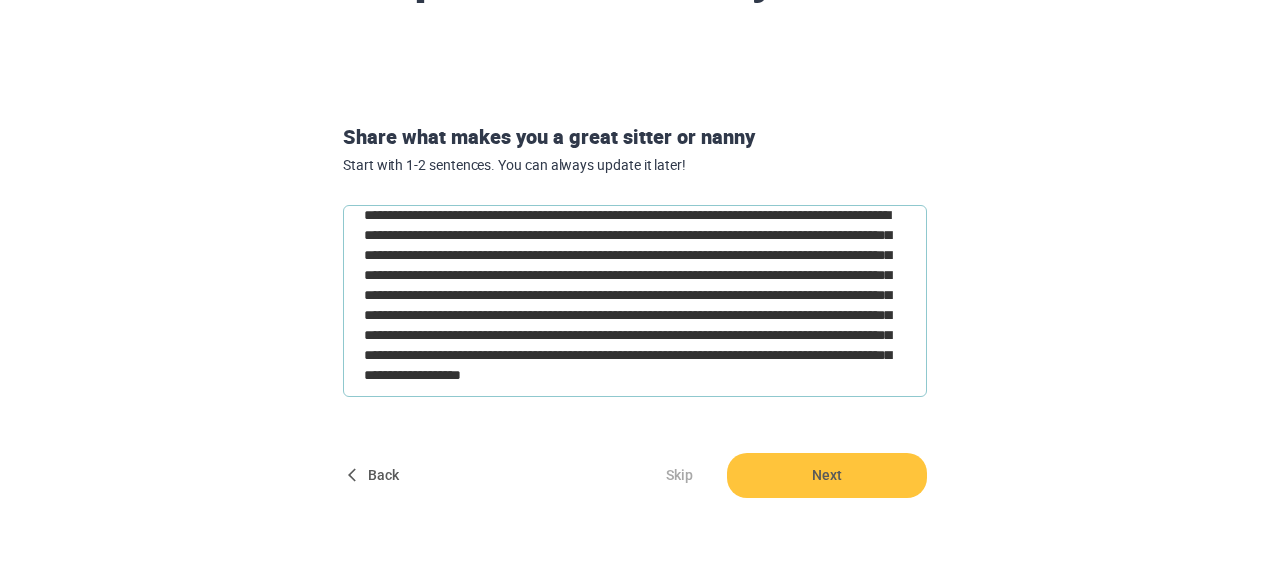 type on "**********" 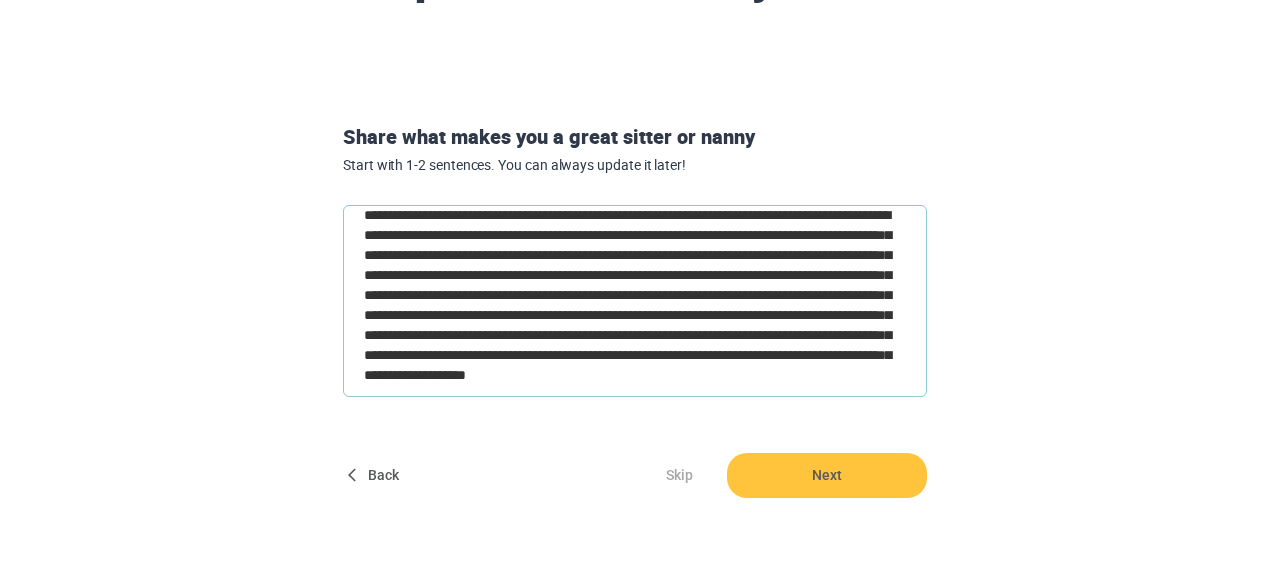 type on "*" 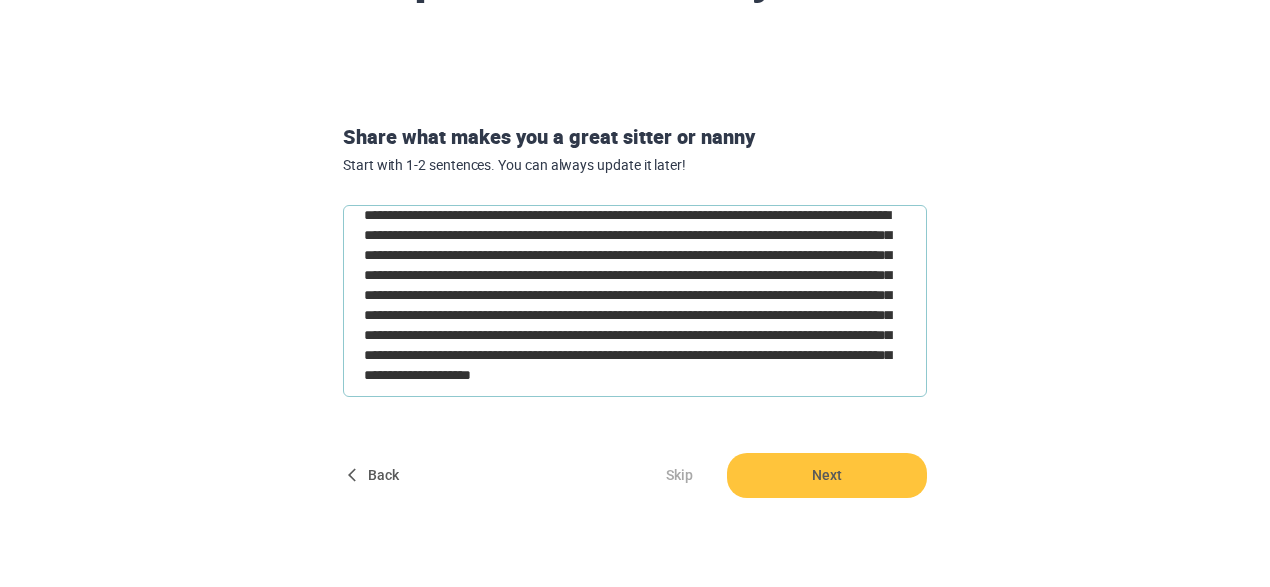 type on "**********" 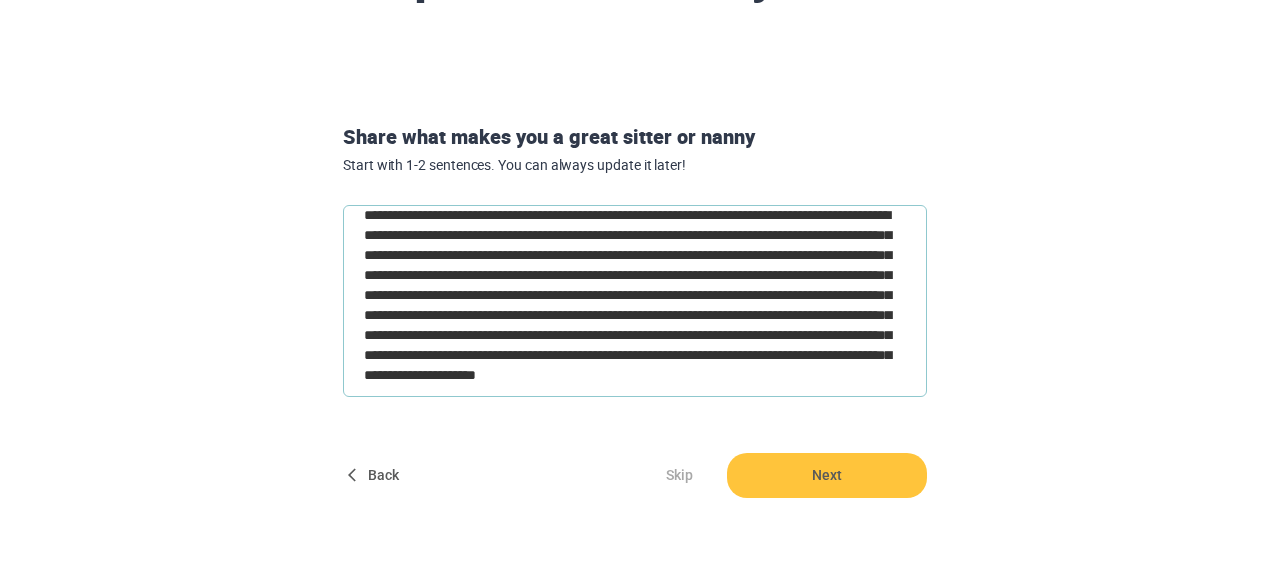 type on "**********" 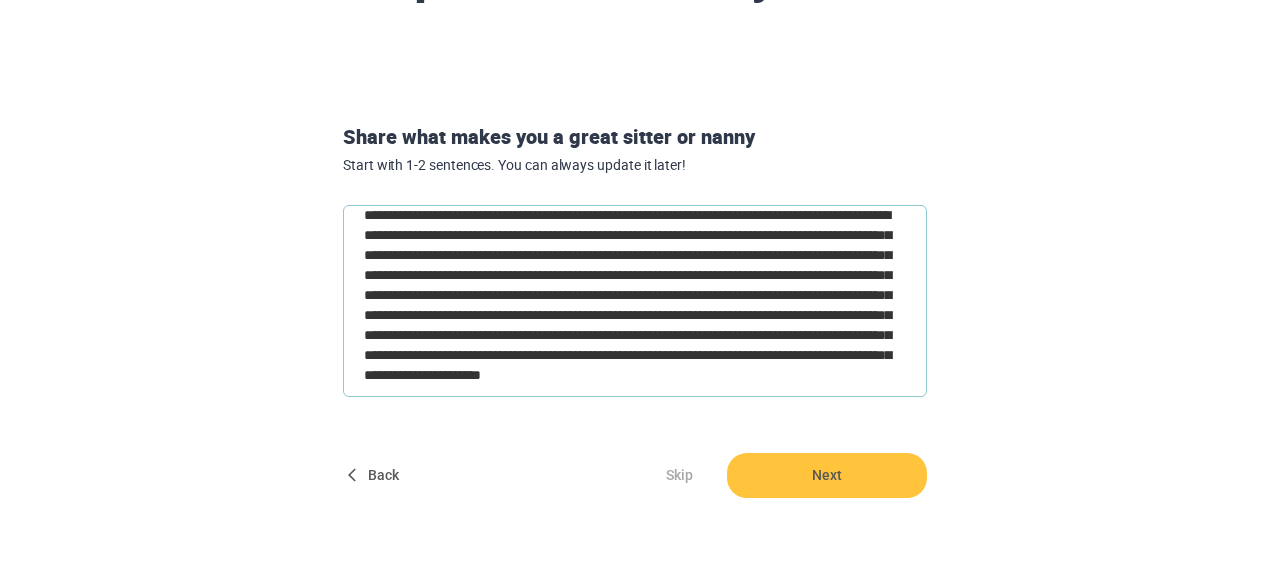 type on "**********" 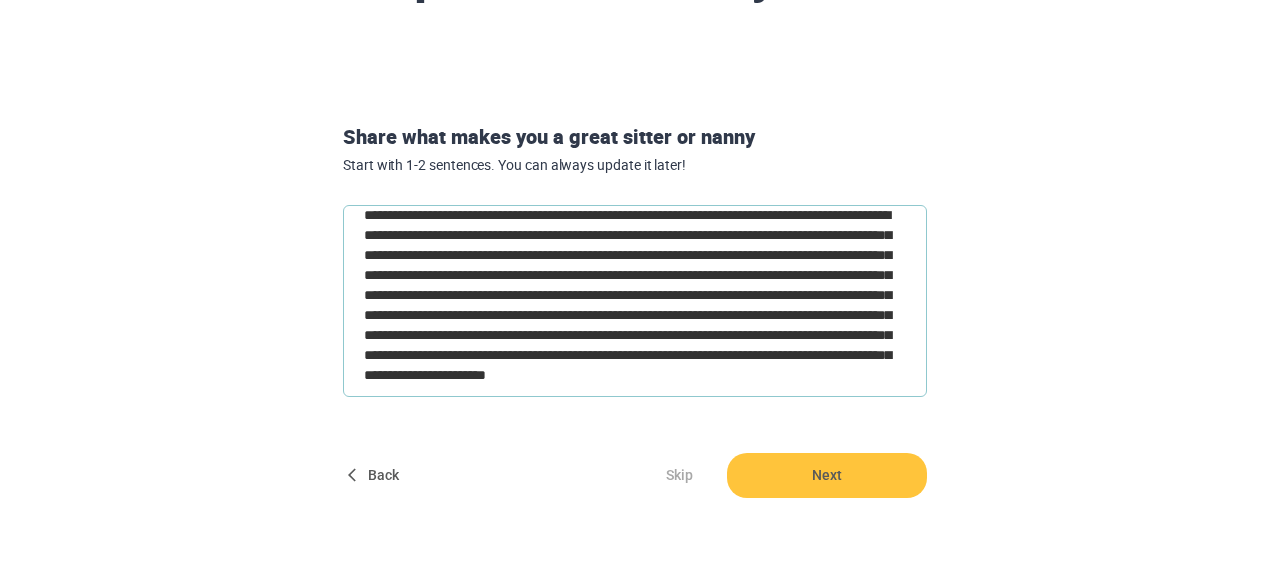 type on "**********" 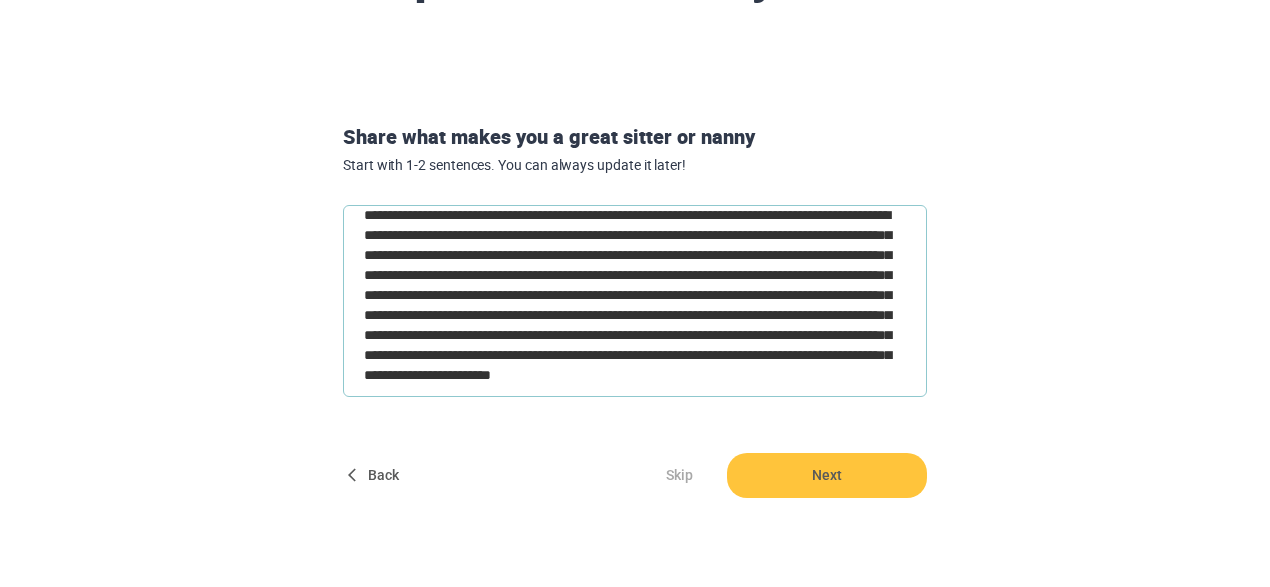 type on "**********" 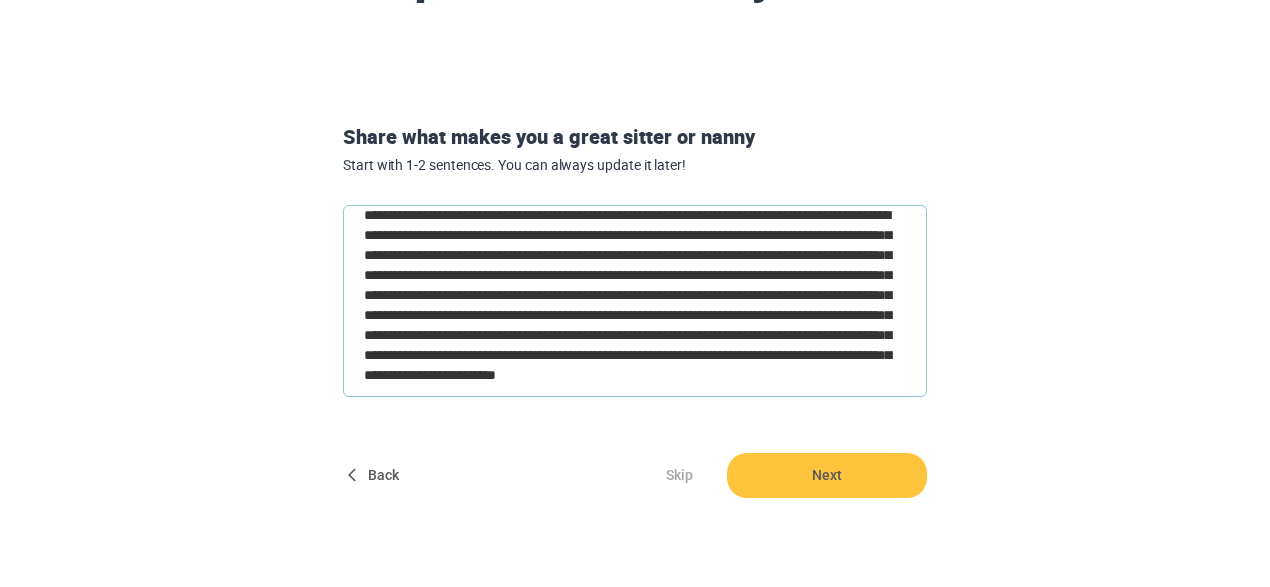 type on "*" 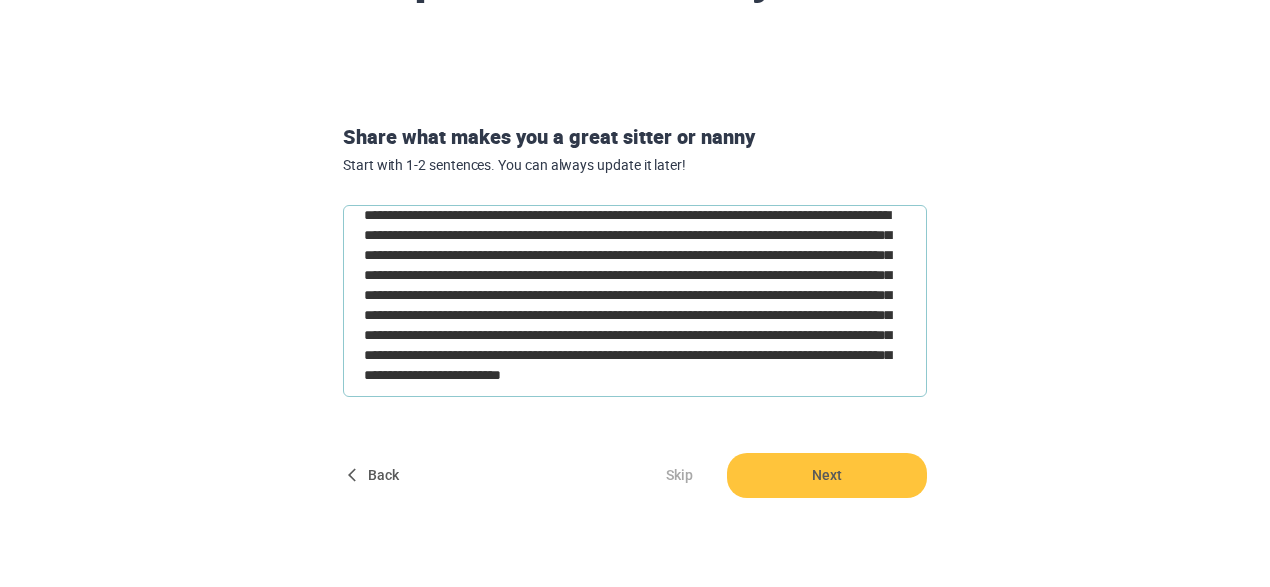 type on "**********" 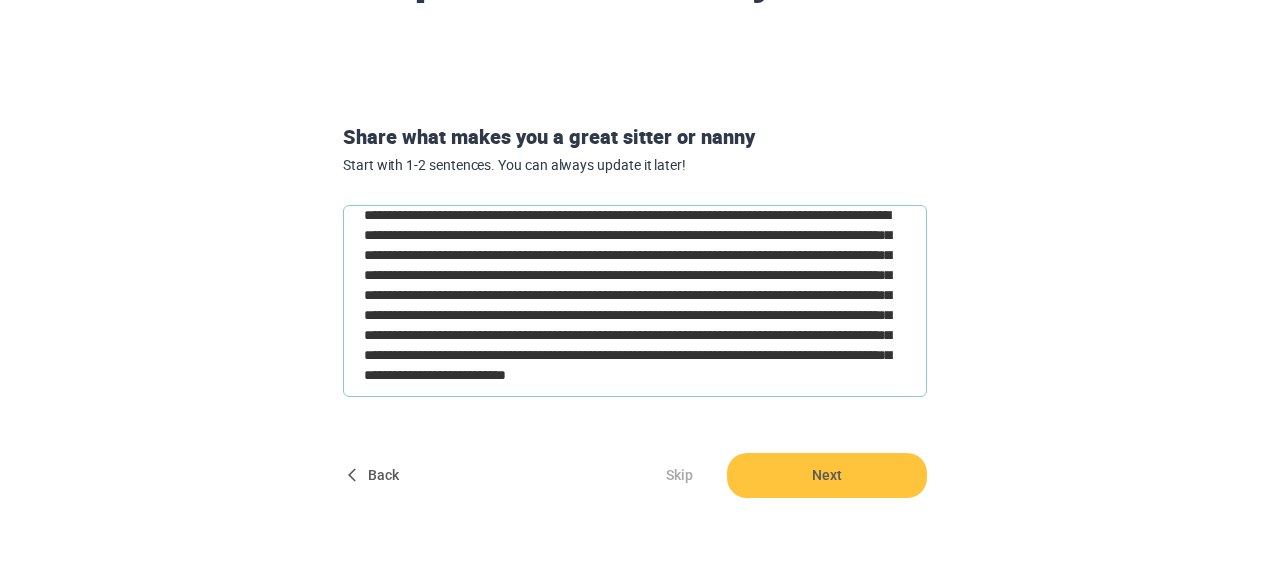 type on "**********" 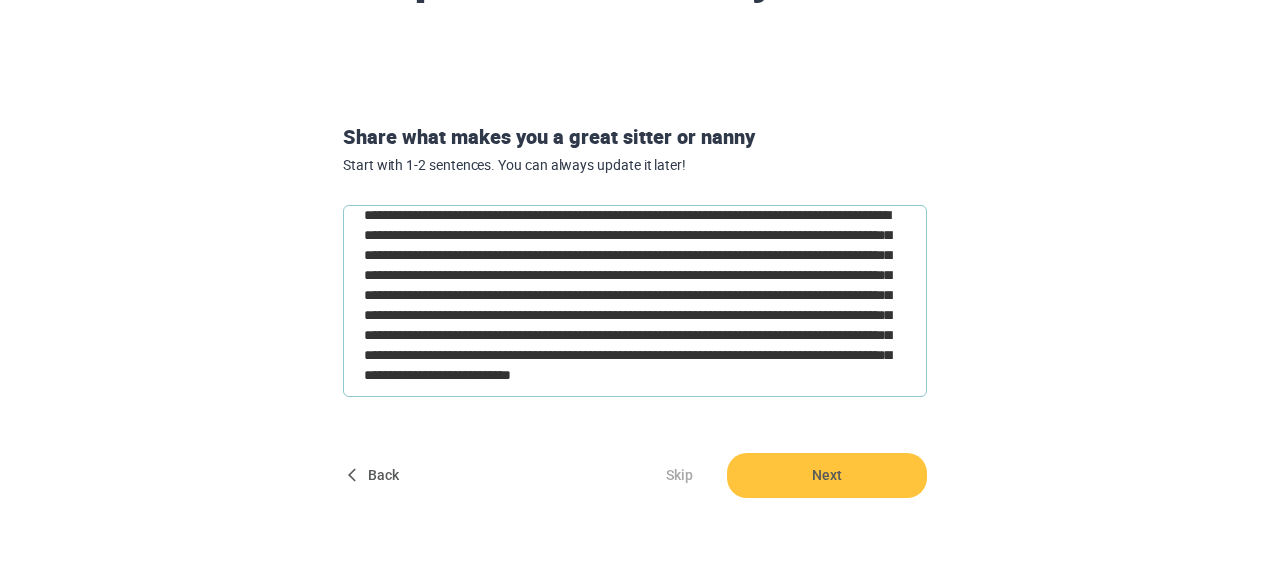 type on "**********" 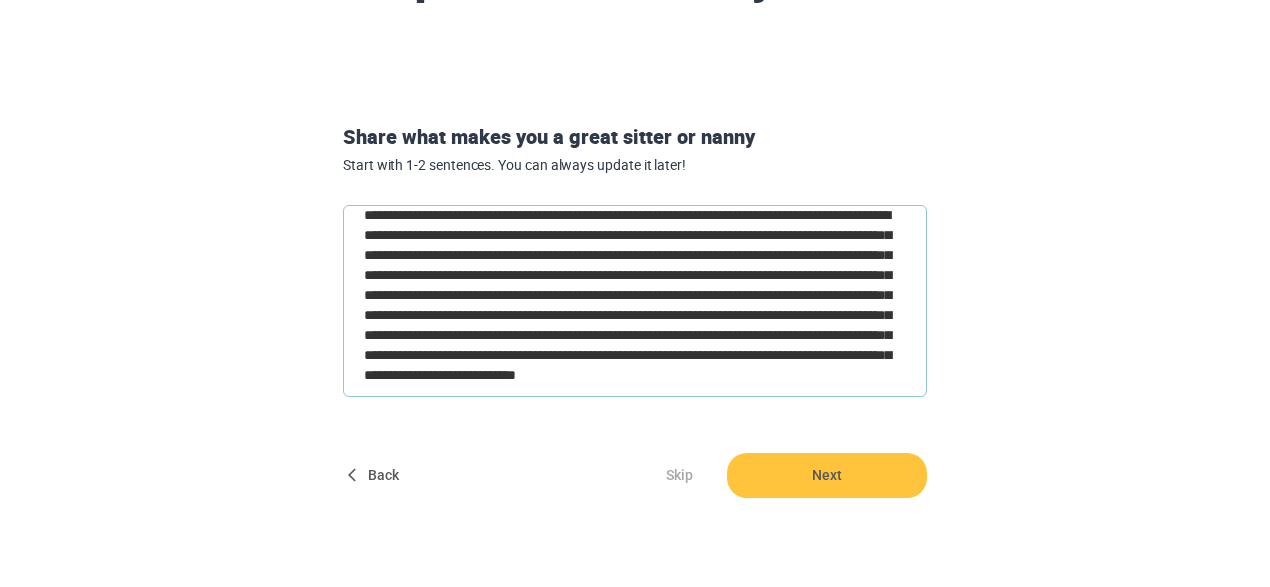 type on "**********" 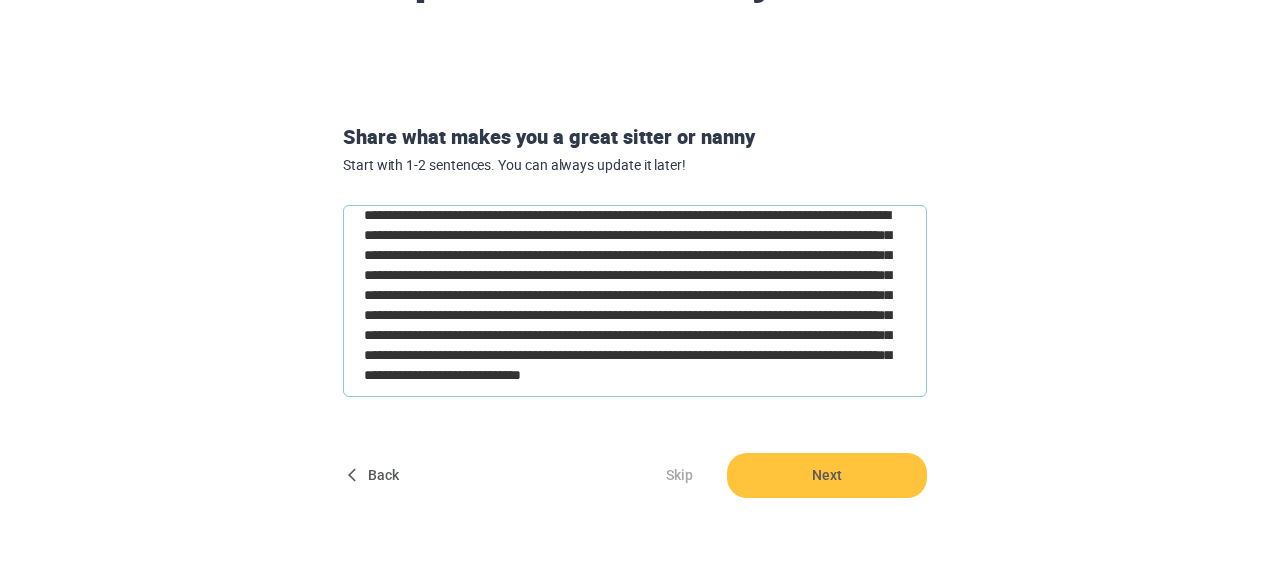 type on "**********" 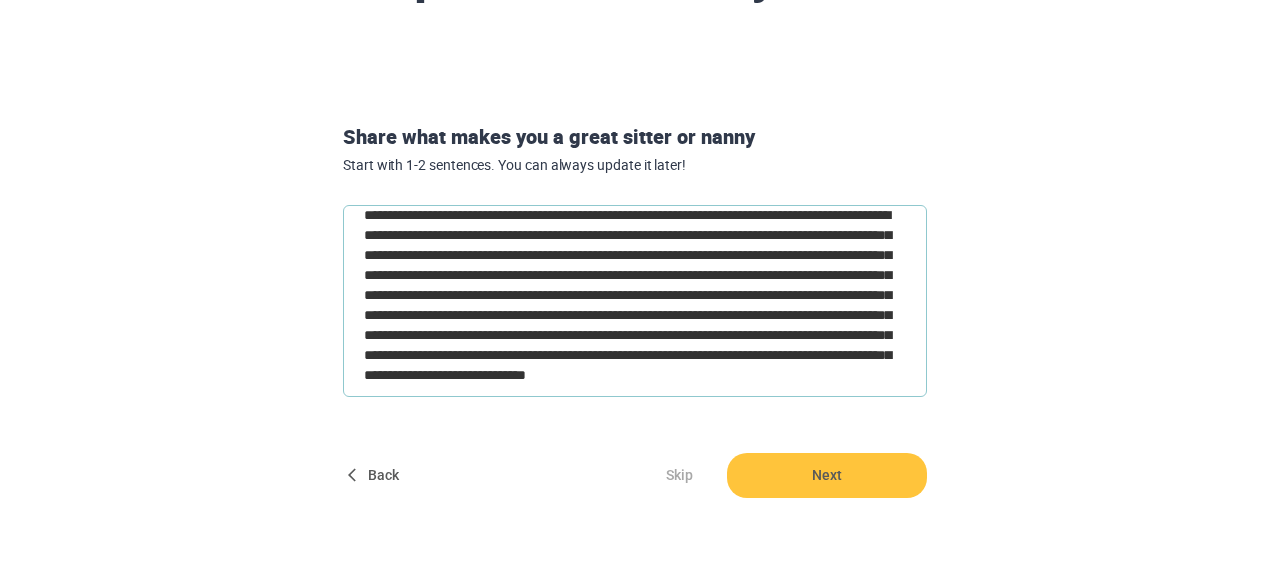 type on "**********" 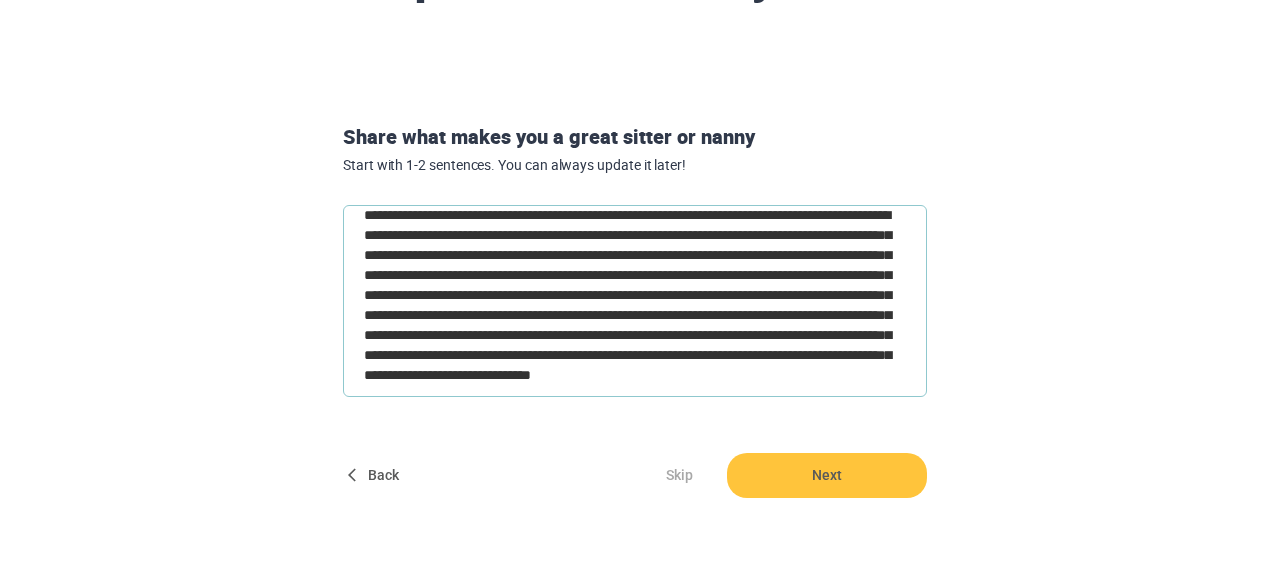 type on "**********" 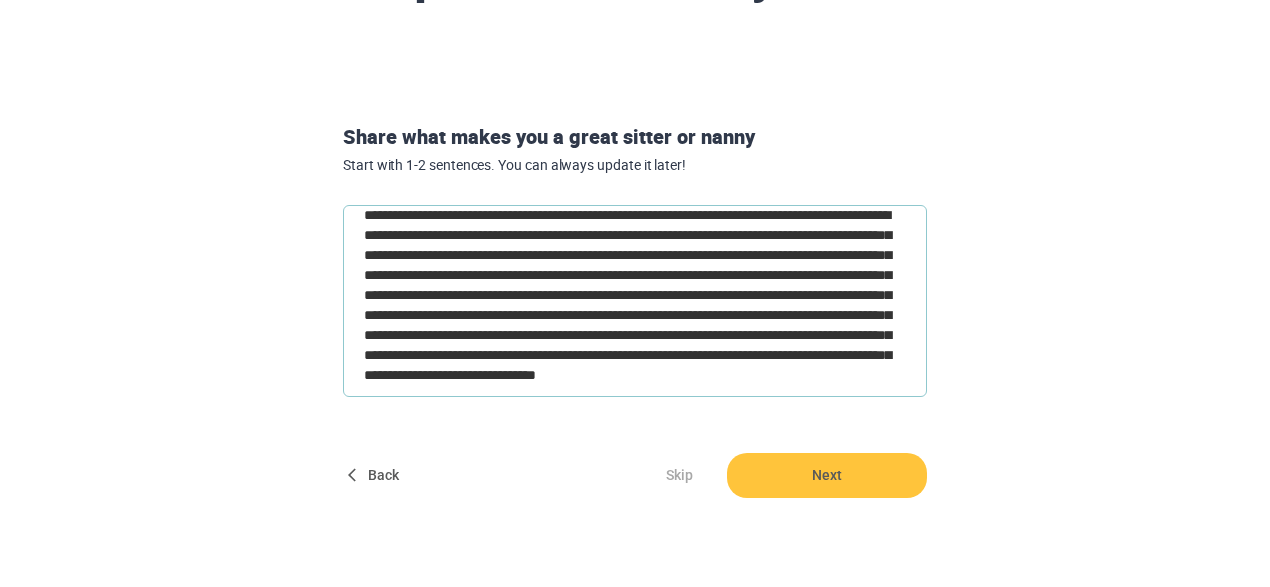 type on "**********" 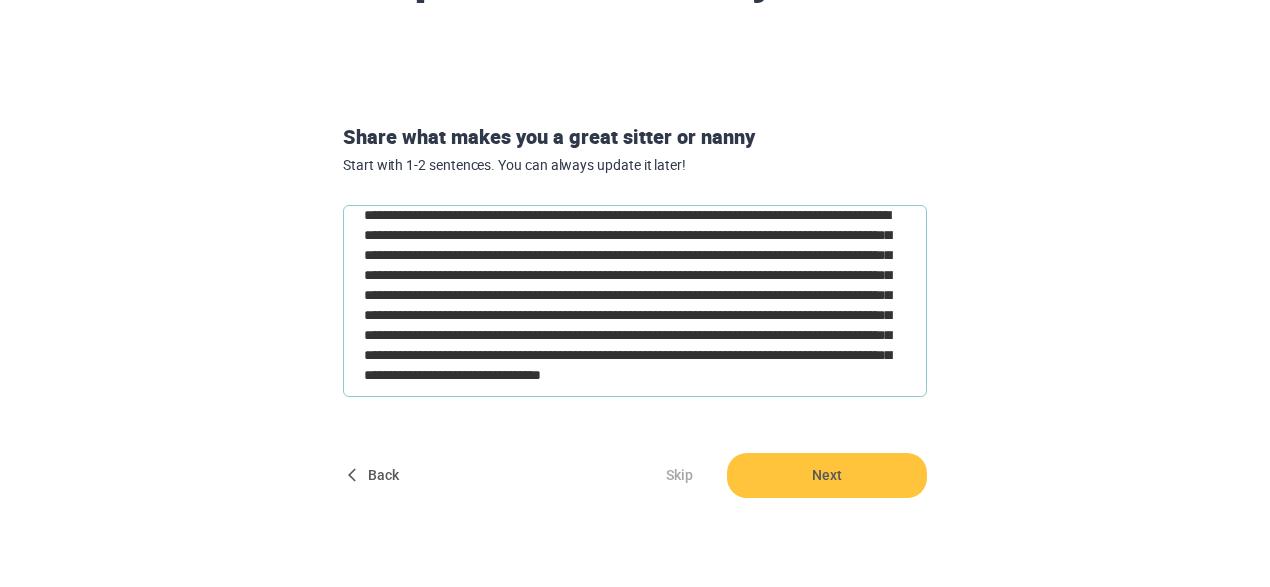 type on "**********" 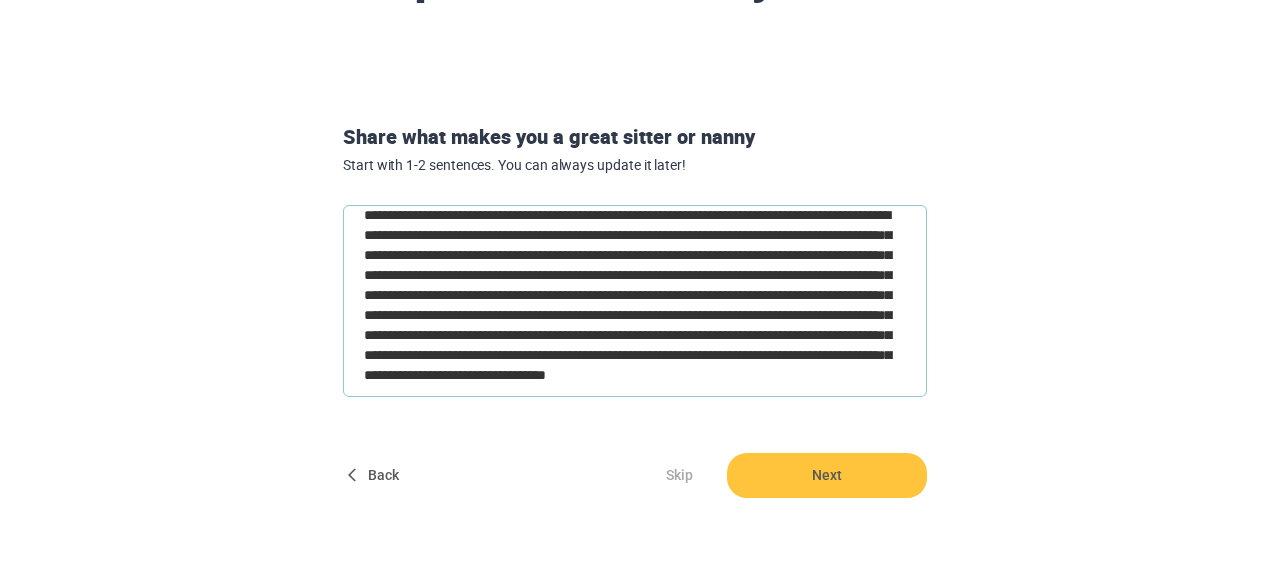 type on "**********" 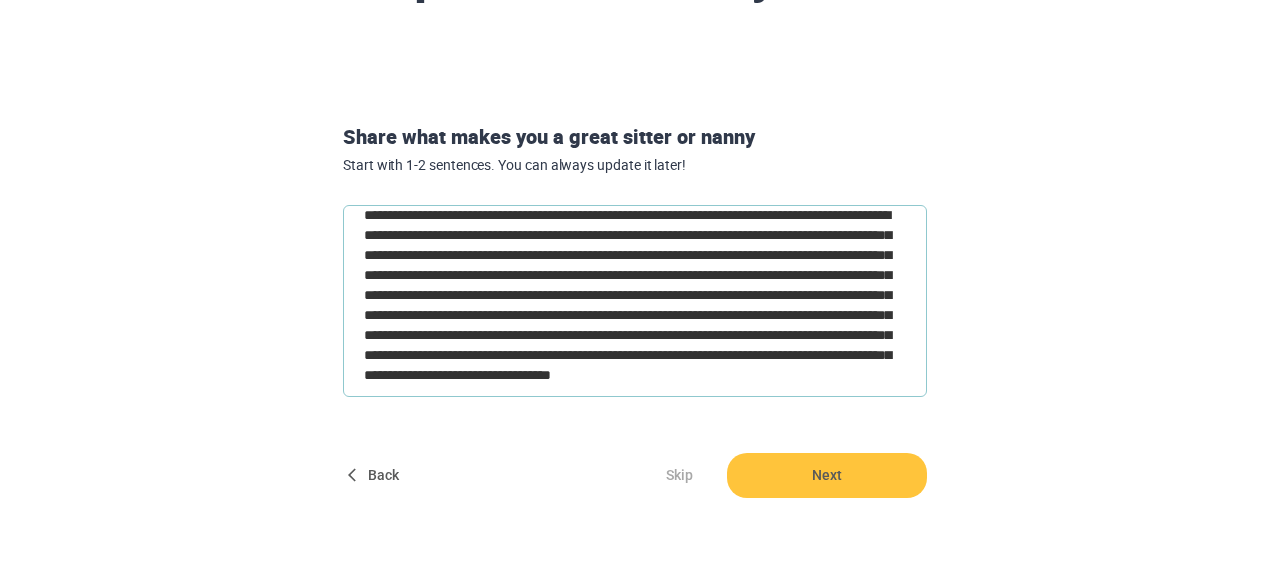 type on "**********" 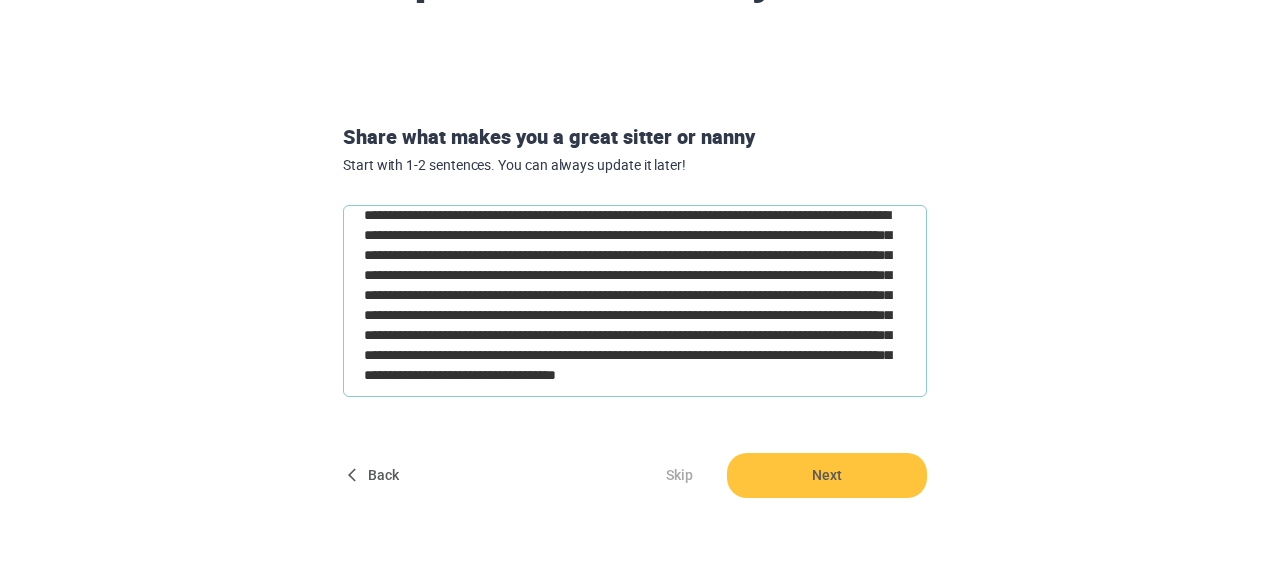 type on "**********" 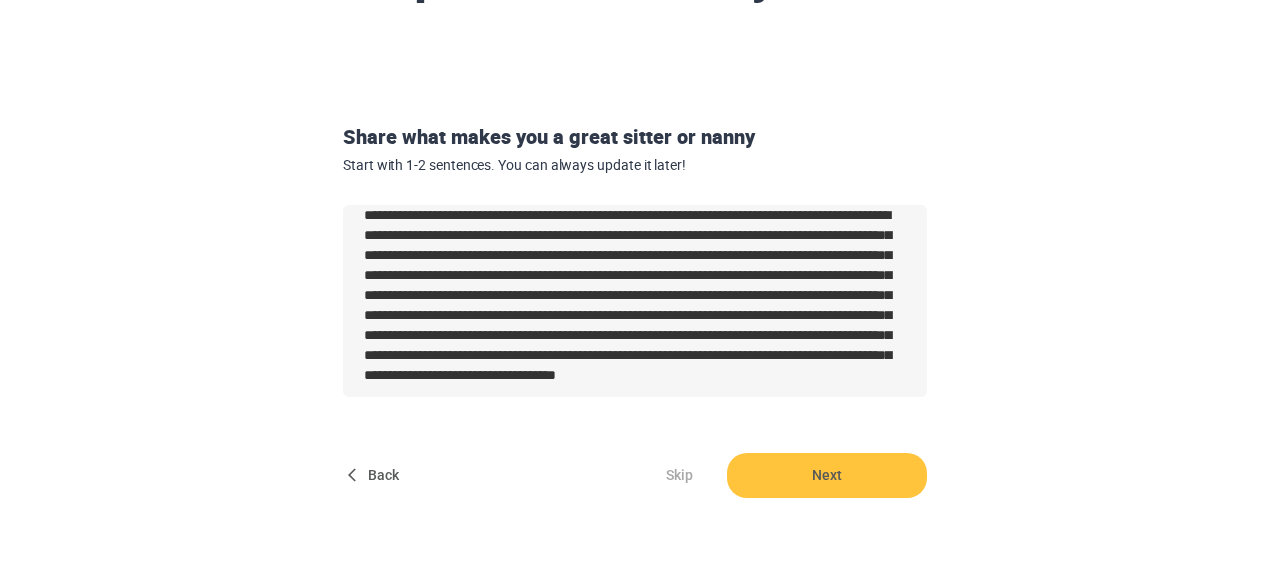 click on "**********" at bounding box center (635, 290) 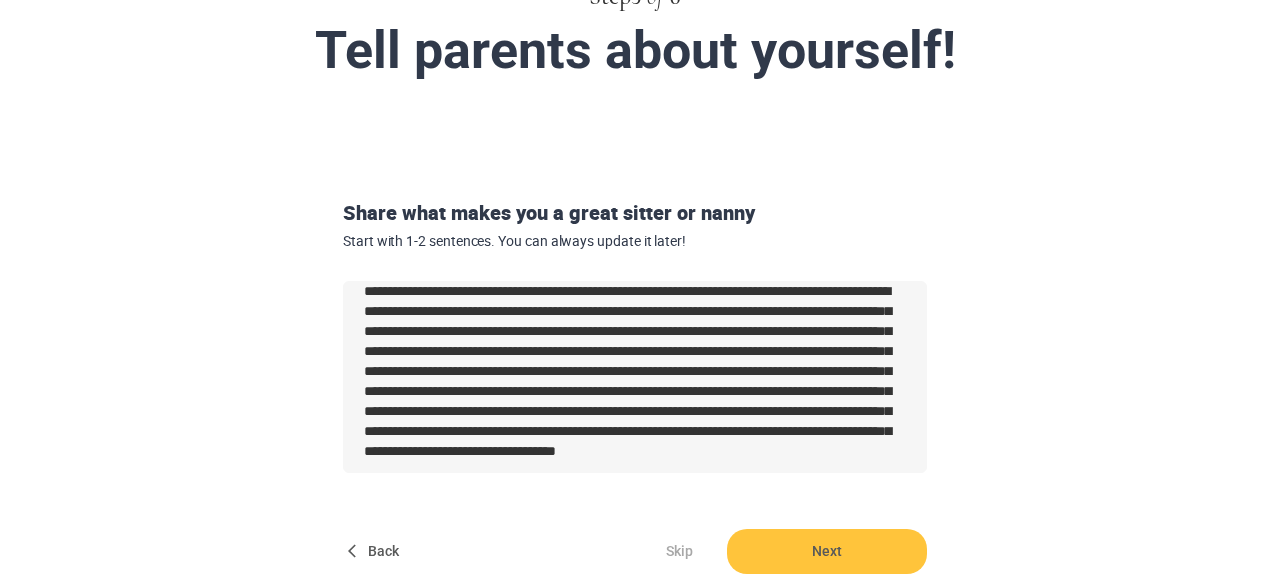scroll, scrollTop: 297, scrollLeft: 0, axis: vertical 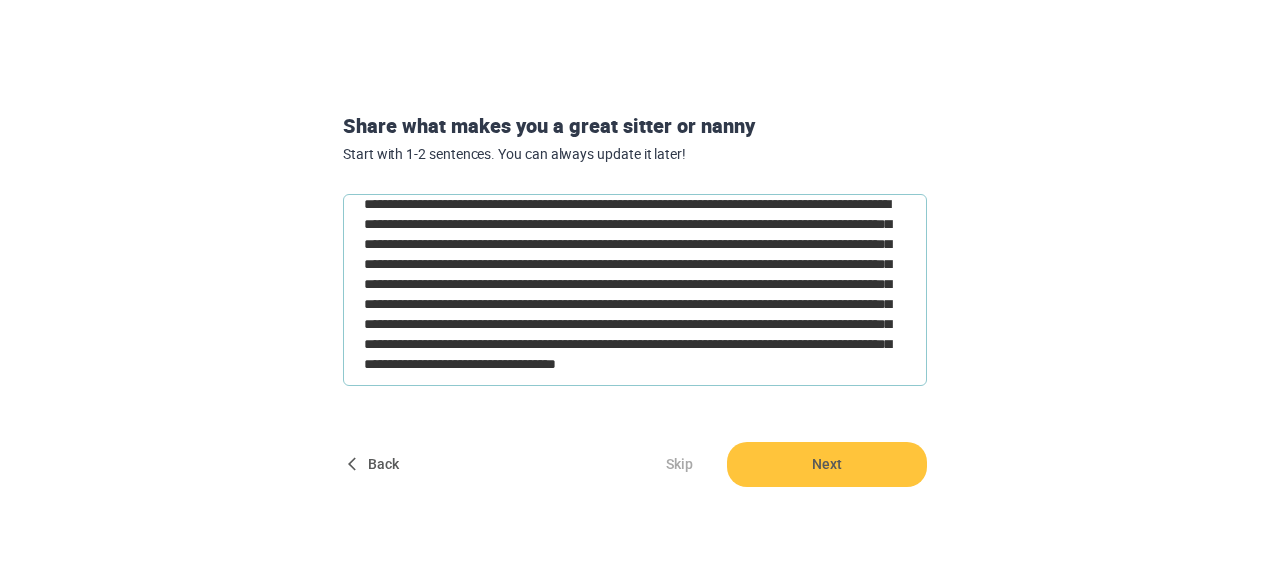type on "*" 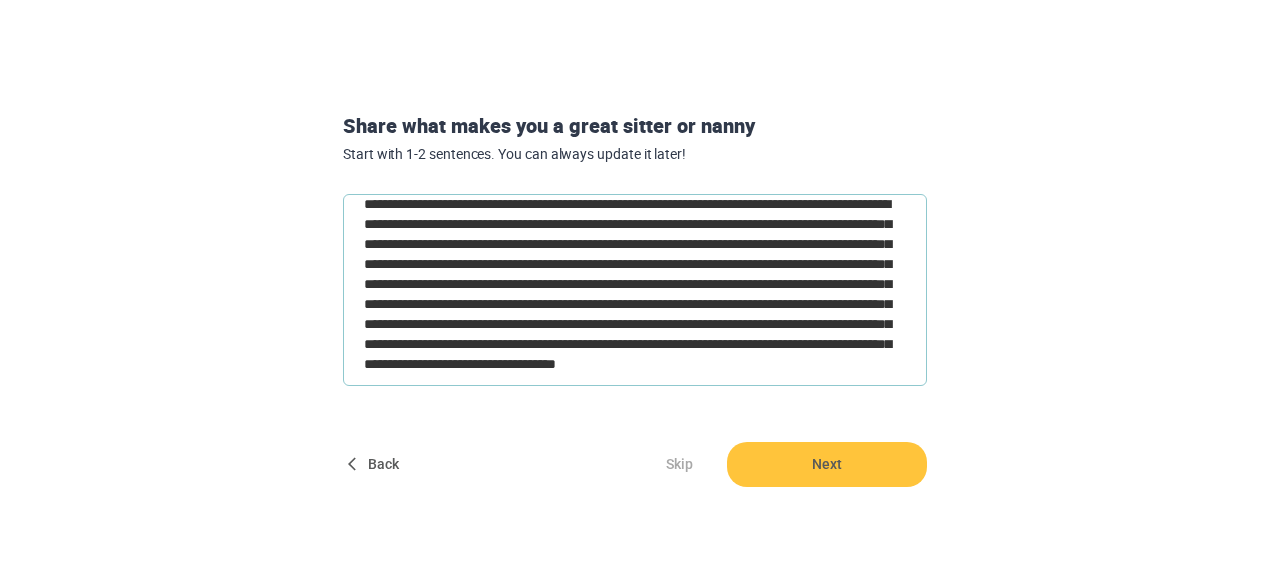 click on "**********" at bounding box center [635, 290] 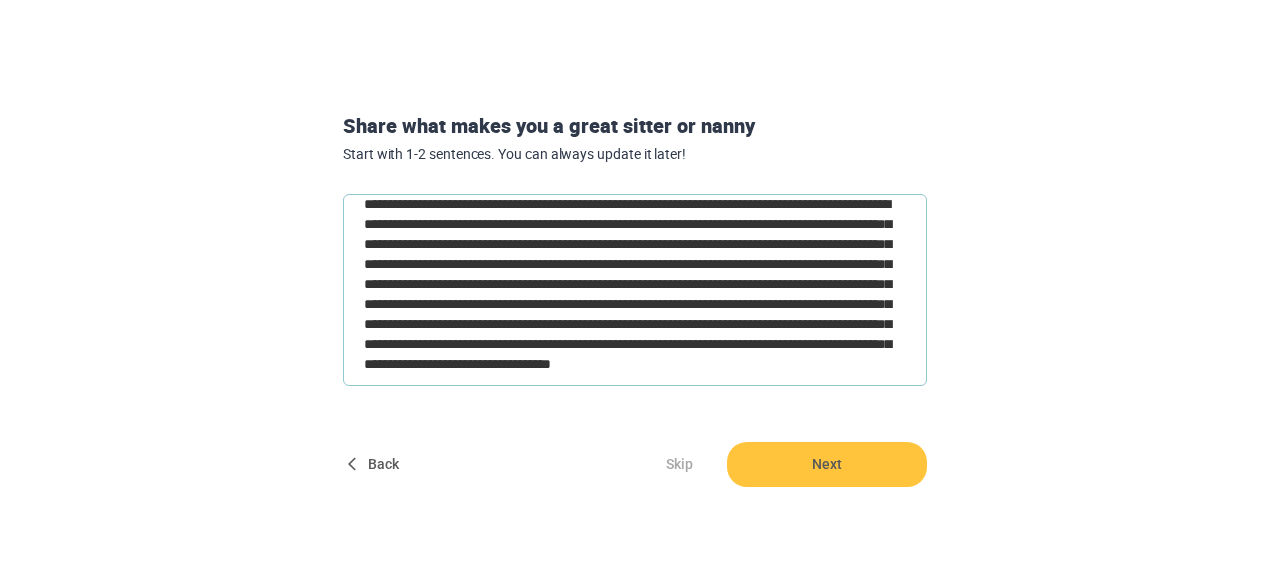 type on "**********" 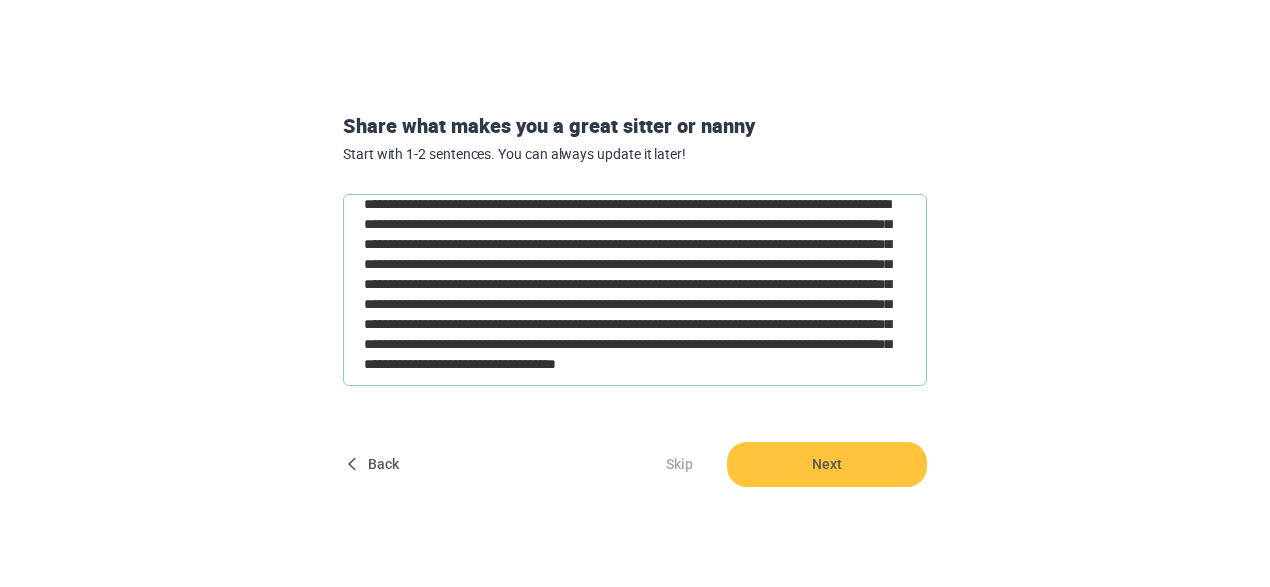 type on "**********" 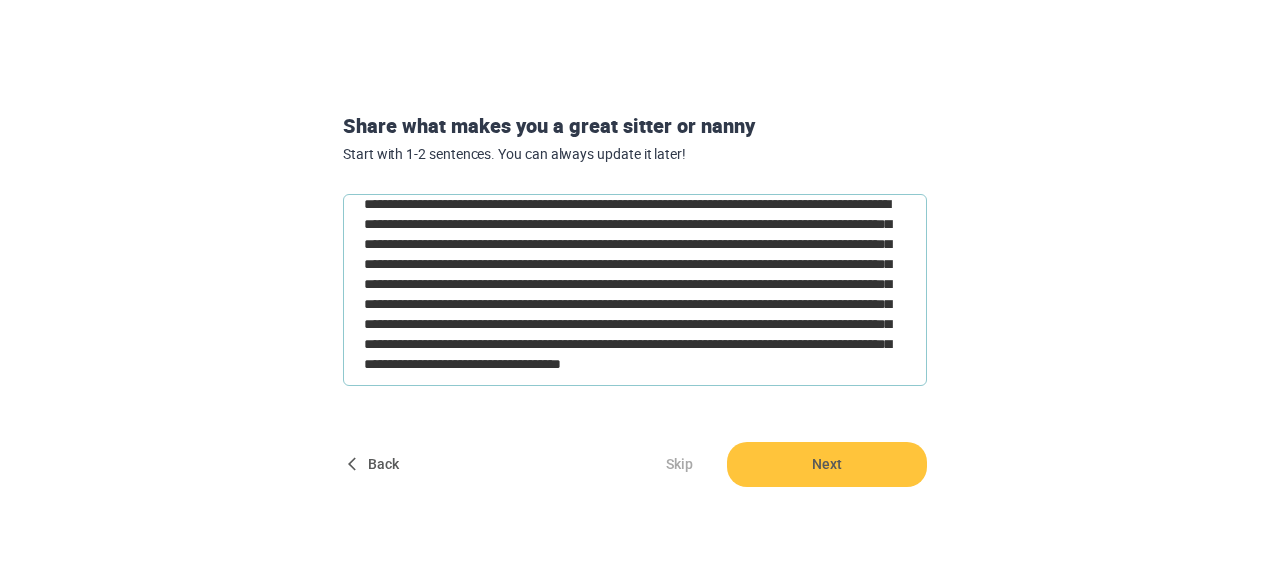 type on "**********" 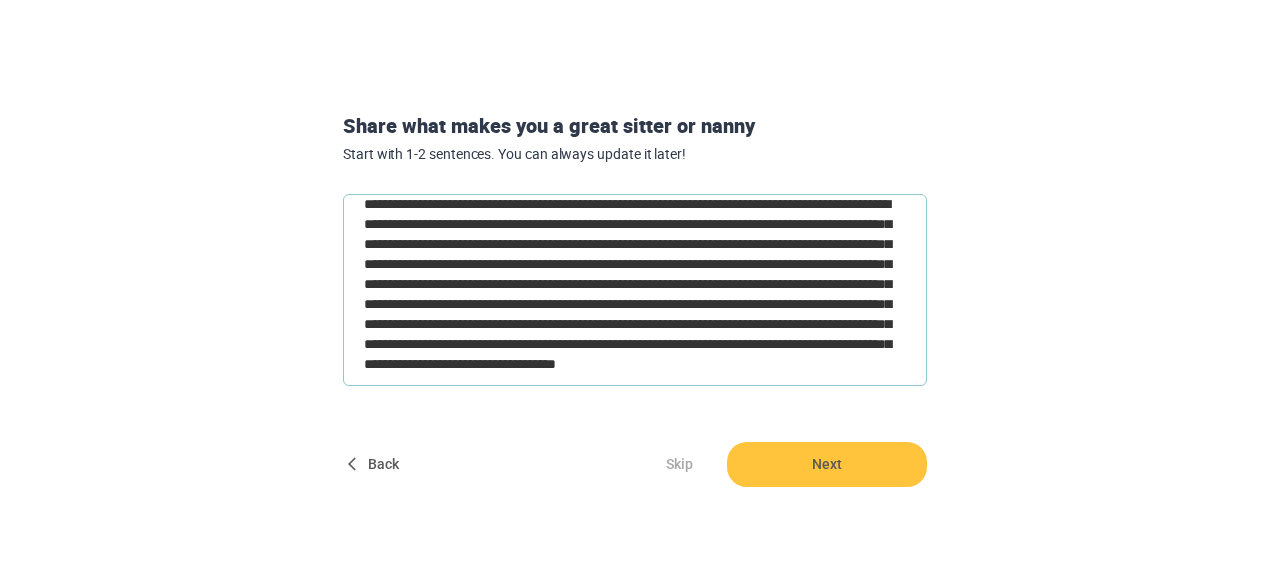 type on "*" 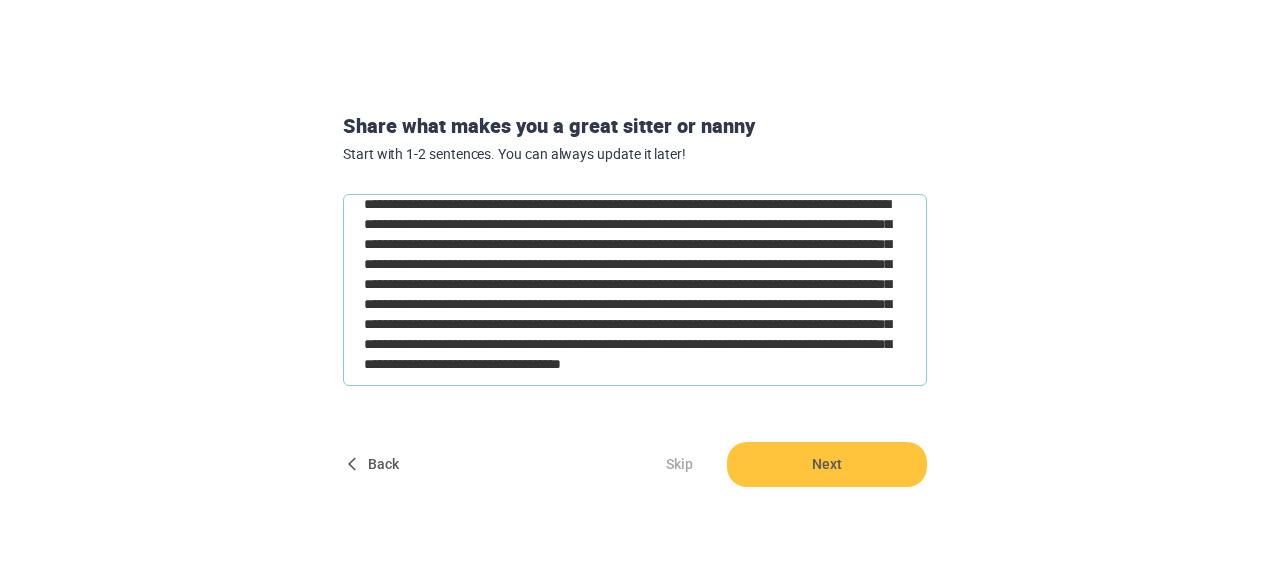 type on "**********" 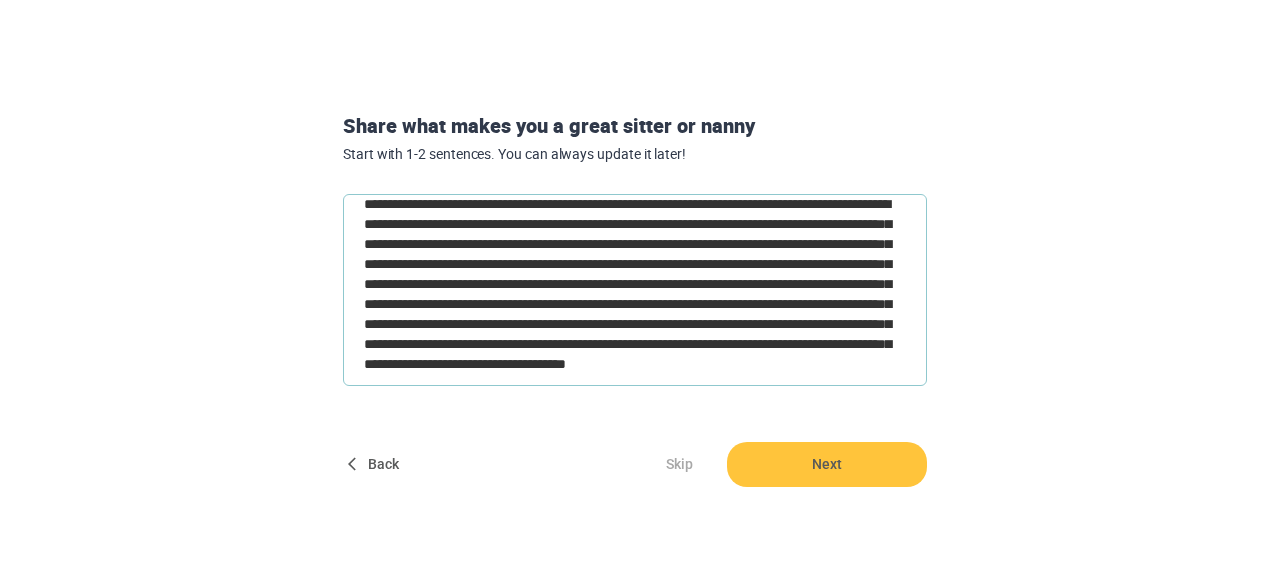 click on "**********" at bounding box center (635, 290) 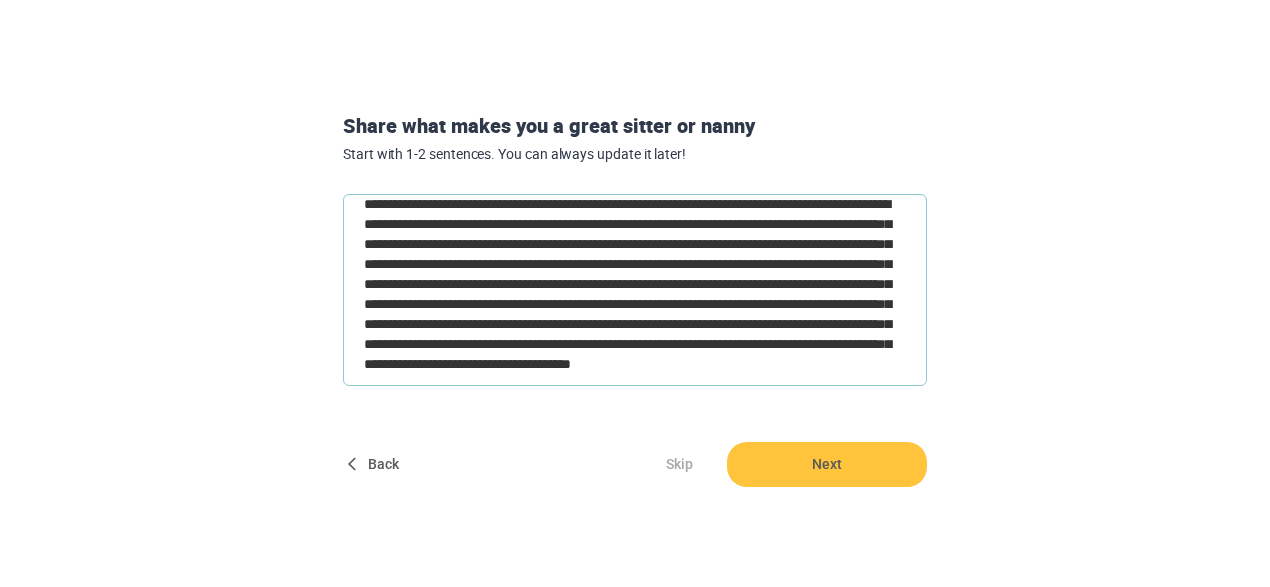 click on "**********" at bounding box center [635, 290] 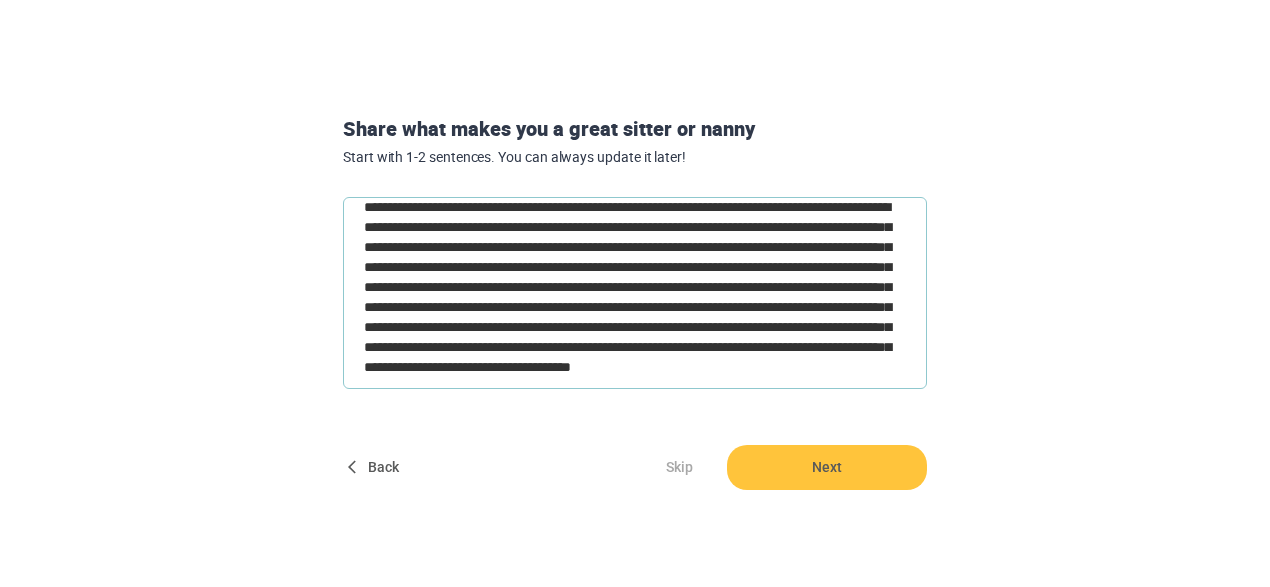 scroll, scrollTop: 297, scrollLeft: 0, axis: vertical 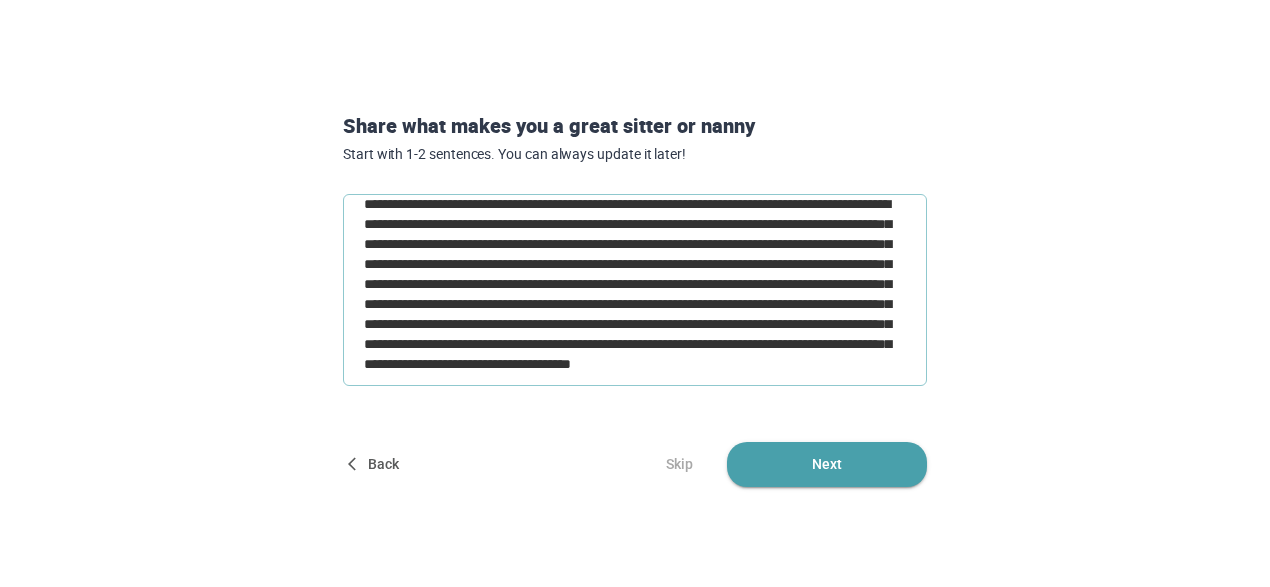 type 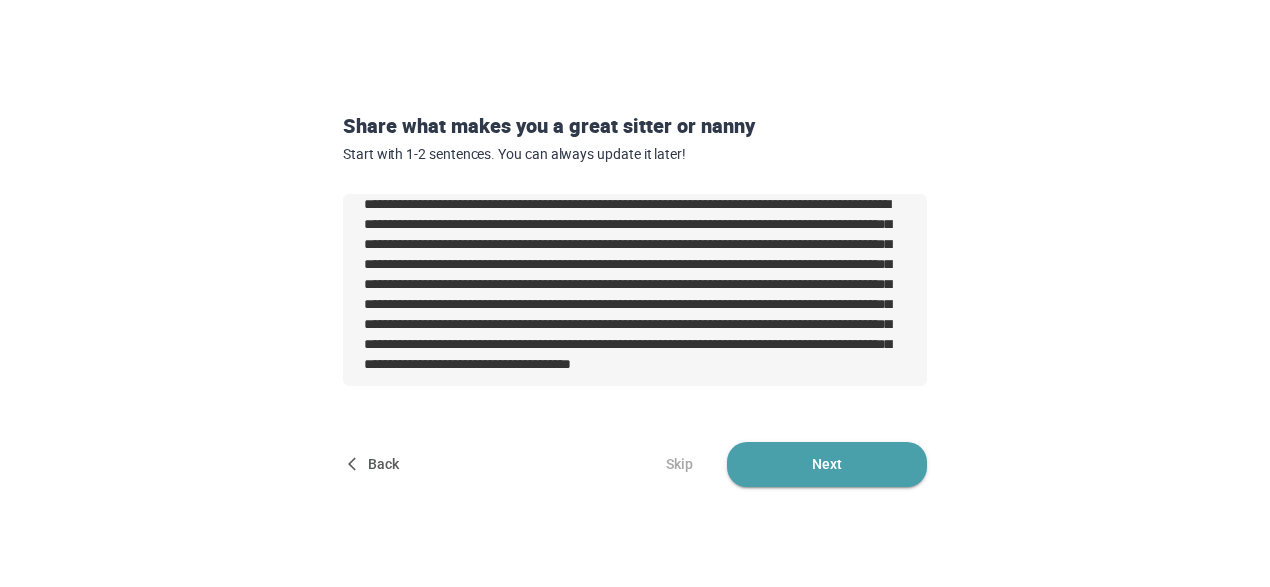 click on "Next" at bounding box center [827, 464] 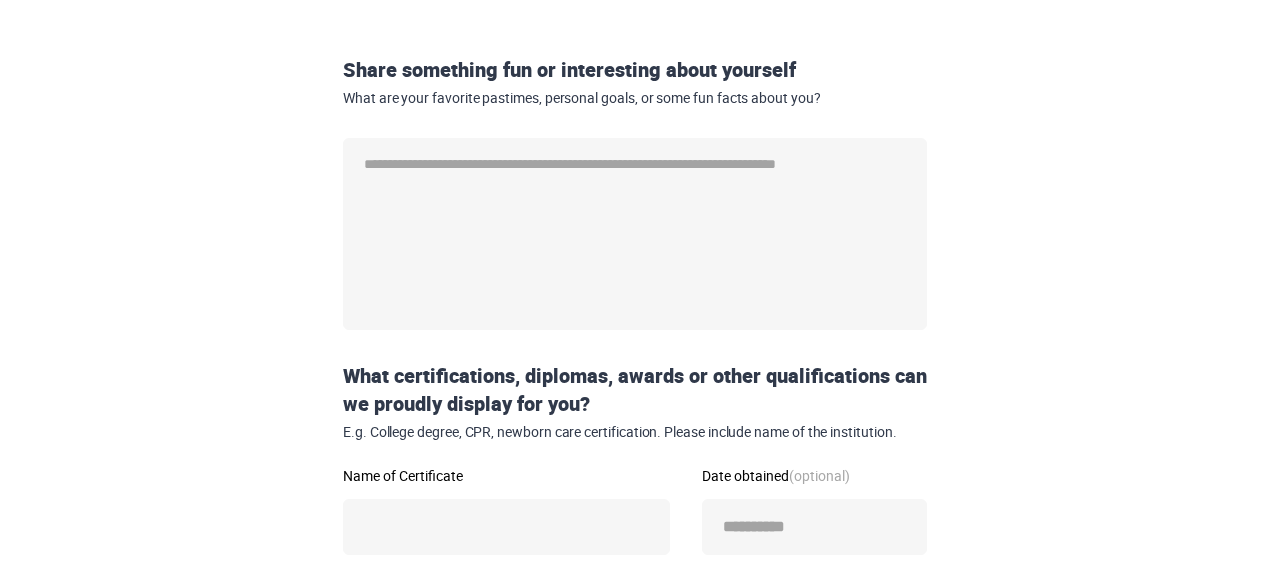 scroll, scrollTop: 315, scrollLeft: 0, axis: vertical 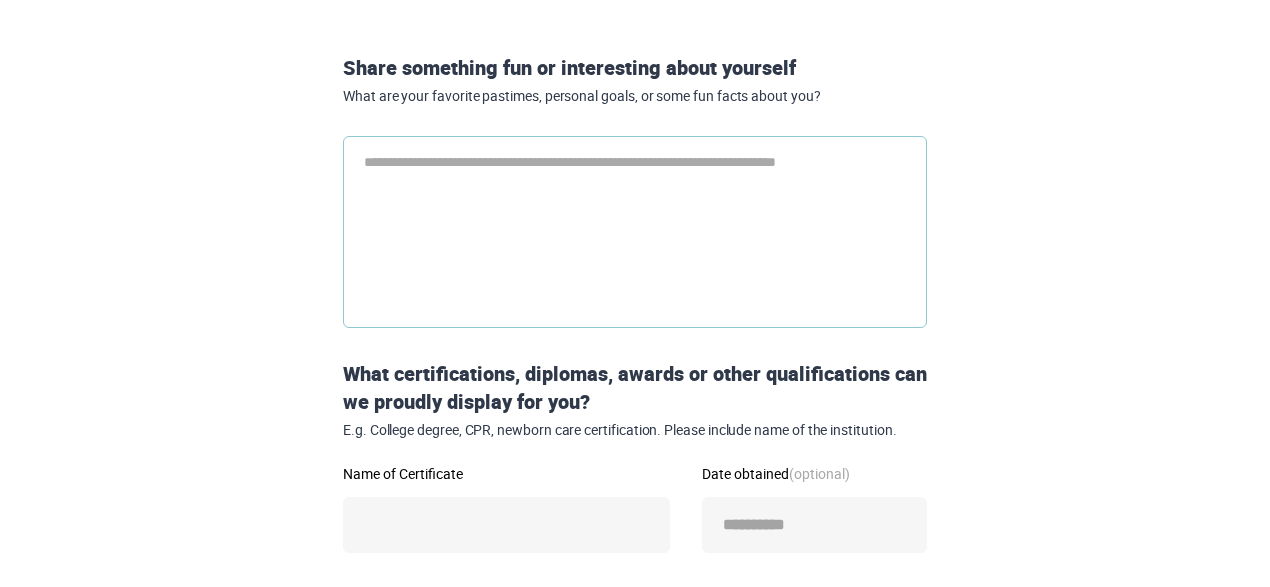 click at bounding box center (635, 232) 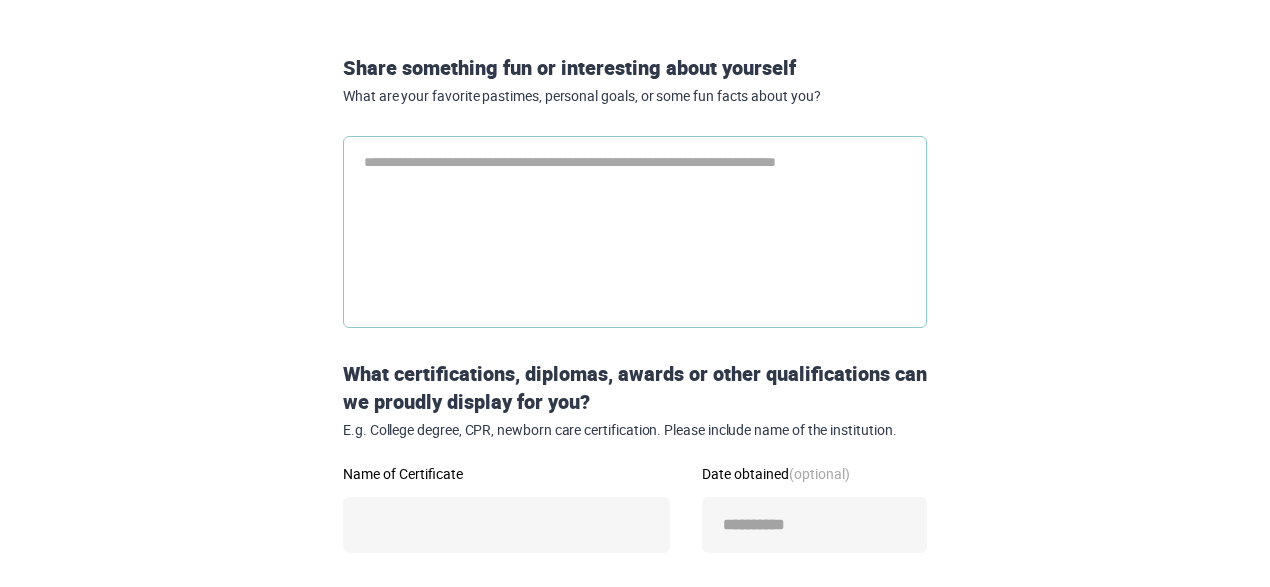 paste on "**********" 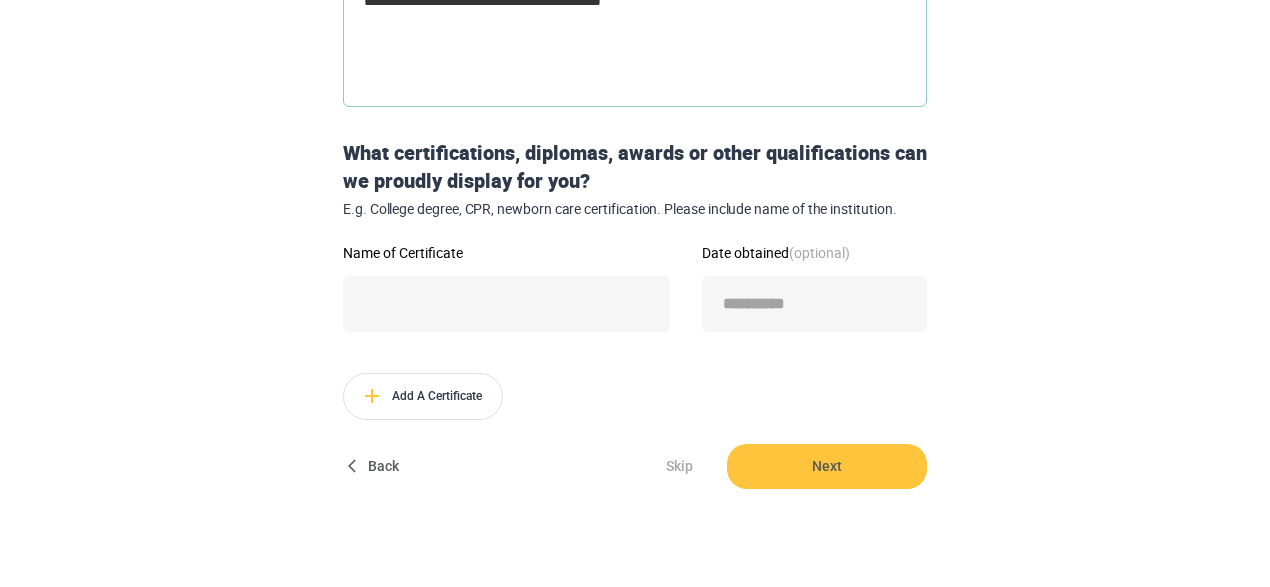 scroll, scrollTop: 537, scrollLeft: 0, axis: vertical 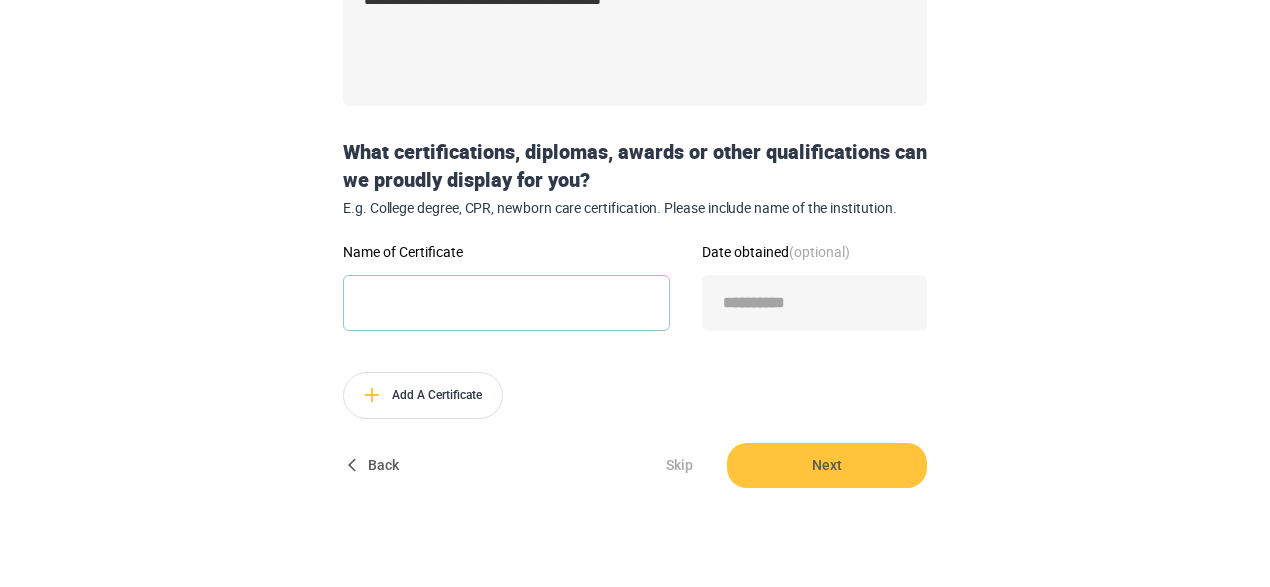 click on "Name of Certificate" at bounding box center [506, 303] 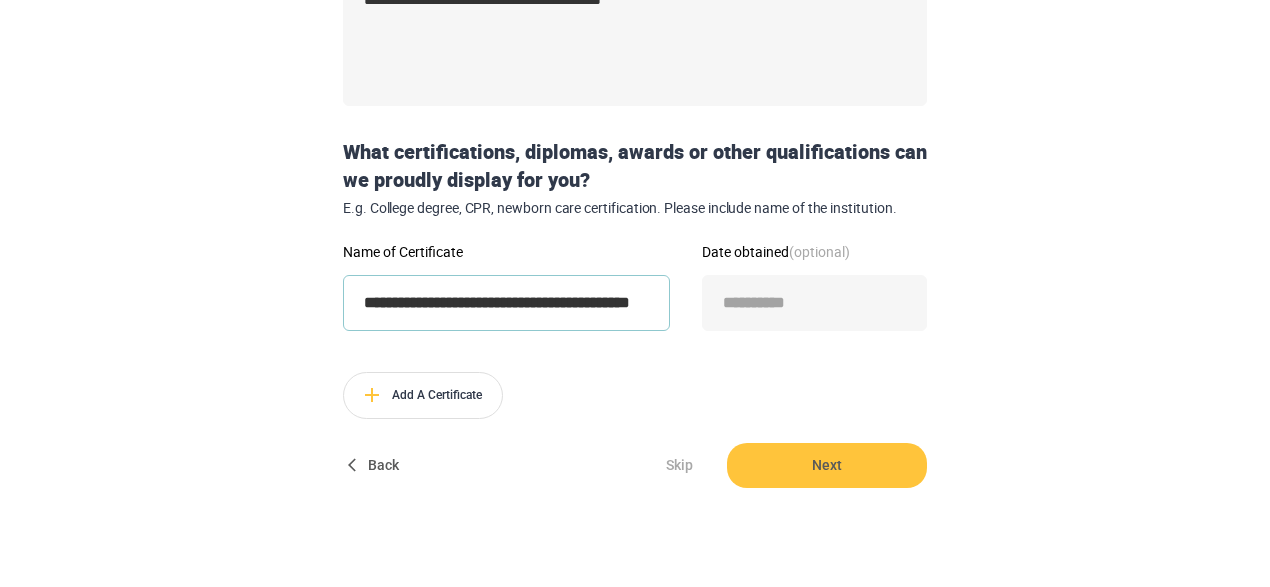 scroll, scrollTop: 0, scrollLeft: 66, axis: horizontal 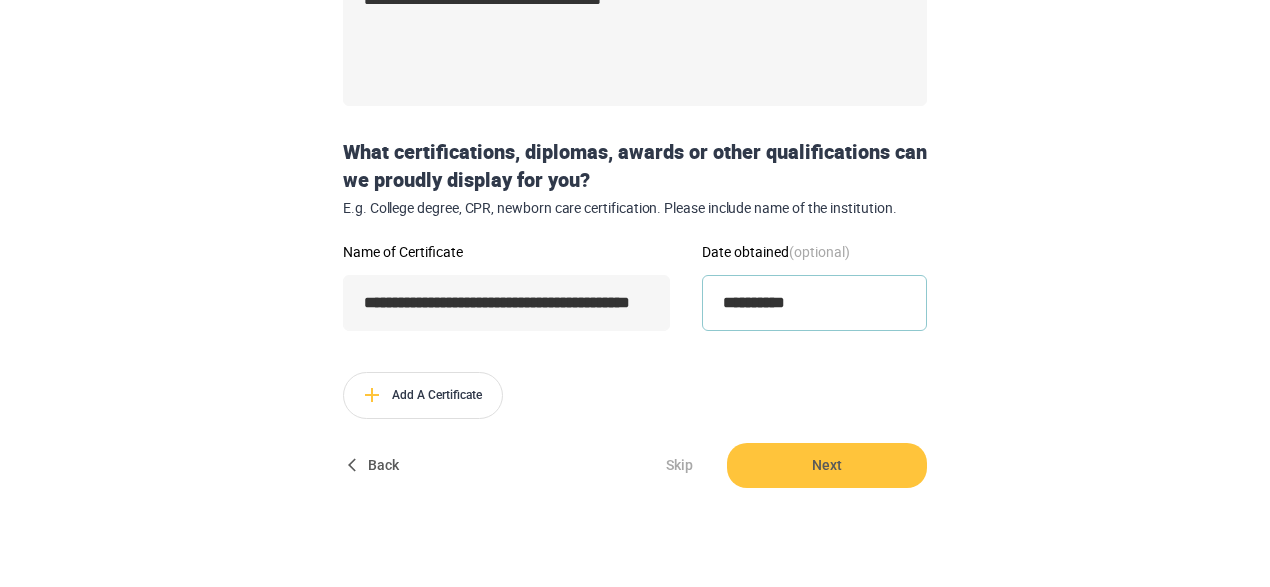 click on "**********" at bounding box center (814, 303) 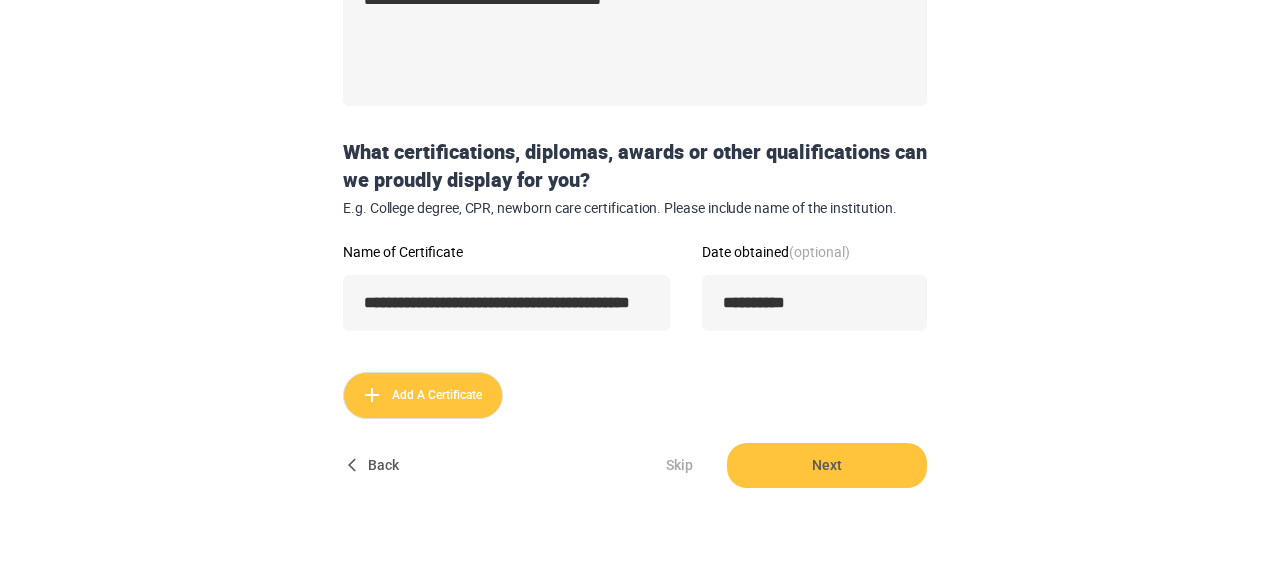 click on "Add A Certificate" at bounding box center (423, 395) 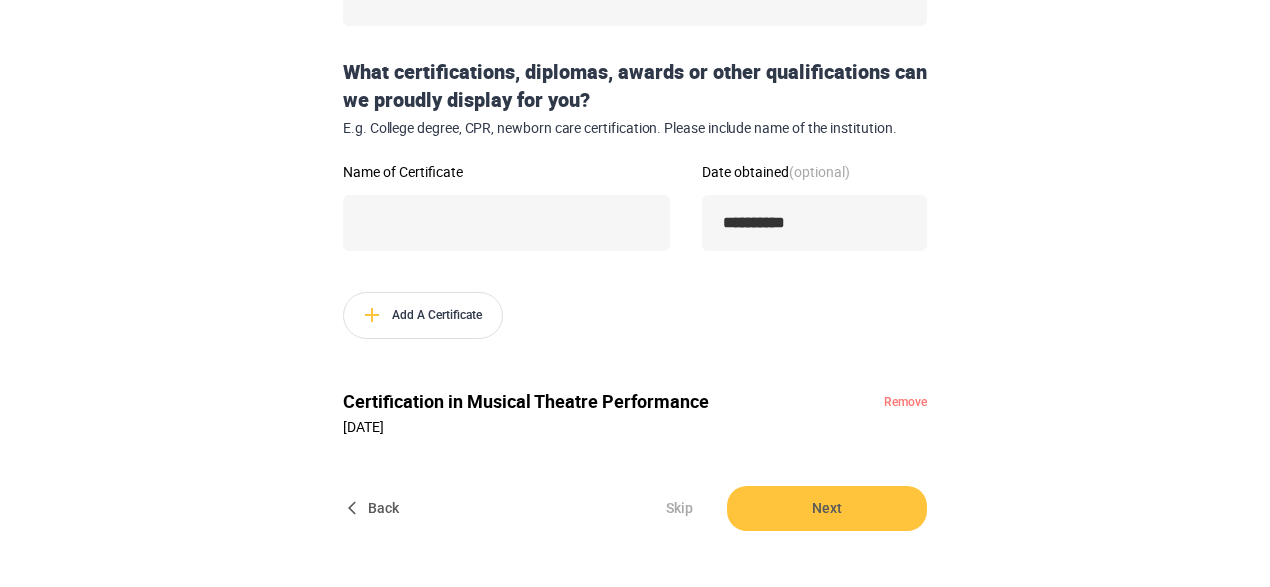 scroll, scrollTop: 597, scrollLeft: 0, axis: vertical 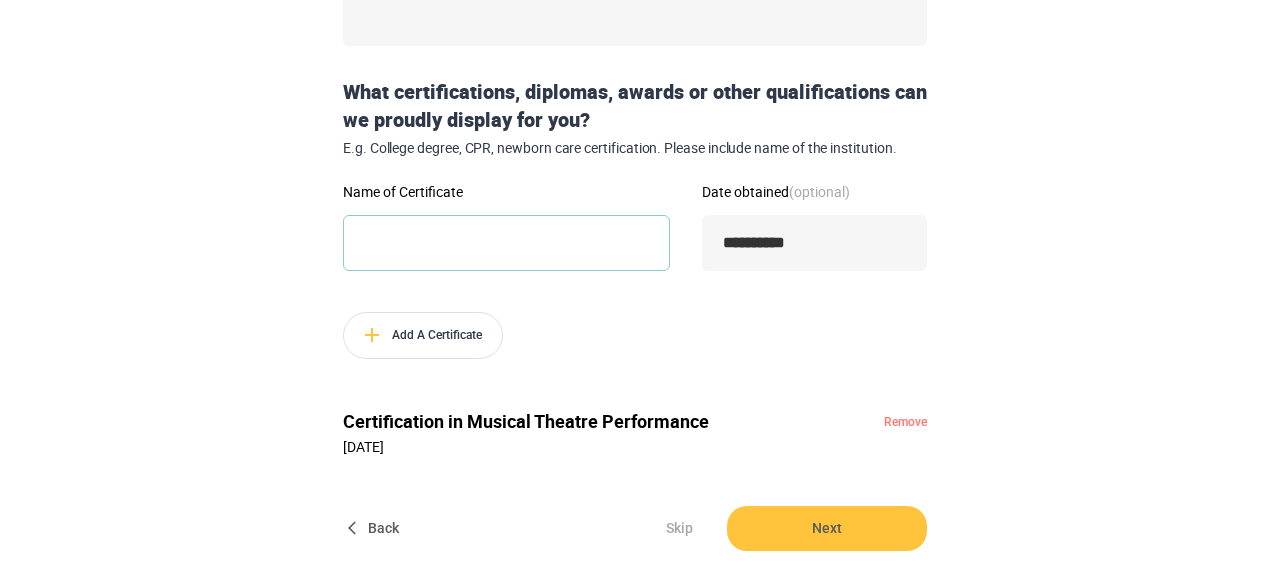 click on "Name of Certificate" at bounding box center [506, 243] 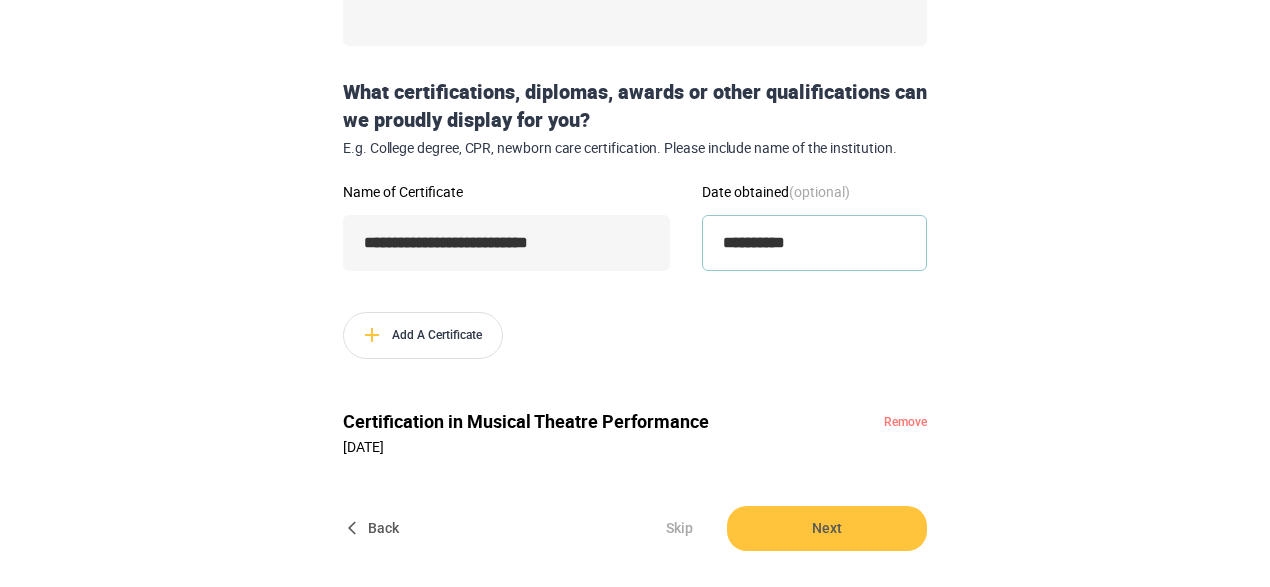 click on "**********" at bounding box center (814, 243) 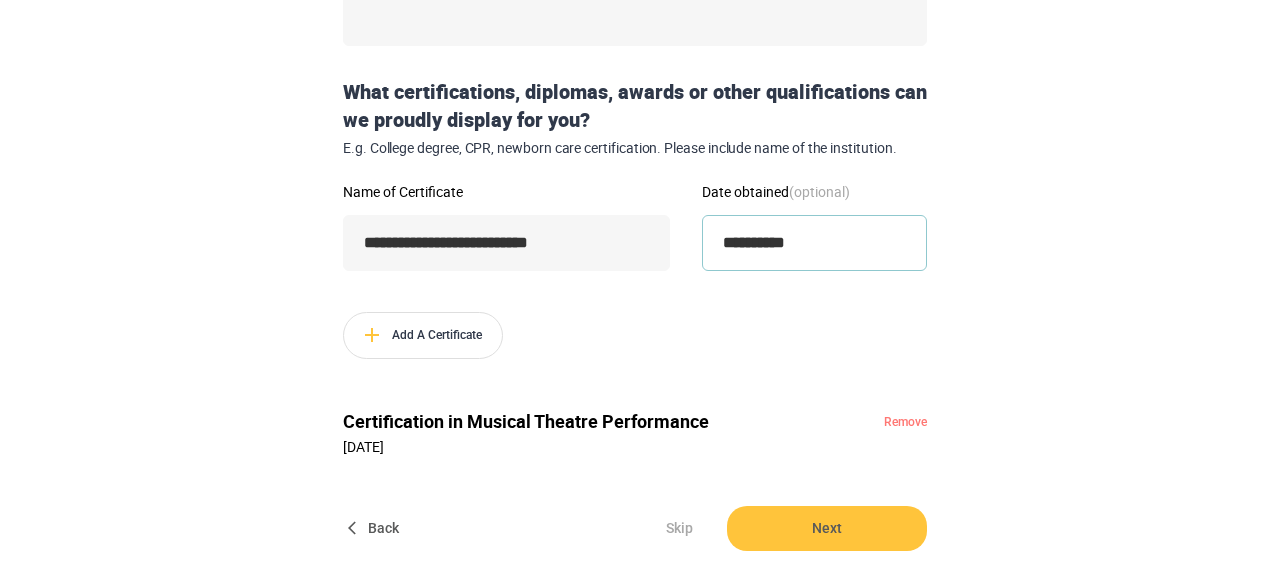 click on "**********" at bounding box center (814, 243) 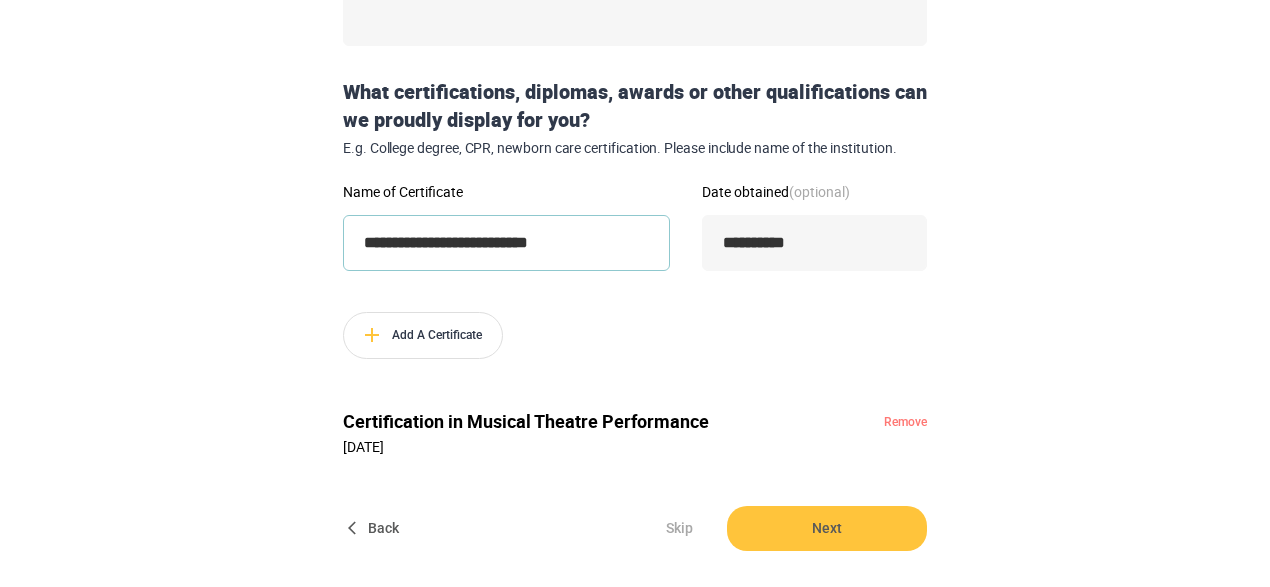 click on "**********" at bounding box center [506, 243] 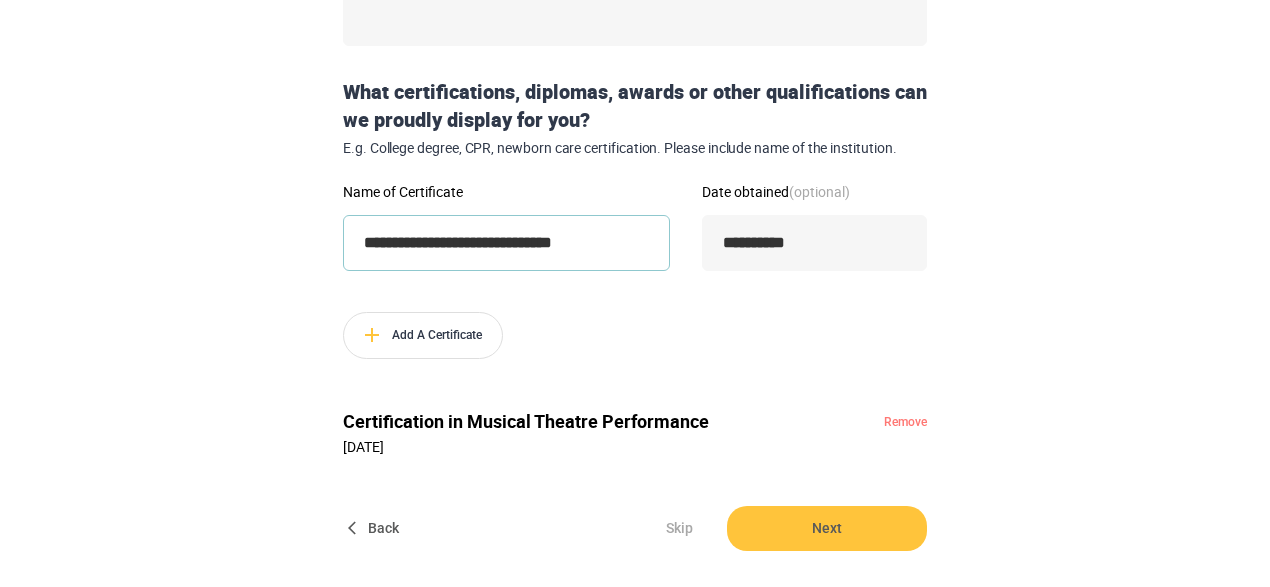 scroll, scrollTop: 660, scrollLeft: 0, axis: vertical 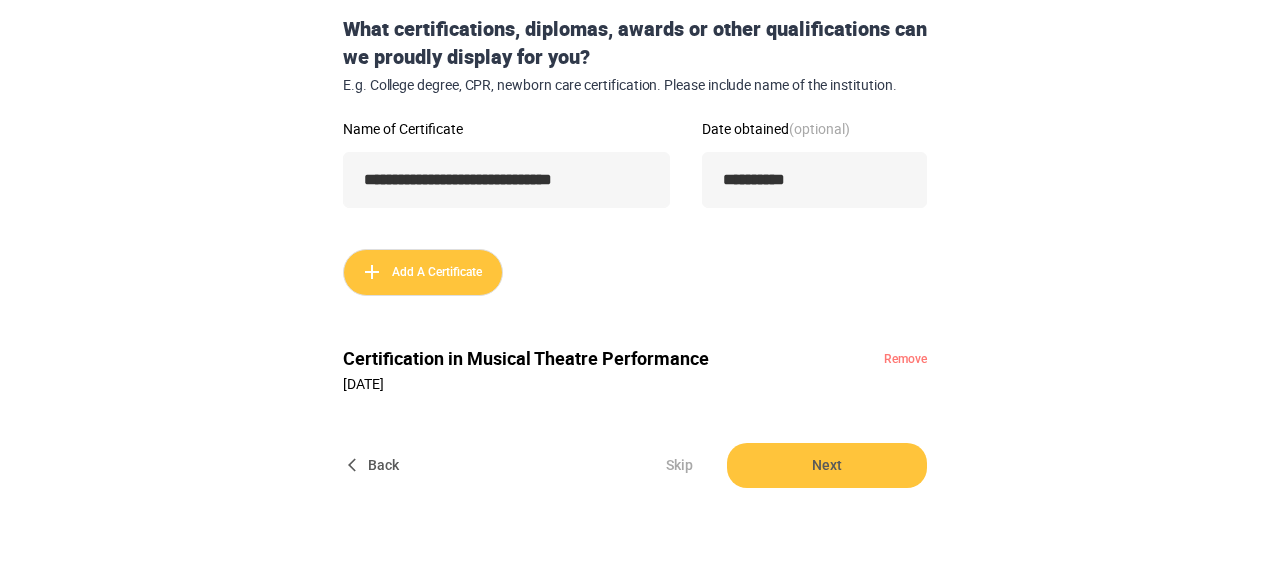 click on "Add A Certificate" at bounding box center [423, 272] 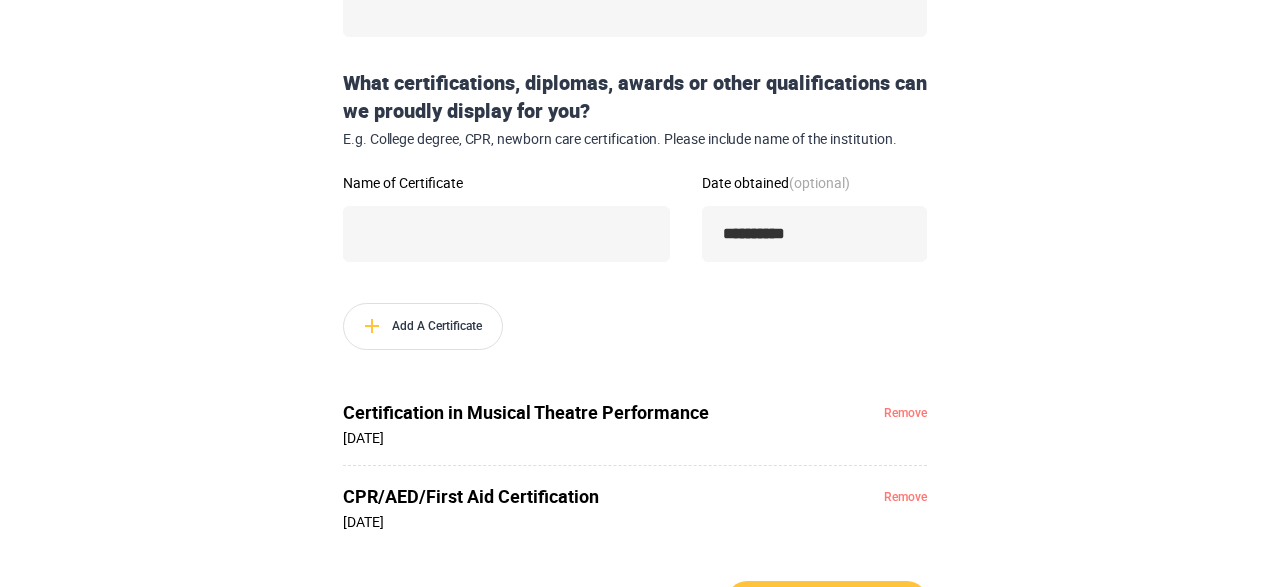 scroll, scrollTop: 658, scrollLeft: 0, axis: vertical 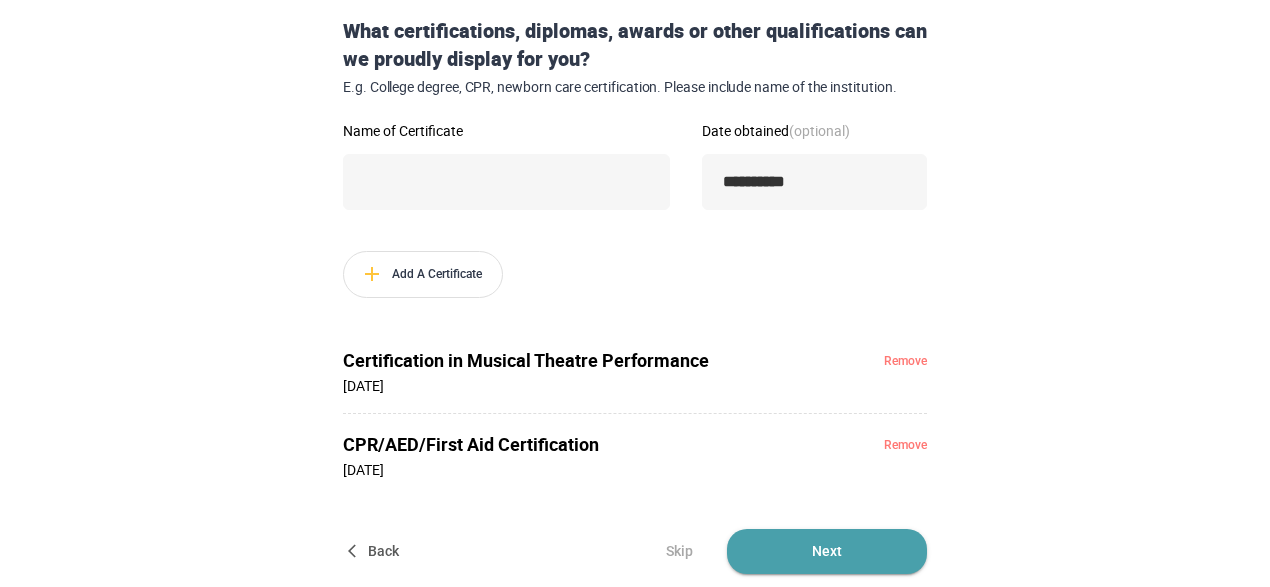 click on "Next" at bounding box center [827, 551] 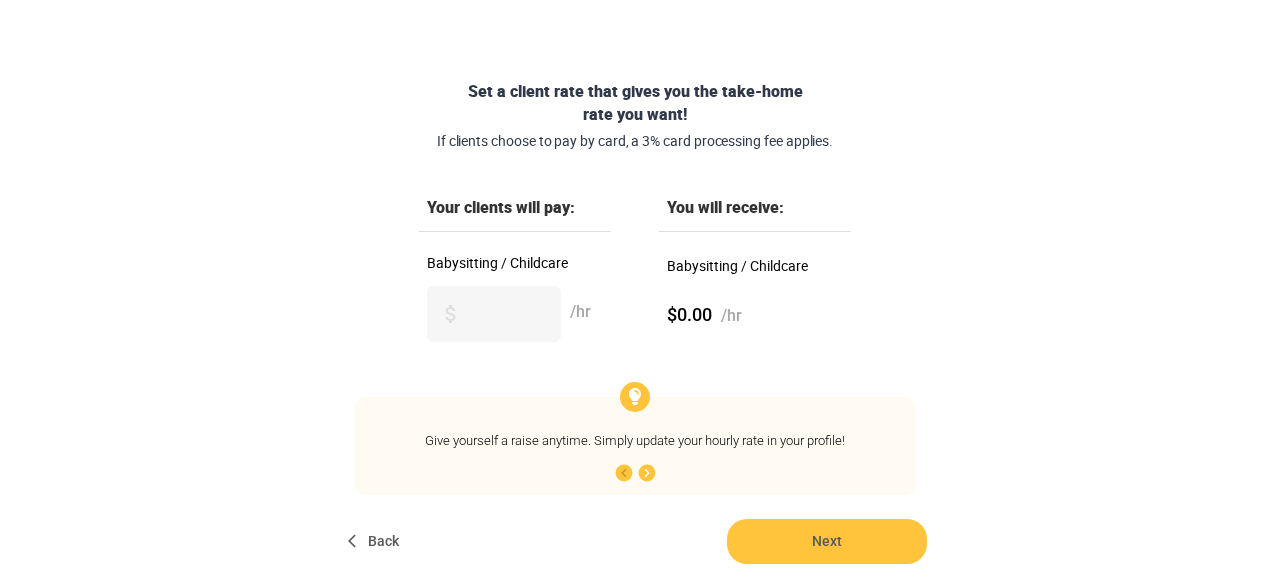 scroll, scrollTop: 295, scrollLeft: 0, axis: vertical 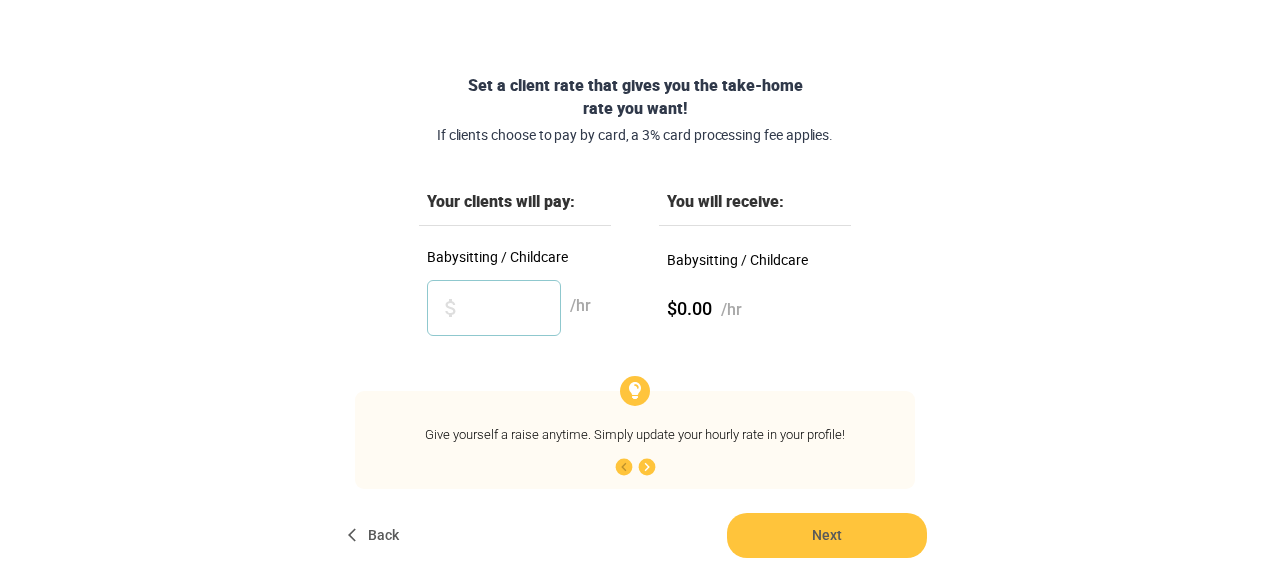 click on "Babysitting / Childcare" at bounding box center [494, 308] 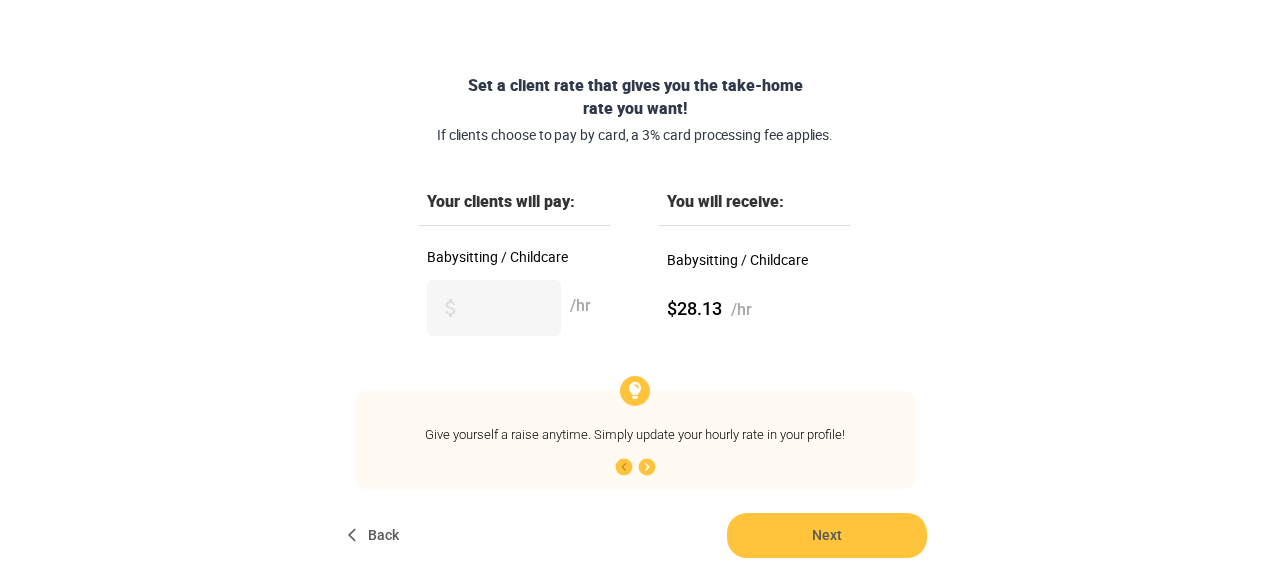 click on "Set a client rate that gives you the take-home  rate you want! If clients choose to pay by card, a 3% card processing fee applies. Your clients will pay: You will receive: Babysitting / Childcare ** /hr Babysitting / Childcare $28.13   /hr Give yourself a raise anytime. Simply update your hourly rate in your profile! 1  /  5 Back Next" at bounding box center (635, 315) 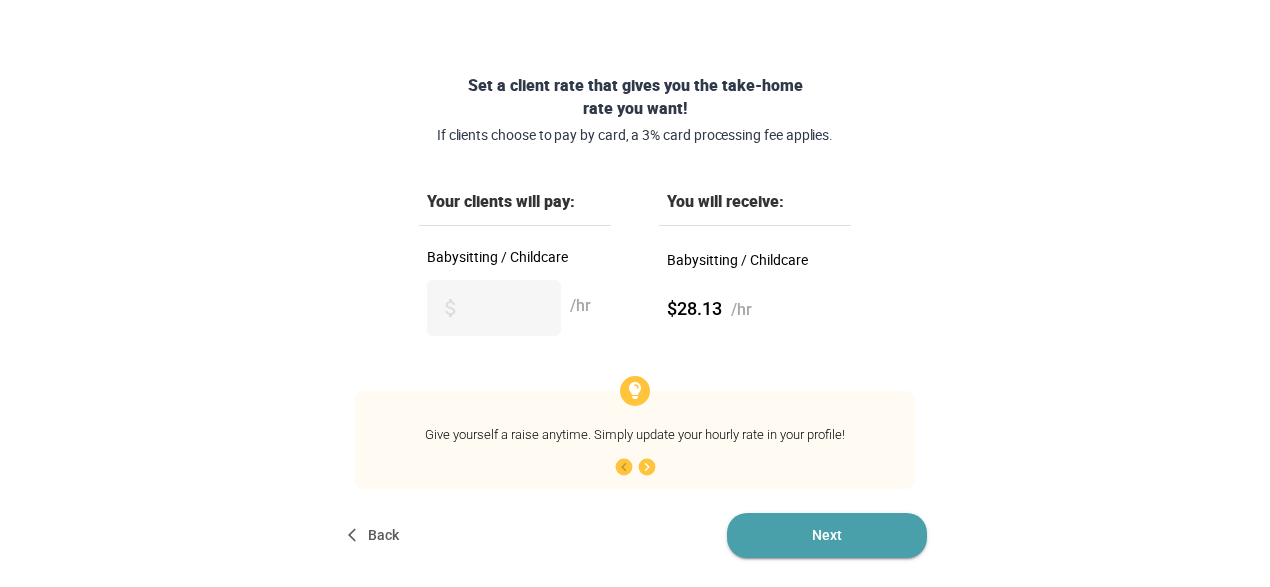 click on "Next" at bounding box center (827, 535) 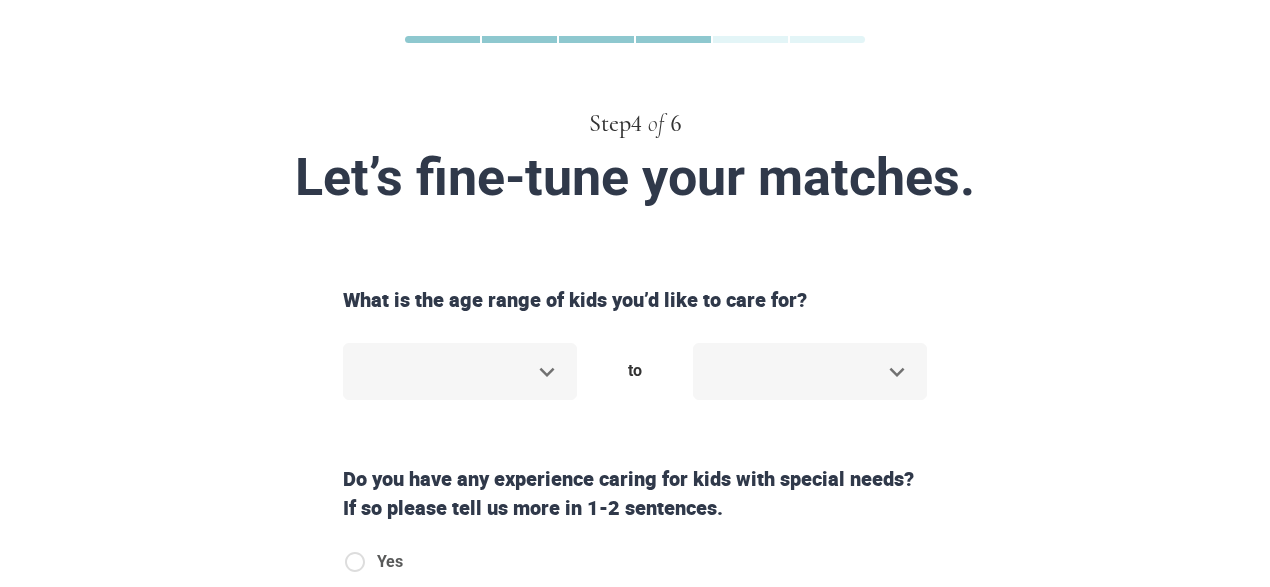 scroll, scrollTop: 96, scrollLeft: 0, axis: vertical 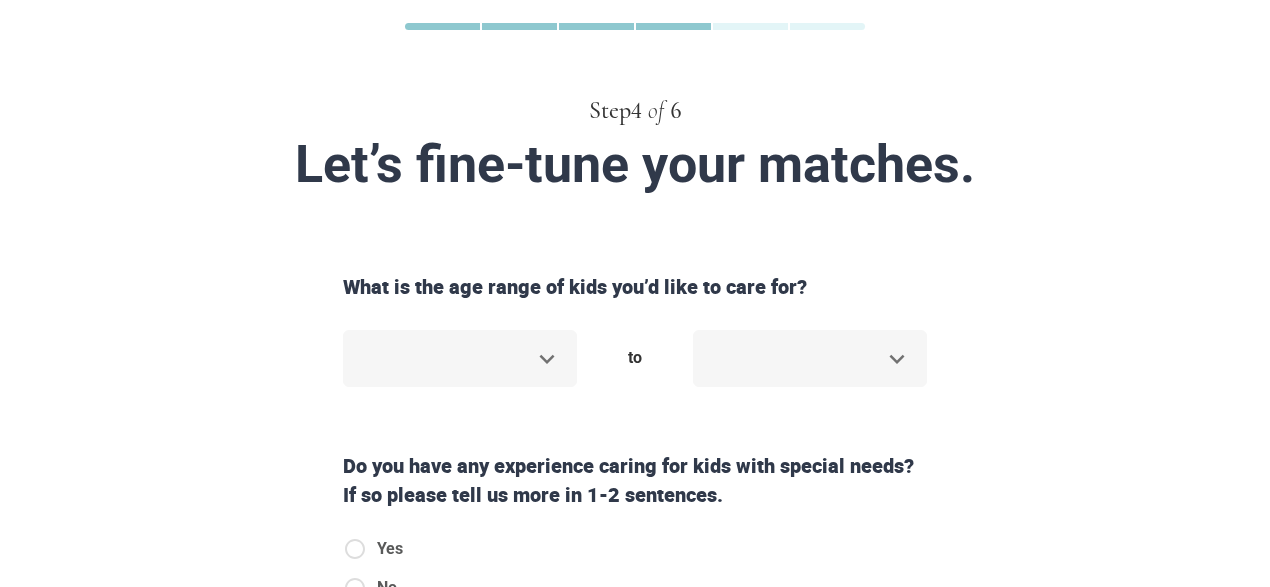 click on "Step  4   of   6 Let’s fine-tune your matches. What is the age range of kids you’d like to care for? ​ to ​ Do you have any experience caring for kids with special needs? If so please tell us more in 1-2 sentences. Yes No Are you willing to work in home with dogs and cats? I am a-ok with both! No dogs for me No cats for me No dogs or cats Do you speak another language besides English? Yes No Back Next Copyright  2025 [EMAIL_ADDRESS][DOMAIN_NAME] [PHONE_NUMBER] Jobs Signup Terms of service Privacy The Sweet Life" at bounding box center [635, 197] 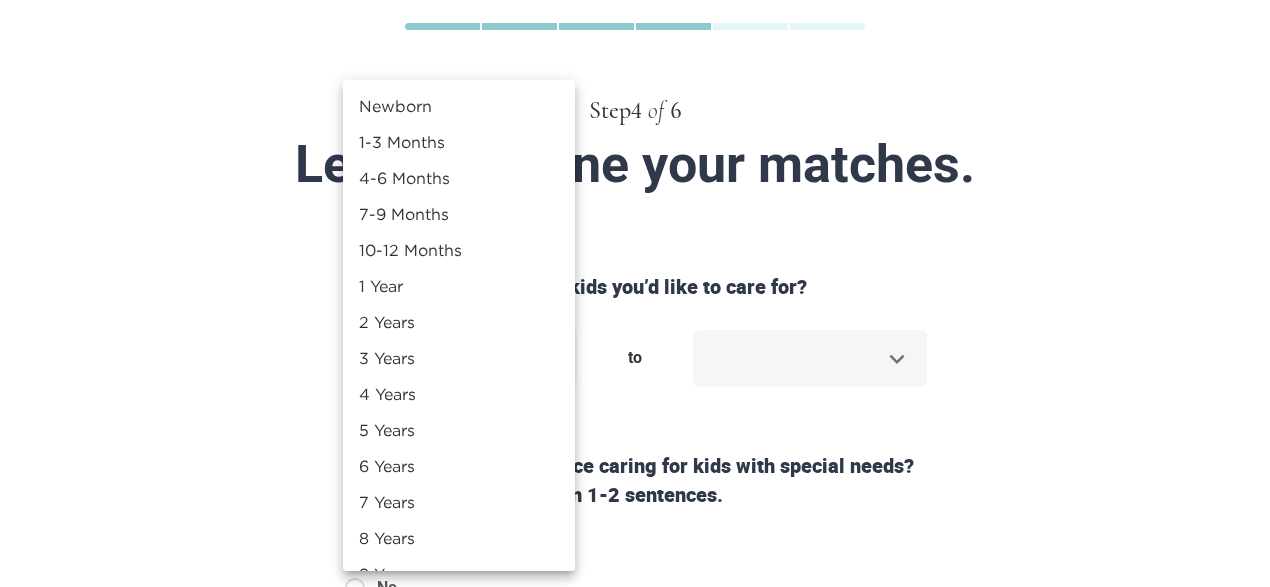 click on "7-9 Months" at bounding box center (459, 214) 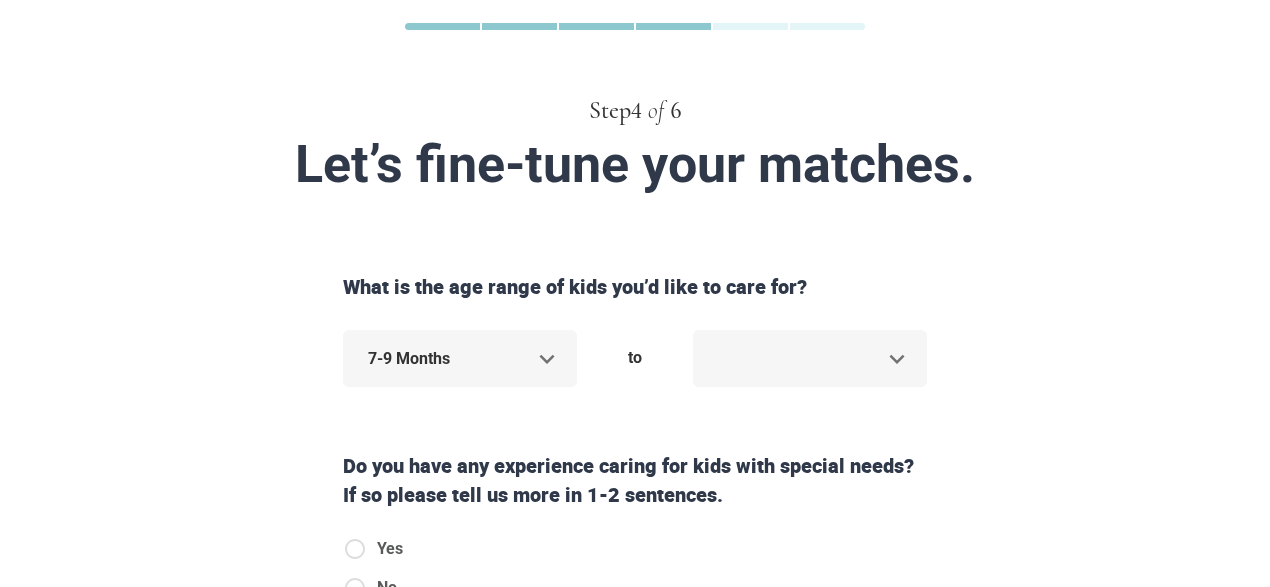 click on "Step  4   of   6 Let’s fine-tune your matches. What is the age range of kids you’d like to care for? 7-9 Months ***** to ​ Do you have any experience caring for kids with special needs? If so please tell us more in 1-2 sentences. Yes No Are you willing to work in home with dogs and cats? I am a-ok with both! No dogs for me No cats for me No dogs or cats Do you speak another language besides English? Yes No Back Next Copyright  2025 [EMAIL_ADDRESS][DOMAIN_NAME] [PHONE_NUMBER] Jobs Signup Terms of service Privacy The Sweet Life" at bounding box center (635, 197) 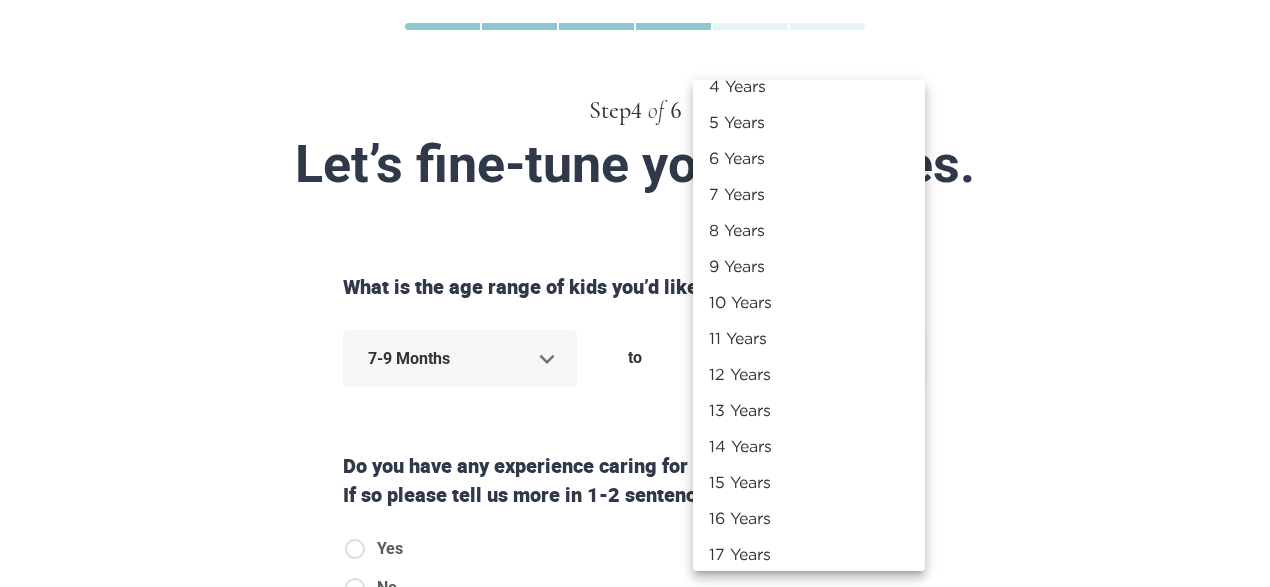 scroll, scrollTop: 245, scrollLeft: 0, axis: vertical 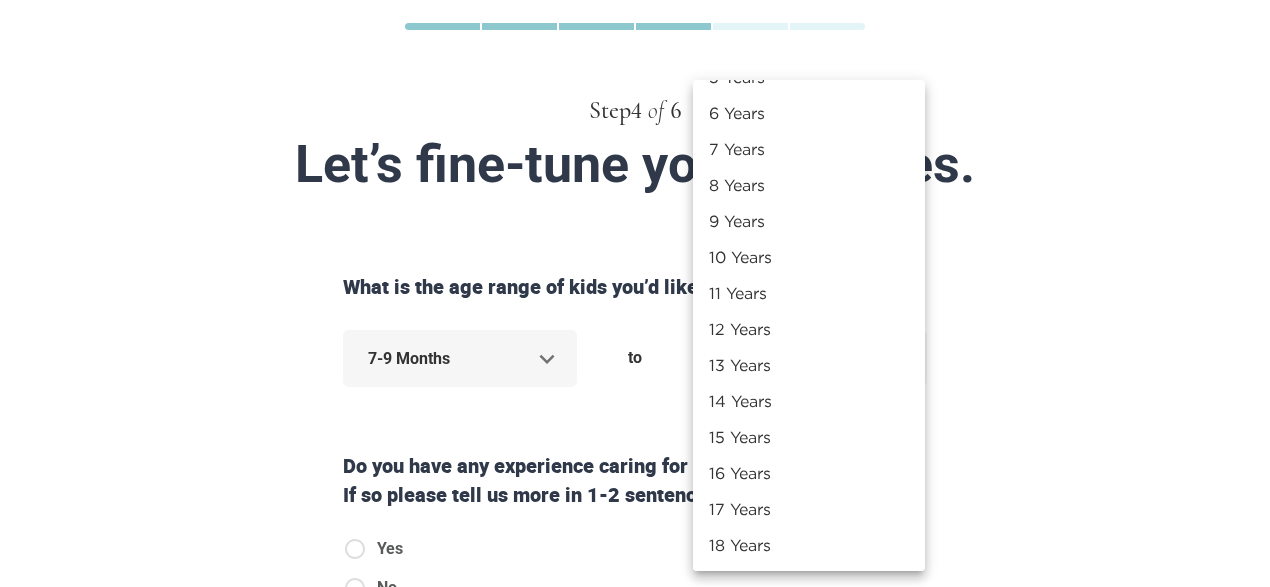 click on "18 Years" at bounding box center [809, 545] 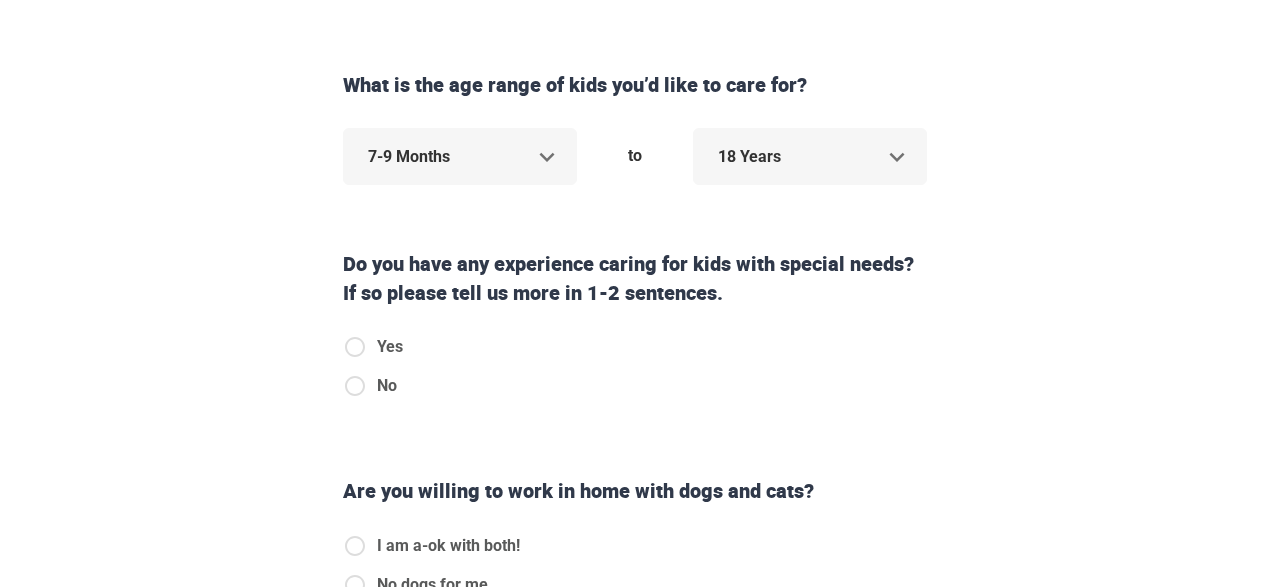 scroll, scrollTop: 335, scrollLeft: 0, axis: vertical 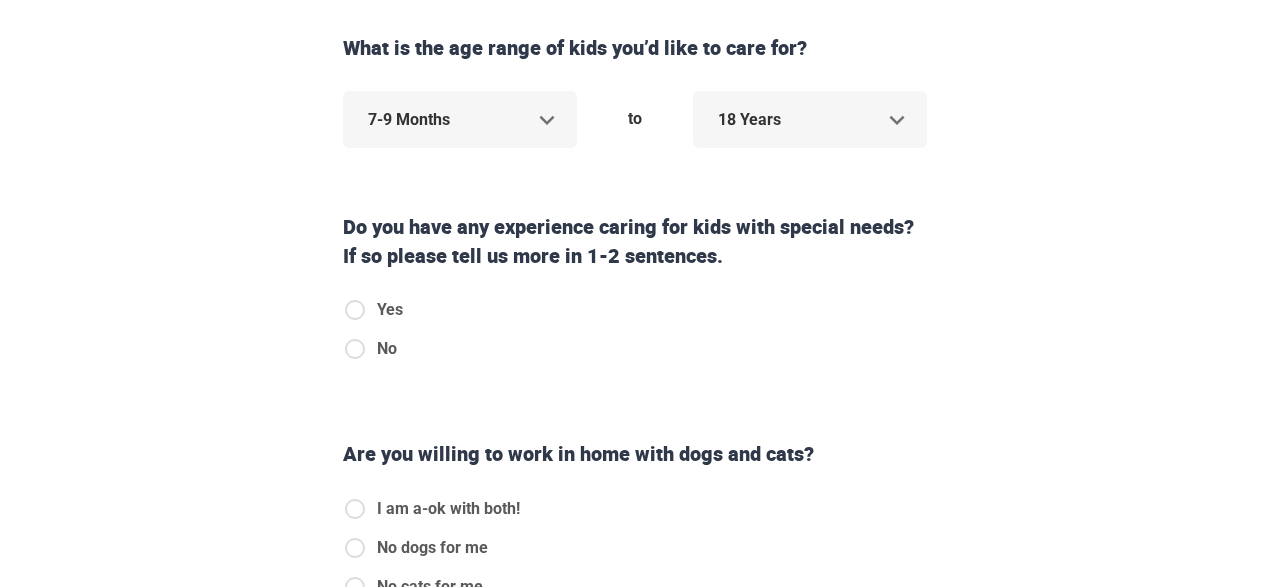 click on "No" at bounding box center (387, 349) 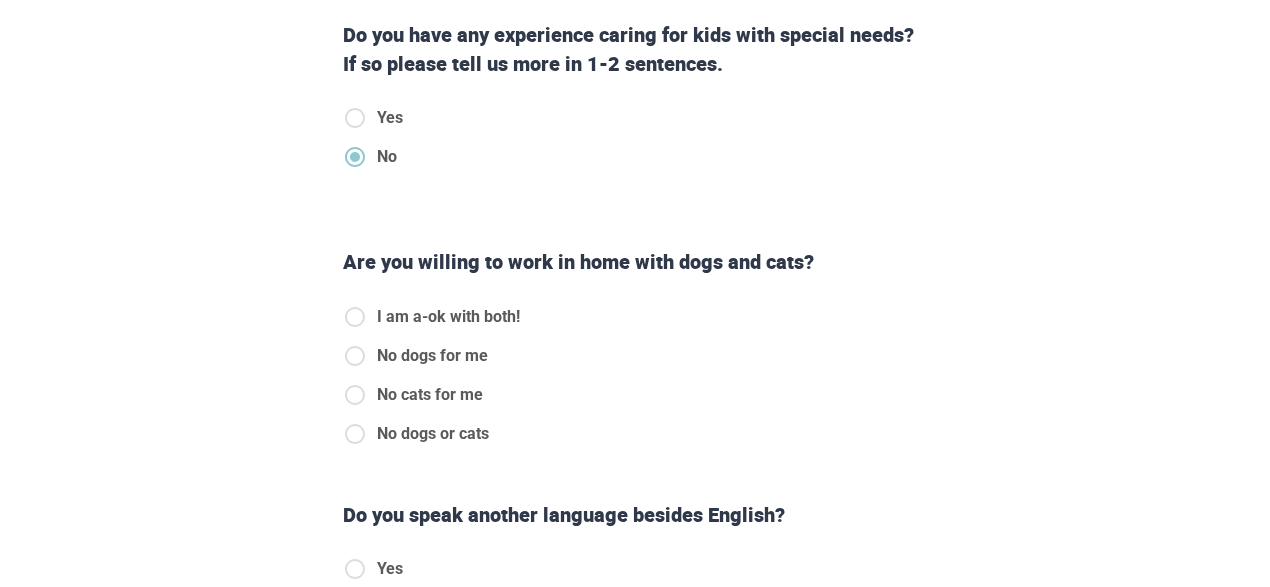 scroll, scrollTop: 544, scrollLeft: 0, axis: vertical 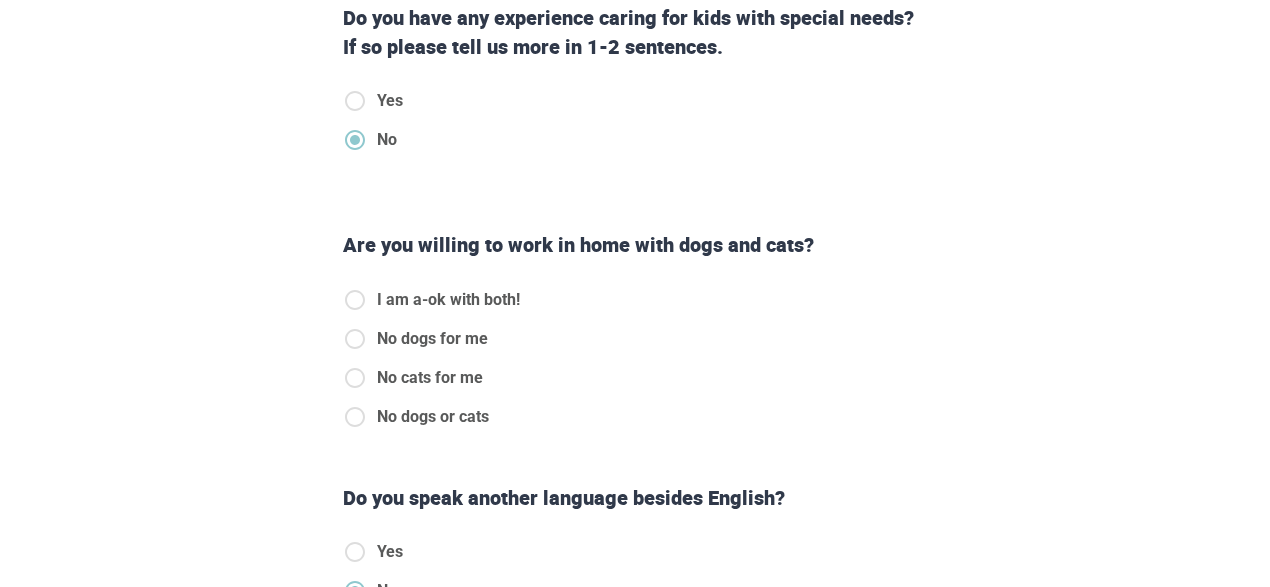 click on "I am a-ok with both!" at bounding box center [448, 300] 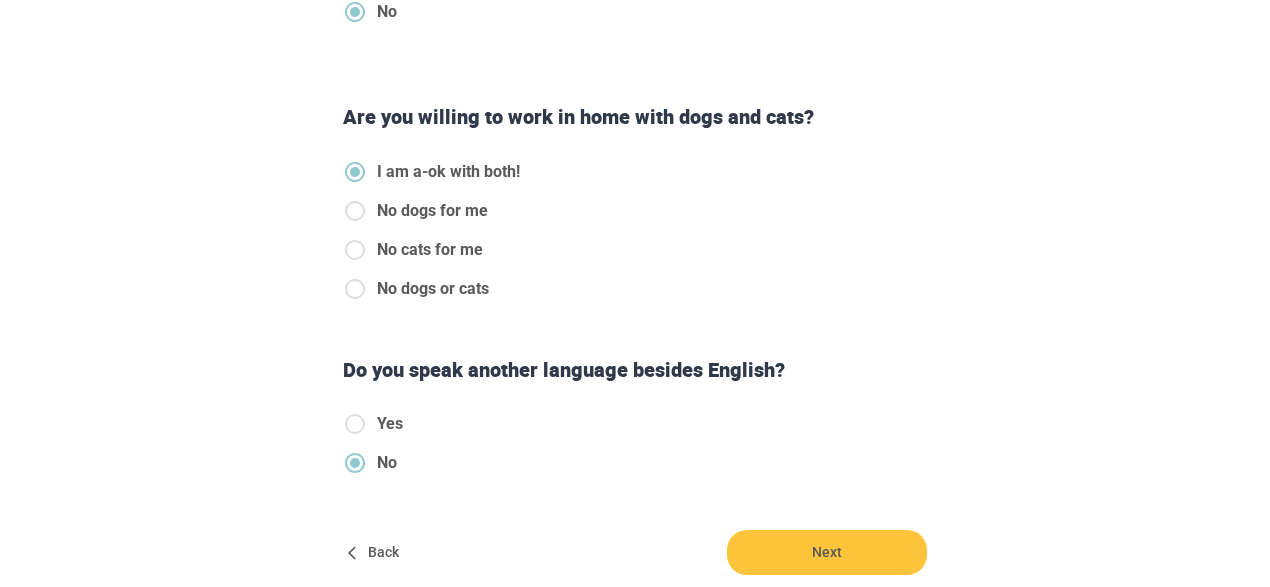 scroll, scrollTop: 710, scrollLeft: 0, axis: vertical 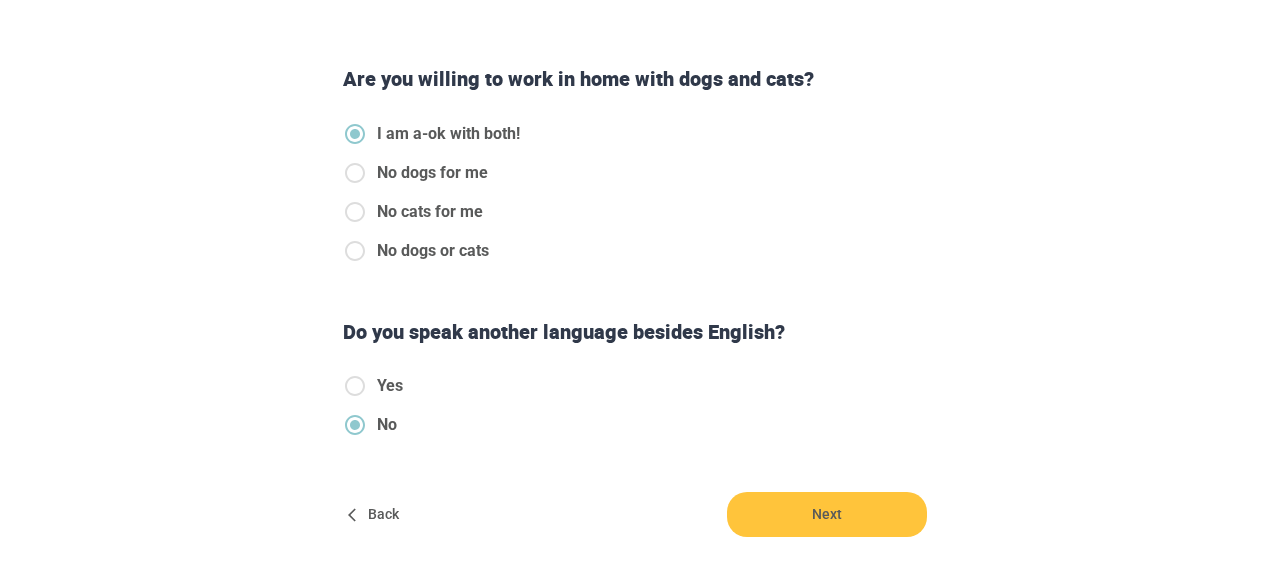 click on "Yes No" at bounding box center (635, 413) 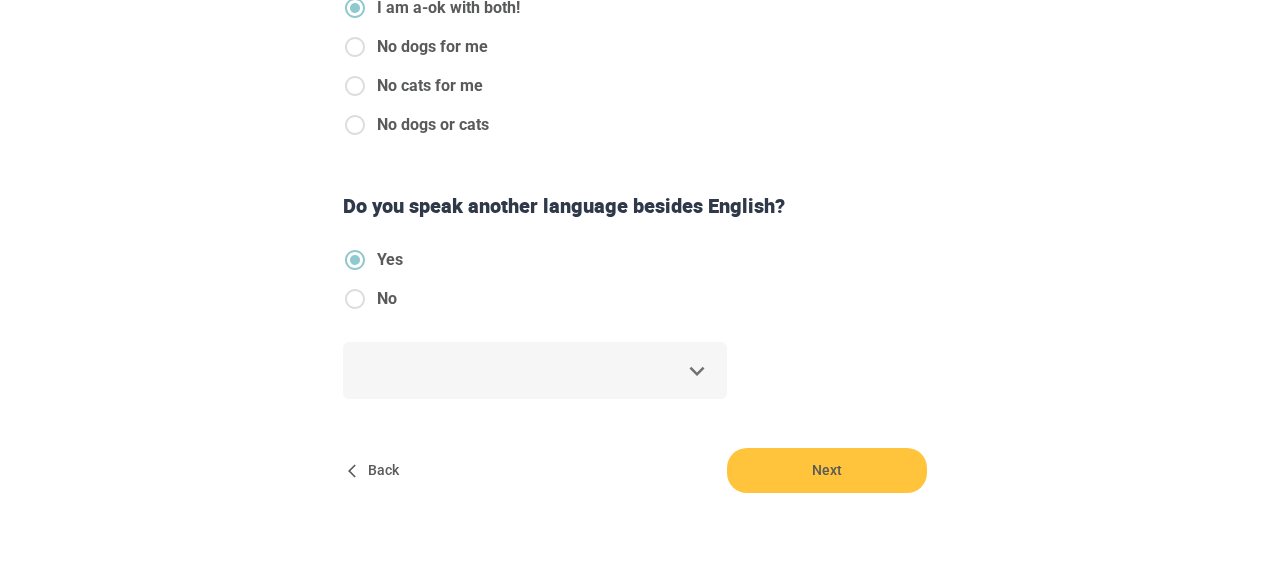 scroll, scrollTop: 842, scrollLeft: 0, axis: vertical 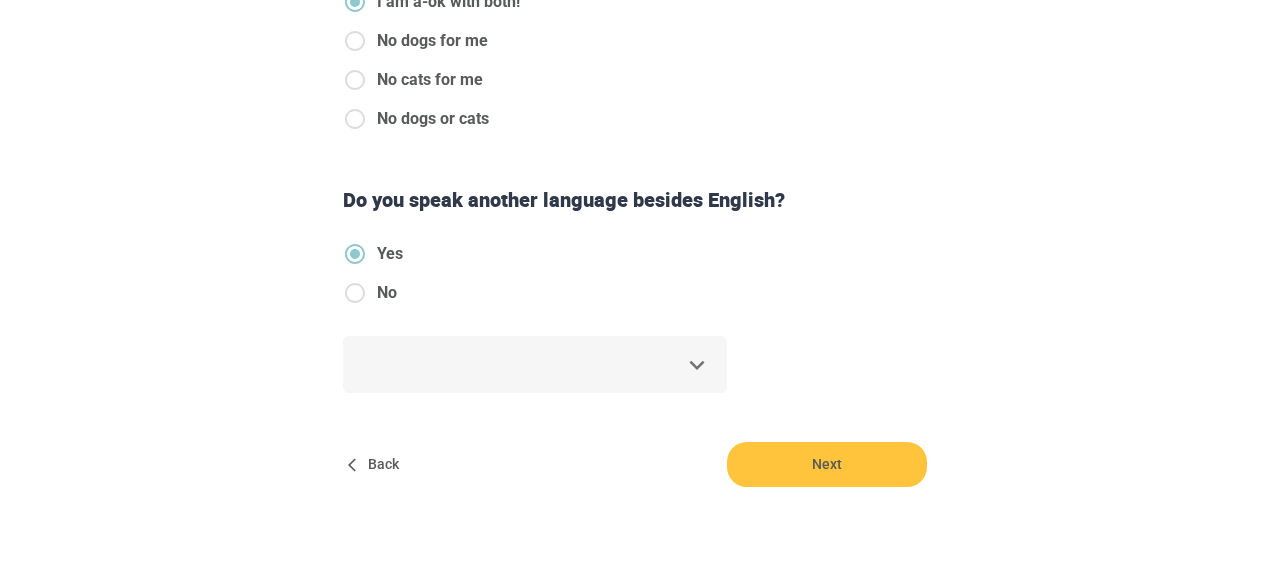 click on "Step  4   of   6 Let’s fine-tune your matches. What is the age range of kids you’d like to care for? 7-9 Months ***** to 18 Years ** Do you have any experience caring for kids with special needs? If so please tell us more in 1-2 sentences. Yes No Are you willing to work in home with dogs and cats? I am a-ok with both! No dogs for me No cats for me No dogs or cats Do you speak another language besides English? Yes No ​ Back Next Copyright  2025 [EMAIL_ADDRESS][DOMAIN_NAME] [PHONE_NUMBER] Jobs Signup Terms of service Privacy The Sweet Life" at bounding box center (635, -549) 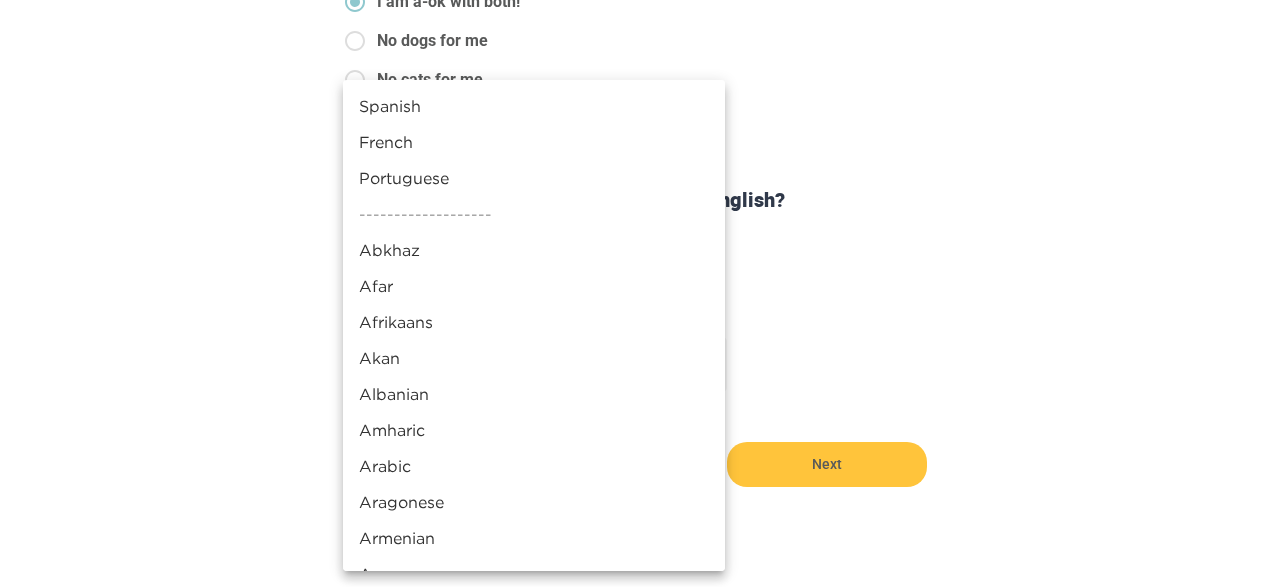 click on "Spanish" at bounding box center (534, 106) 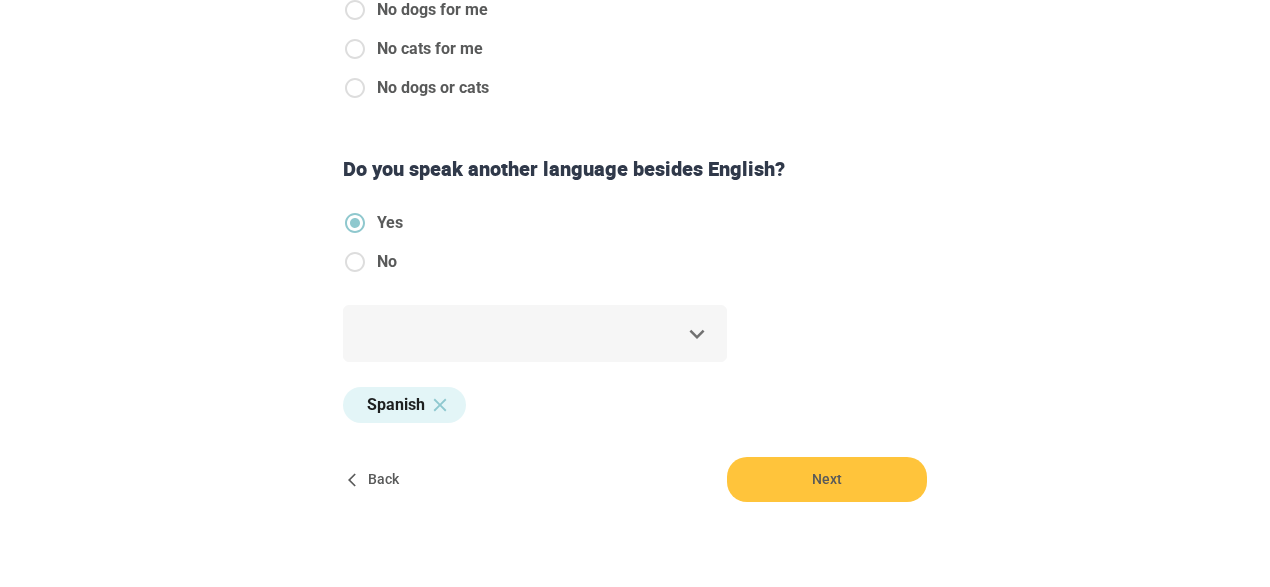 scroll, scrollTop: 877, scrollLeft: 0, axis: vertical 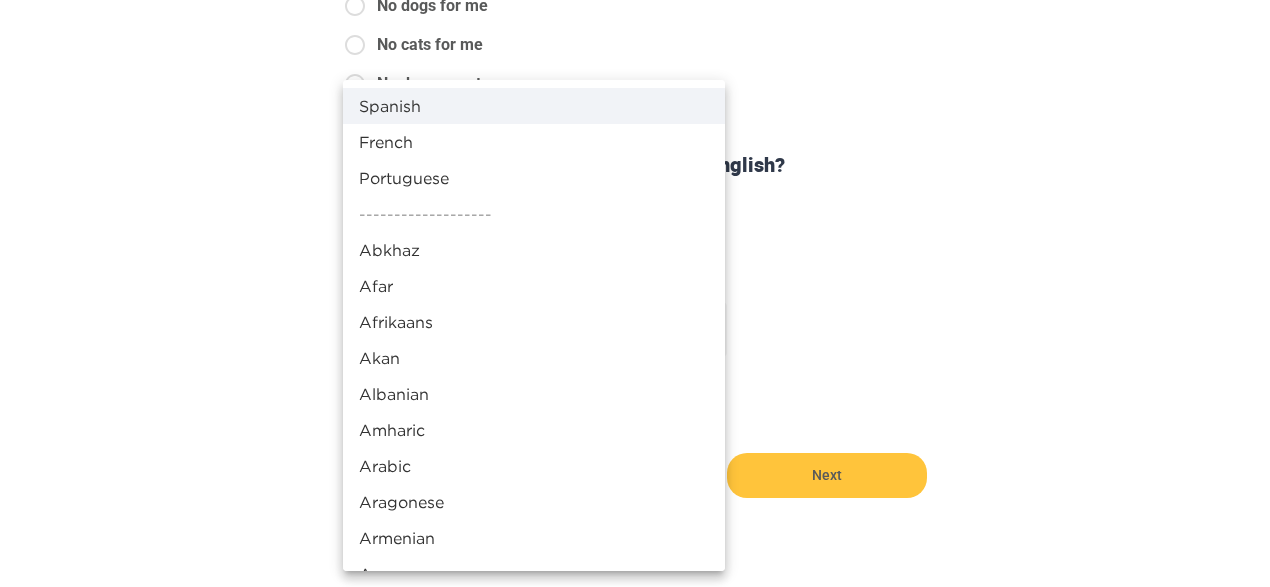 click on "Step  4   of   6 Let’s fine-tune your matches. What is the age range of kids you’d like to care for? 7-9 Months ***** to 18 Years ** Do you have any experience caring for kids with special needs? If so please tell us more in 1-2 sentences. Yes No Are you willing to work in home with dogs and cats? I am a-ok with both! No dogs for me No cats for me No dogs or cats Do you speak another language besides English? Yes No Spanish, Spanish ** Spanish Back Next Copyright  2025 [EMAIL_ADDRESS][DOMAIN_NAME] [PHONE_NUMBER] Jobs Signup Terms of service Privacy The Sweet Life Spanish French Portuguese ------------------- [GEOGRAPHIC_DATA] Afar Afrikaans Akan Albanian Amharic Arabic Aragonese Armenian Assamese Avaric Avestan Aymara Azerbaijani Bambara Bashkir Basque Belarusian Bengali Bihari Bislama Bosnian Breton Bulgarian Burmese Catalan Chamorro Chechen Chichewa Chinese (Mandarin) Chinese (Cantonese) Chuvash Cornish Corsican Cree Croatian Czech Danish Divehi Dutch Dzongkha Esperanto Estonian Ewe Faroese Fijian Finnish French Fula Greek" at bounding box center (635, -584) 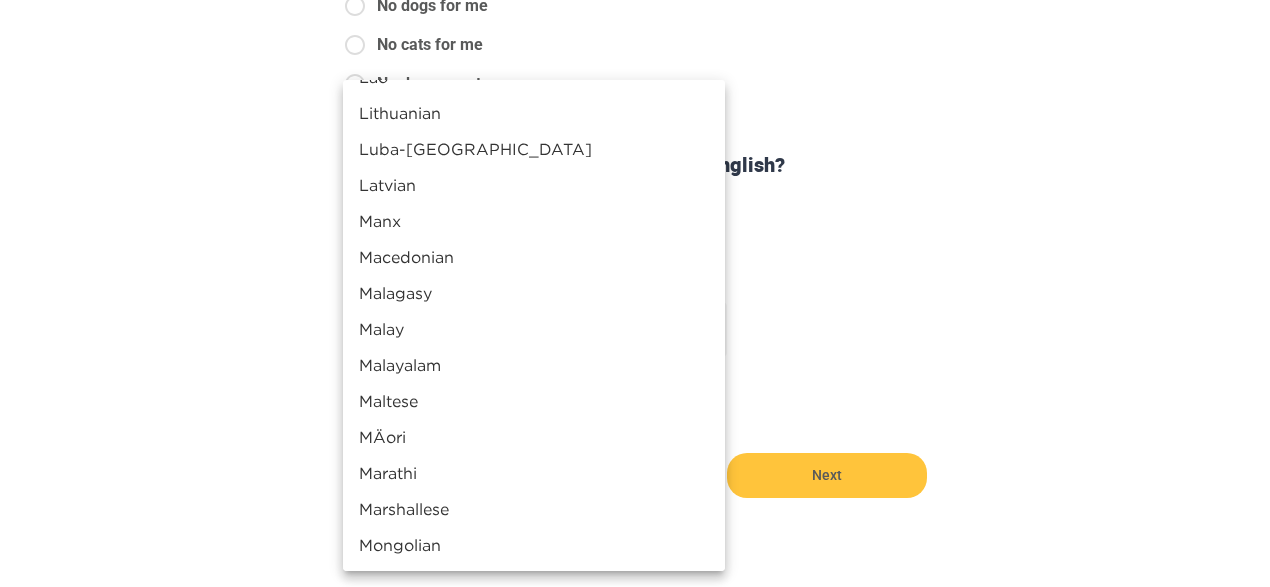 scroll, scrollTop: 3488, scrollLeft: 0, axis: vertical 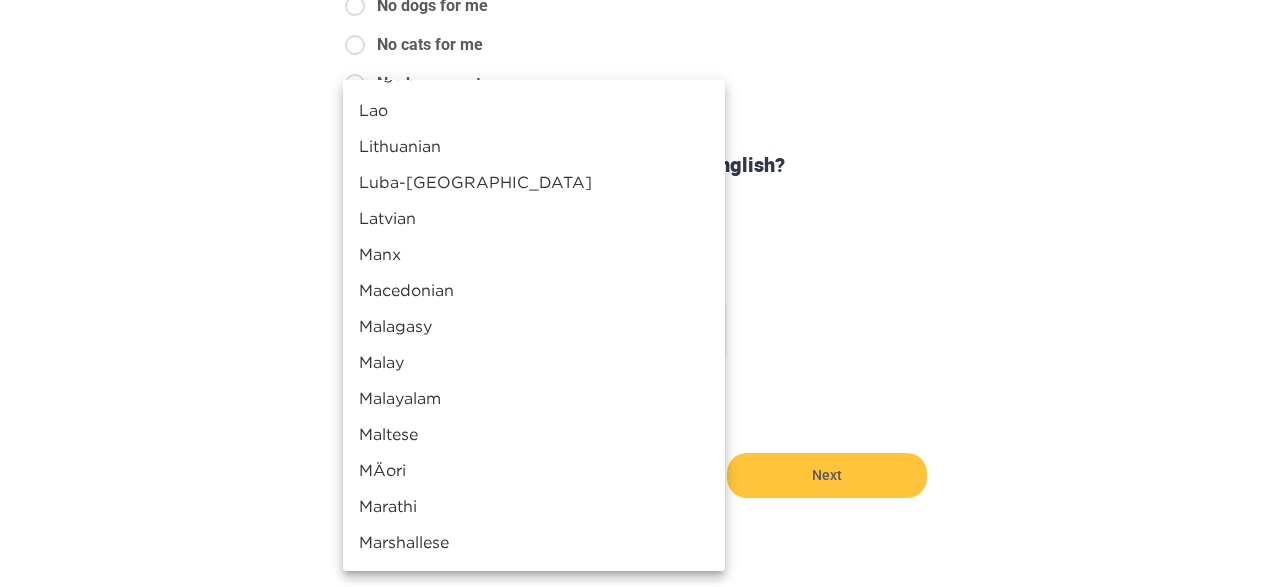 click at bounding box center [635, 293] 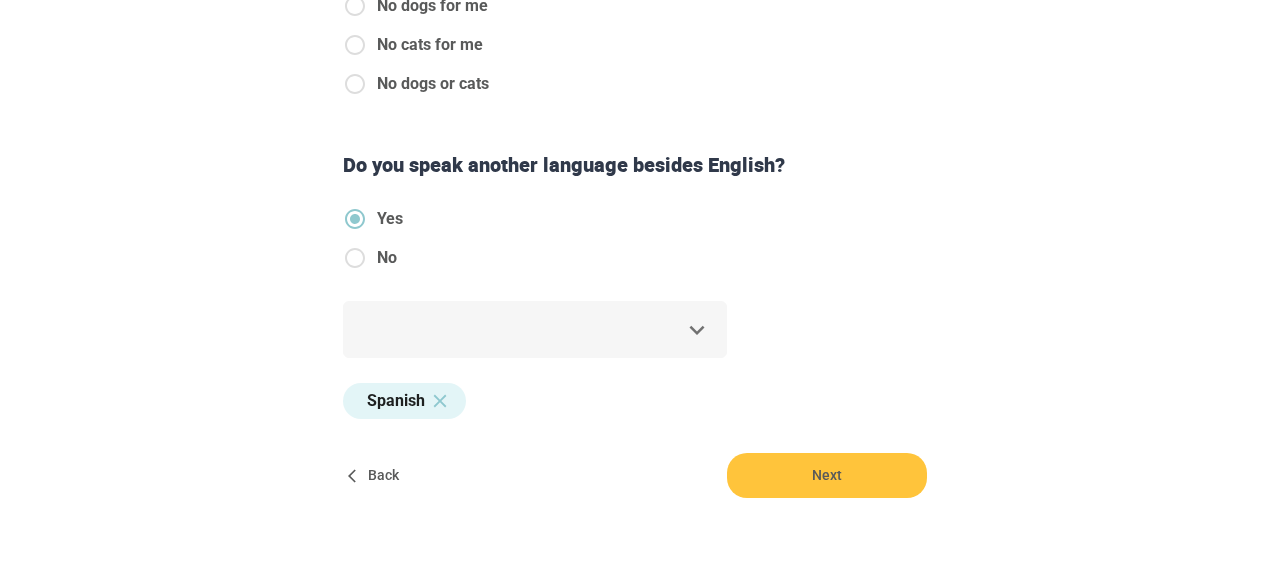 click on "Step  4   of   6 Let’s fine-tune your matches. What is the age range of kids you’d like to care for? 7-9 Months ***** to 18 Years ** Do you have any experience caring for kids with special needs? If so please tell us more in 1-2 sentences. Yes No Are you willing to work in home with dogs and cats? I am a-ok with both! No dogs for me No cats for me No dogs or cats Do you speak another language besides English? Yes No Spanish, Spanish ** Spanish Back Next Copyright  2025 [EMAIL_ADDRESS][DOMAIN_NAME] [PHONE_NUMBER] Jobs Signup Terms of service Privacy The Sweet Life" at bounding box center (635, -584) 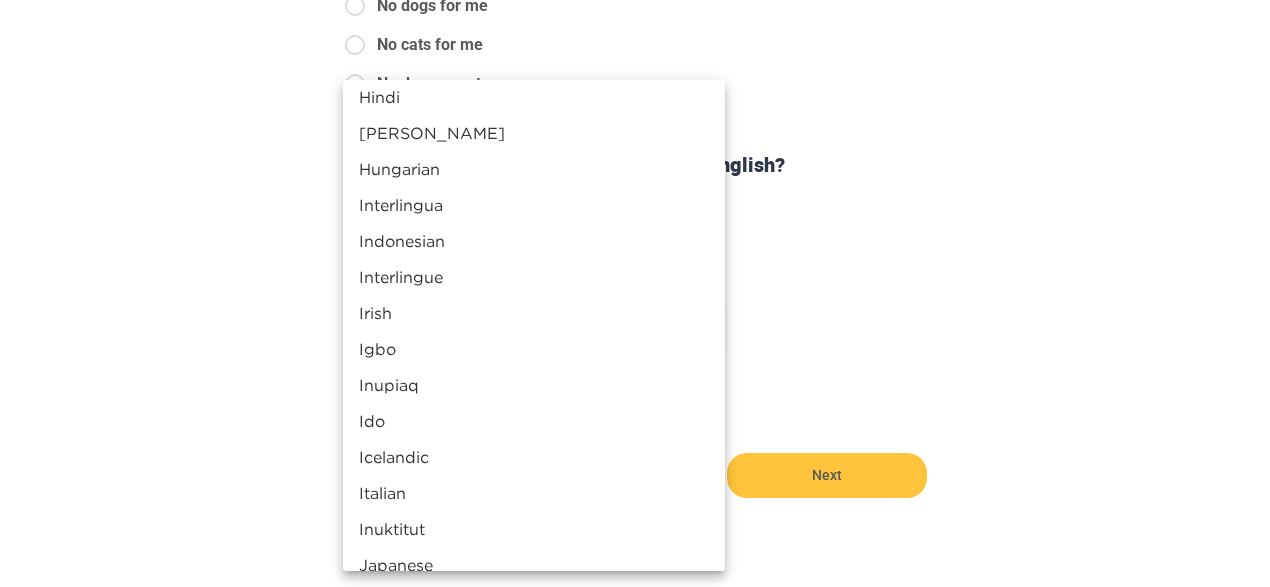 scroll, scrollTop: 2292, scrollLeft: 0, axis: vertical 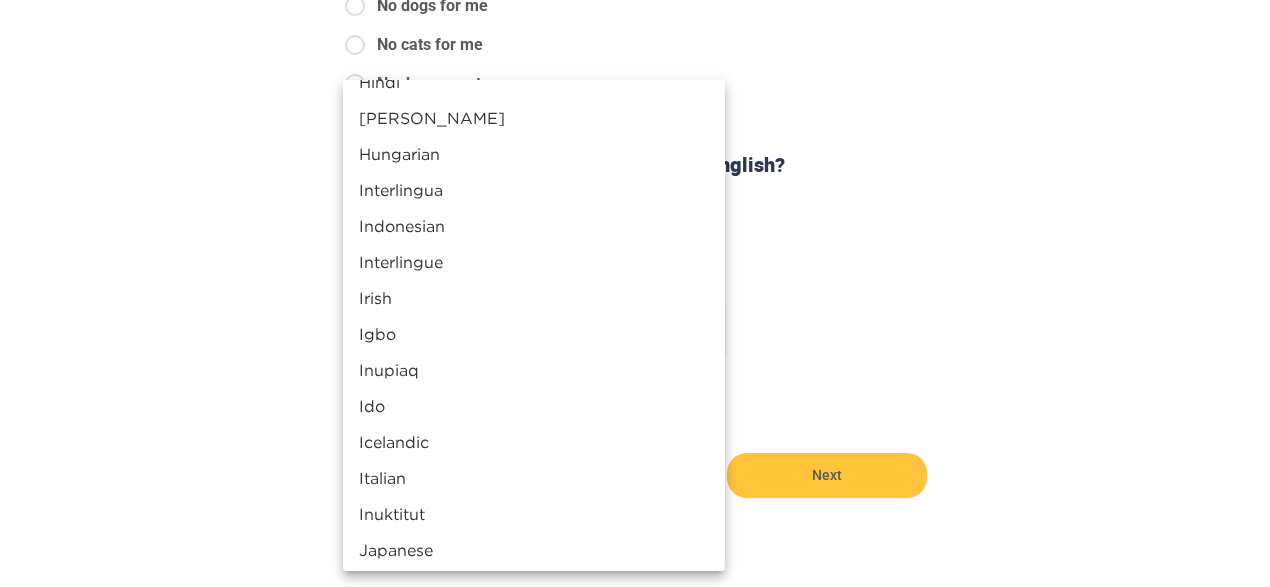 click on "Italian" at bounding box center [534, 478] 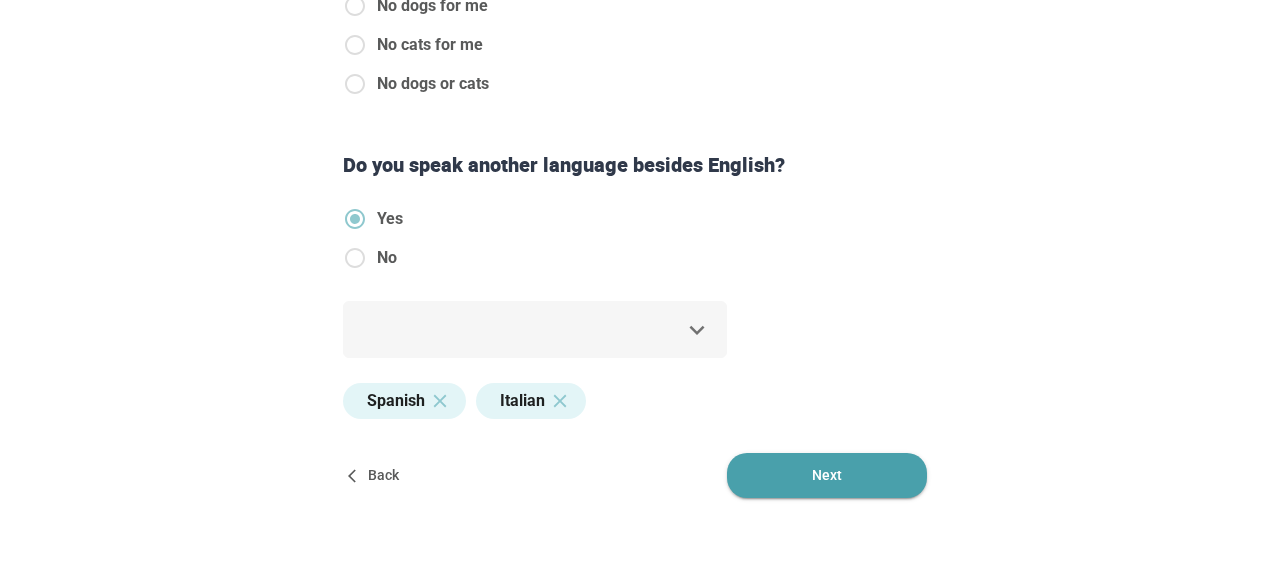click on "Next" at bounding box center [827, 475] 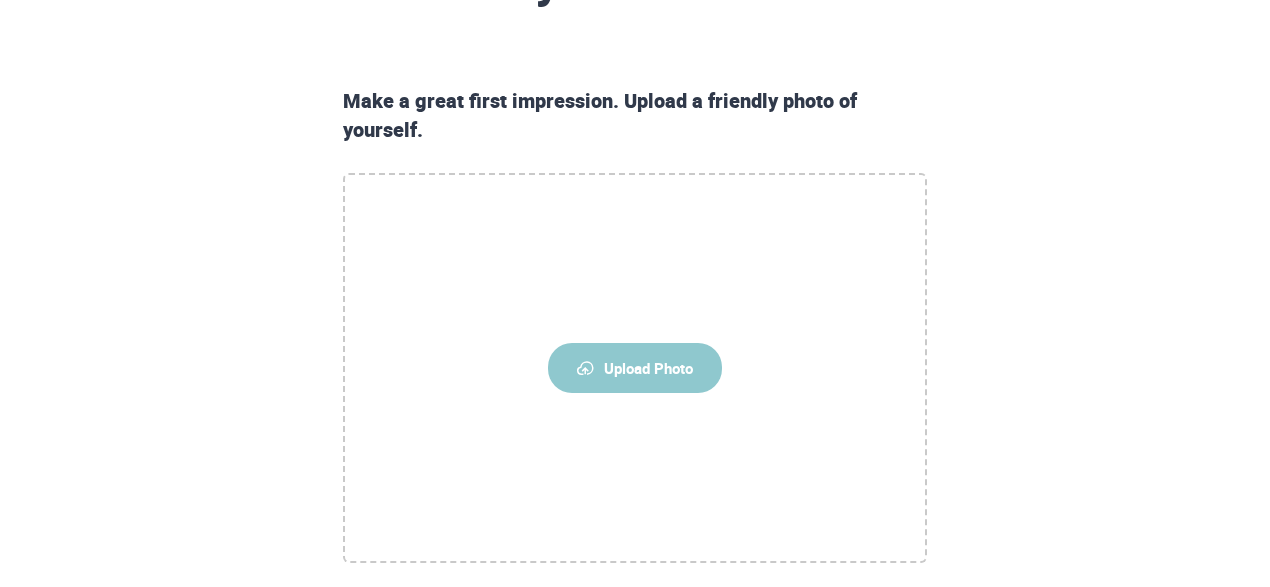 scroll, scrollTop: 288, scrollLeft: 0, axis: vertical 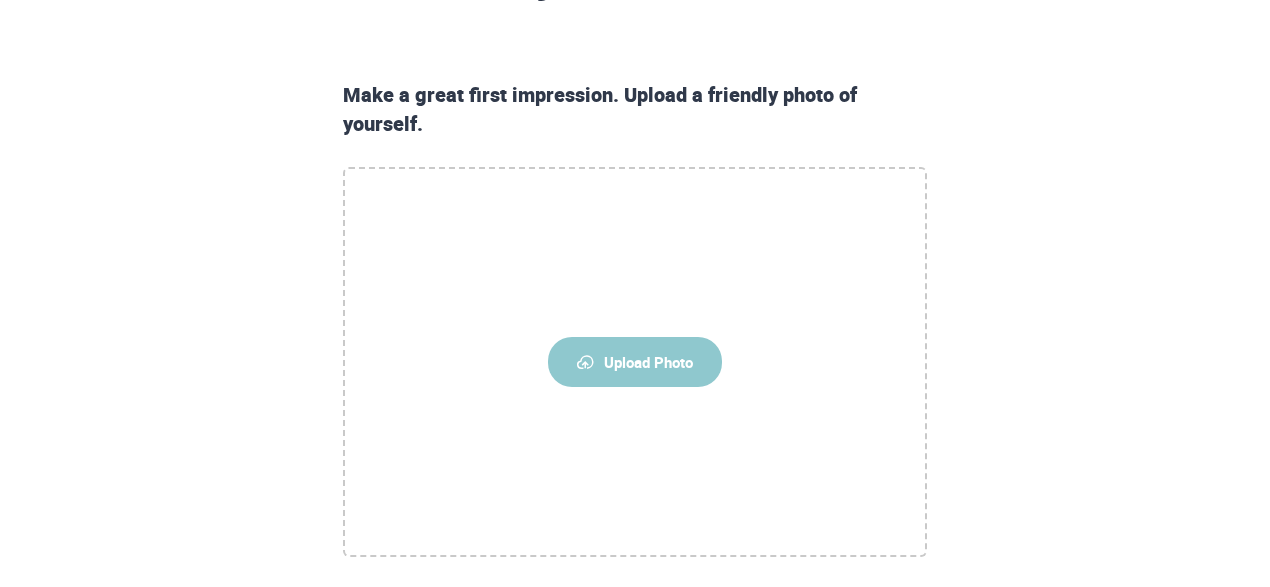 click at bounding box center (585, 362) 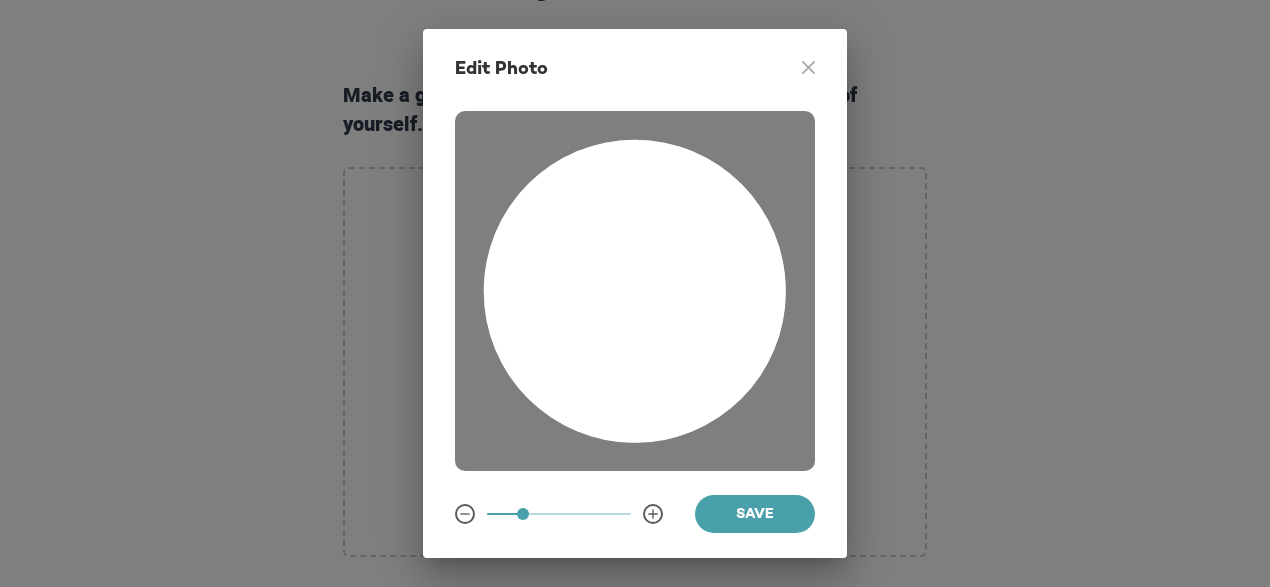 drag, startPoint x: 688, startPoint y: 284, endPoint x: 652, endPoint y: 369, distance: 92.309265 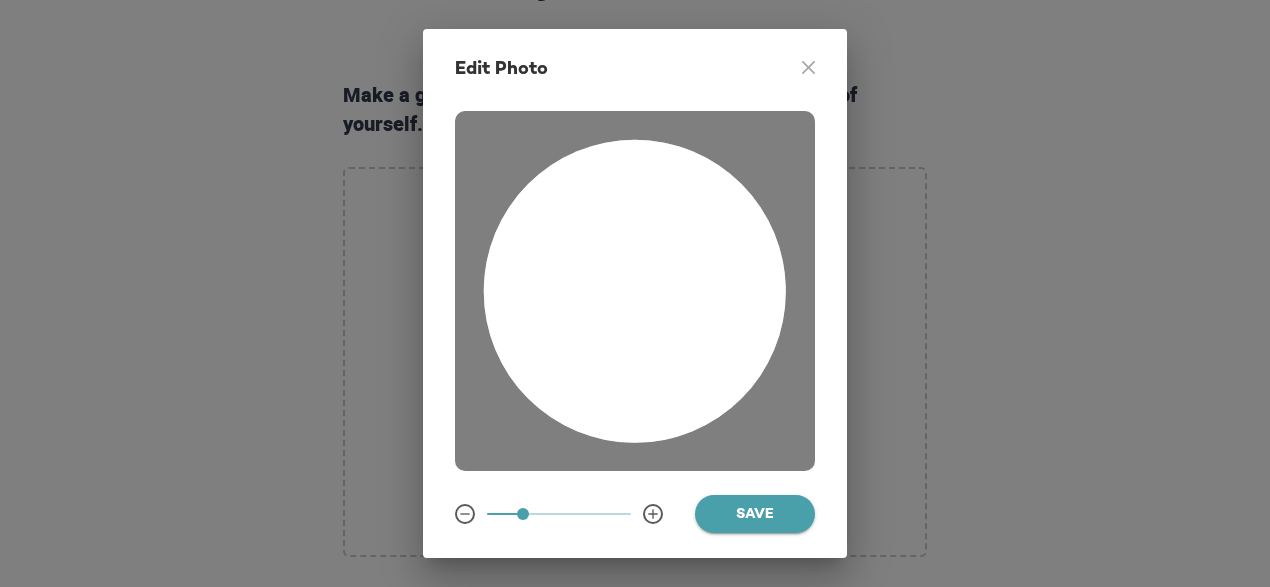 click on "Save" at bounding box center [755, 515] 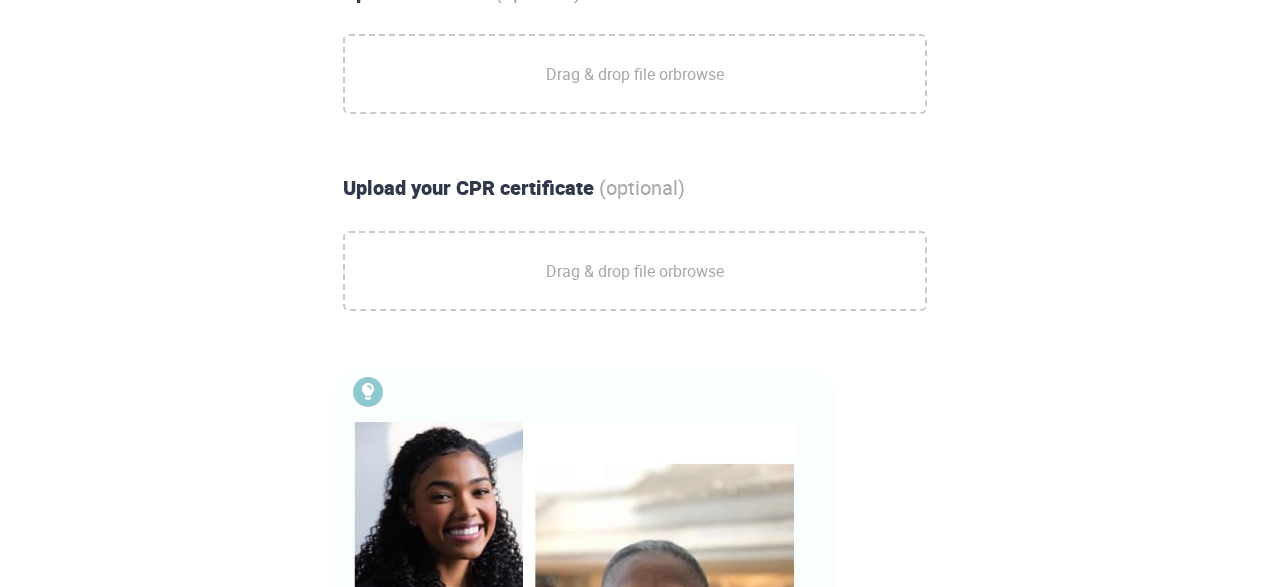 scroll, scrollTop: 939, scrollLeft: 0, axis: vertical 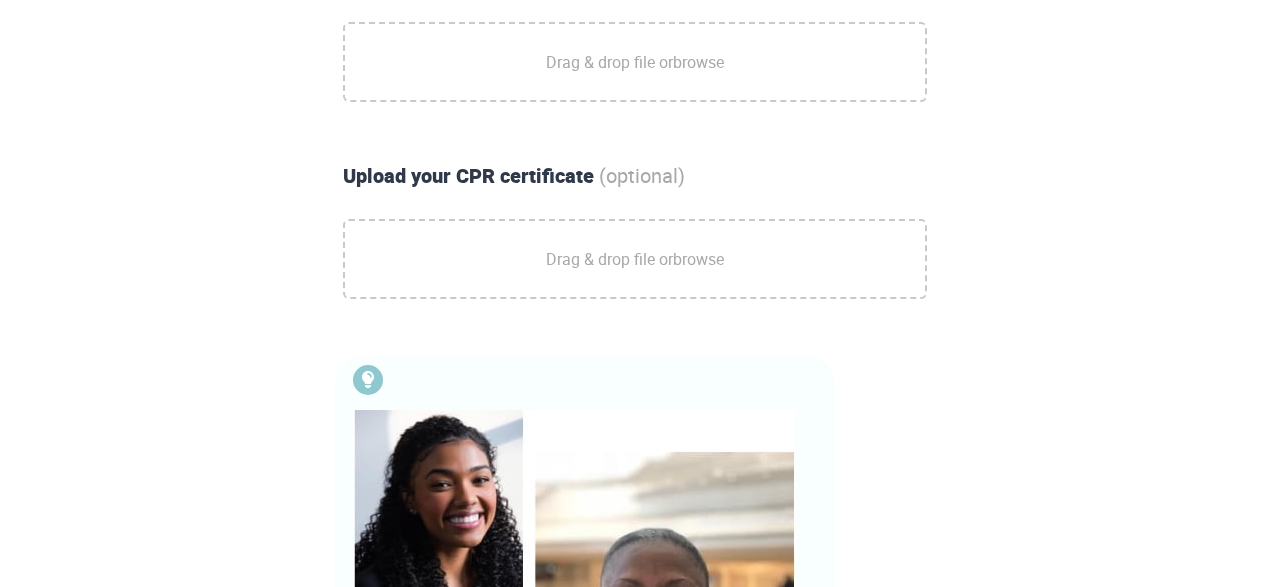 click on "Drag & drop file or  browse" at bounding box center [635, 62] 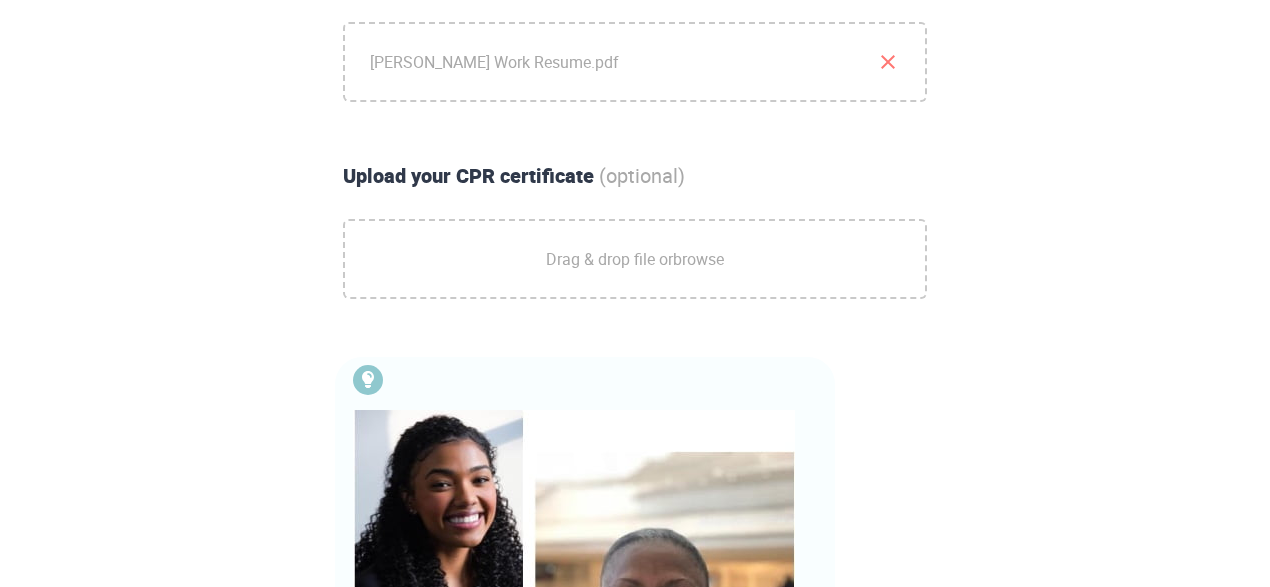 click on "Drag & drop file or  browse" at bounding box center (635, 259) 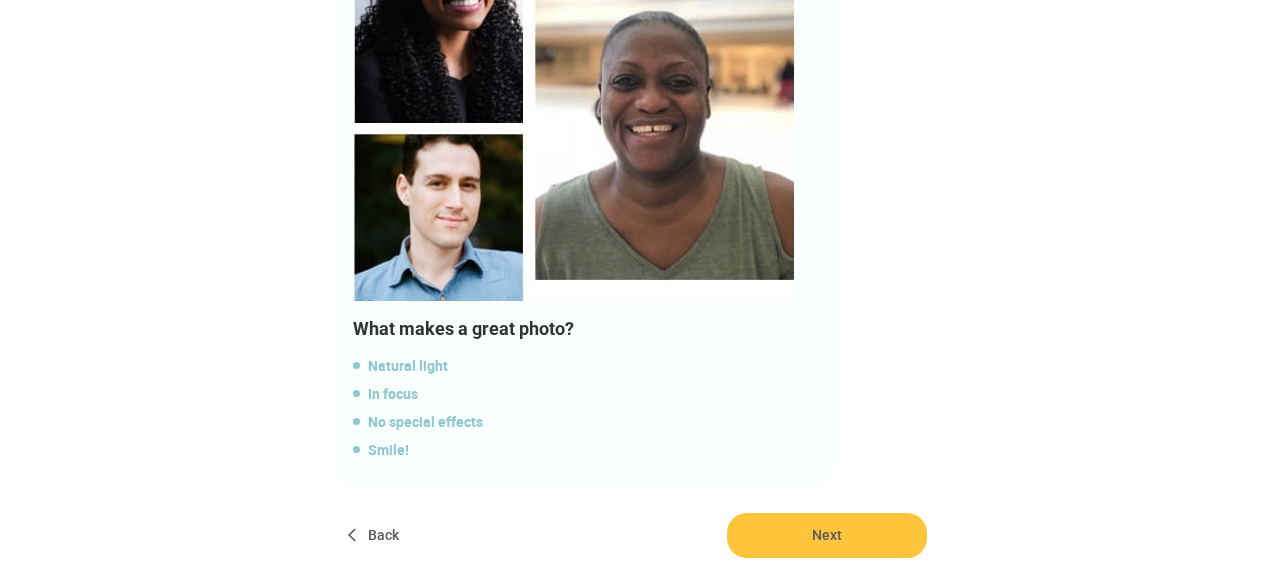 scroll, scrollTop: 1525, scrollLeft: 0, axis: vertical 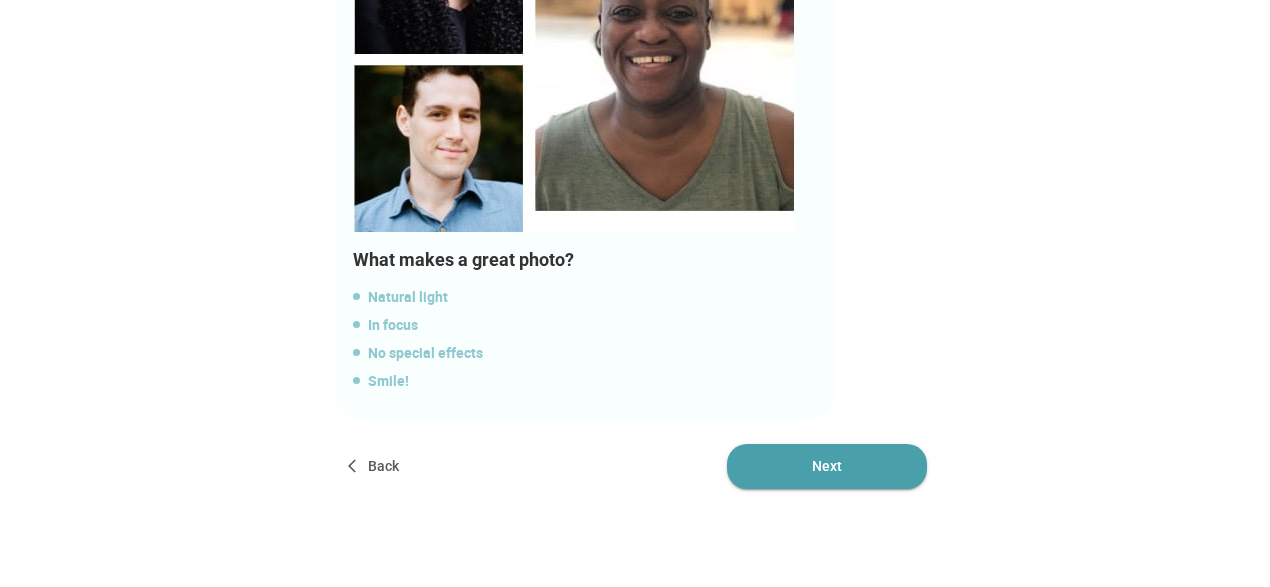 click on "Next" at bounding box center [827, 466] 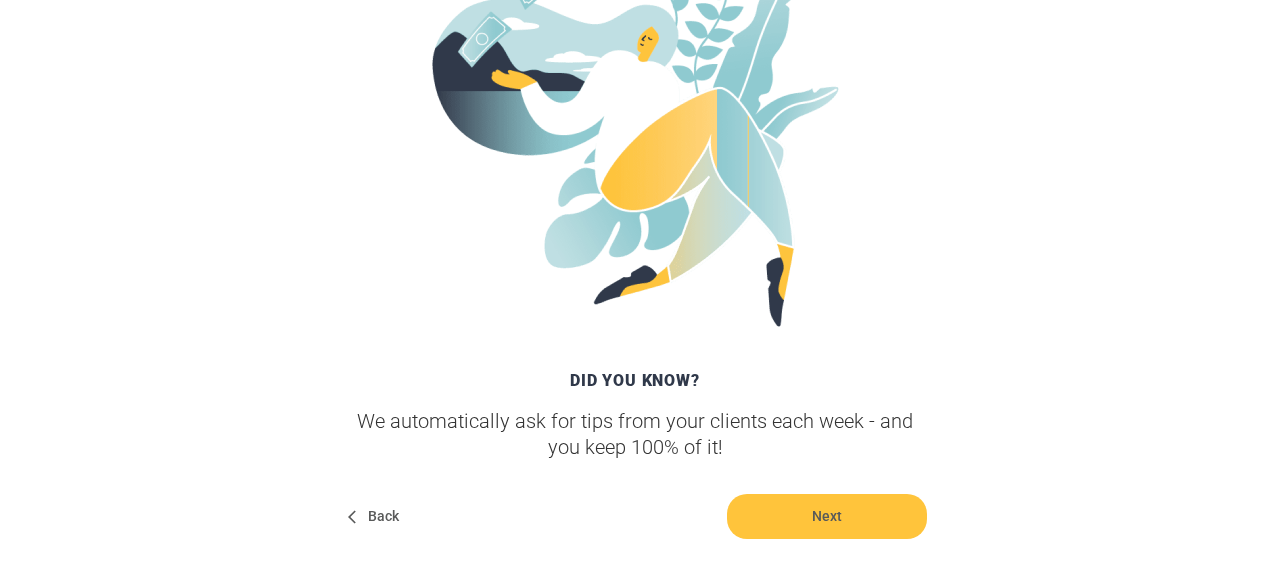 scroll, scrollTop: 494, scrollLeft: 0, axis: vertical 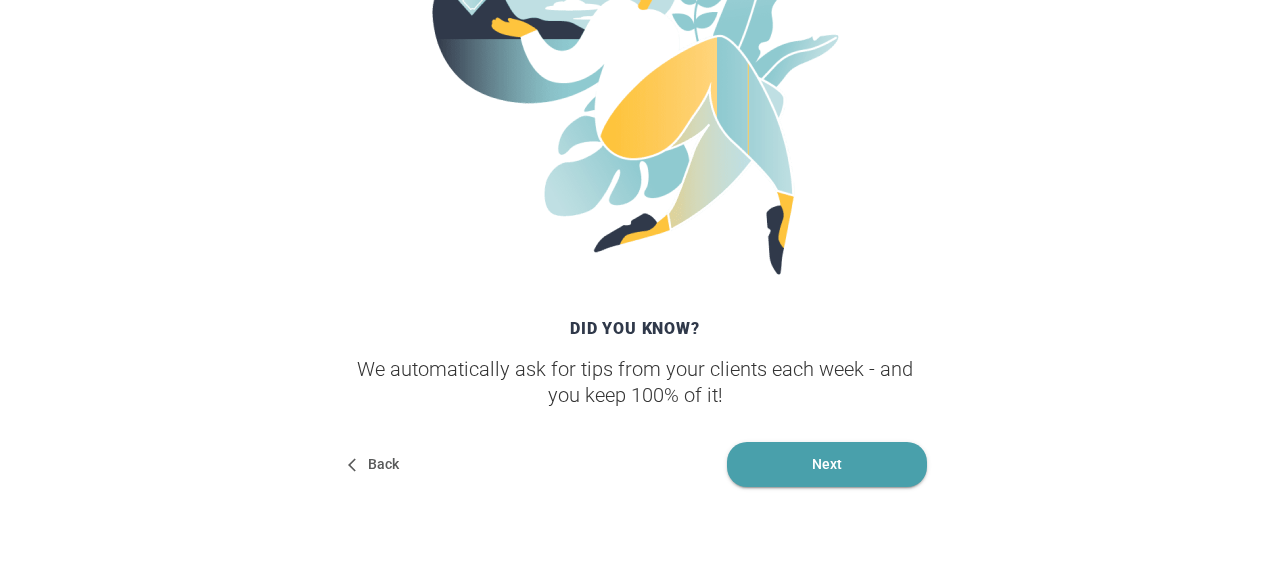click on "Next" at bounding box center [827, 464] 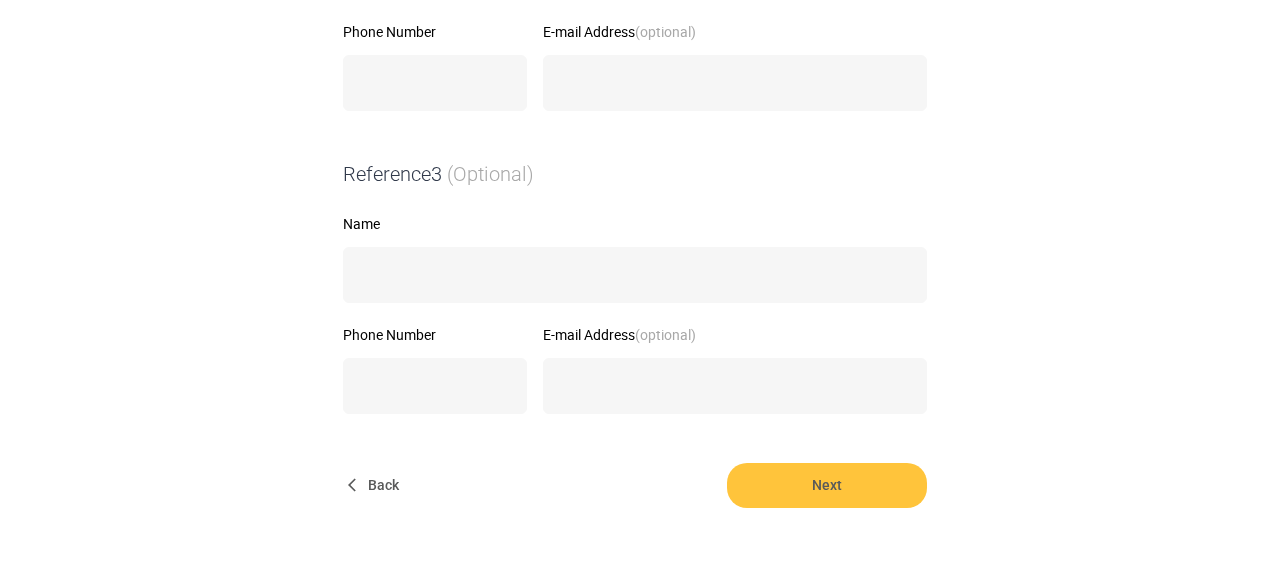 scroll, scrollTop: 1001, scrollLeft: 0, axis: vertical 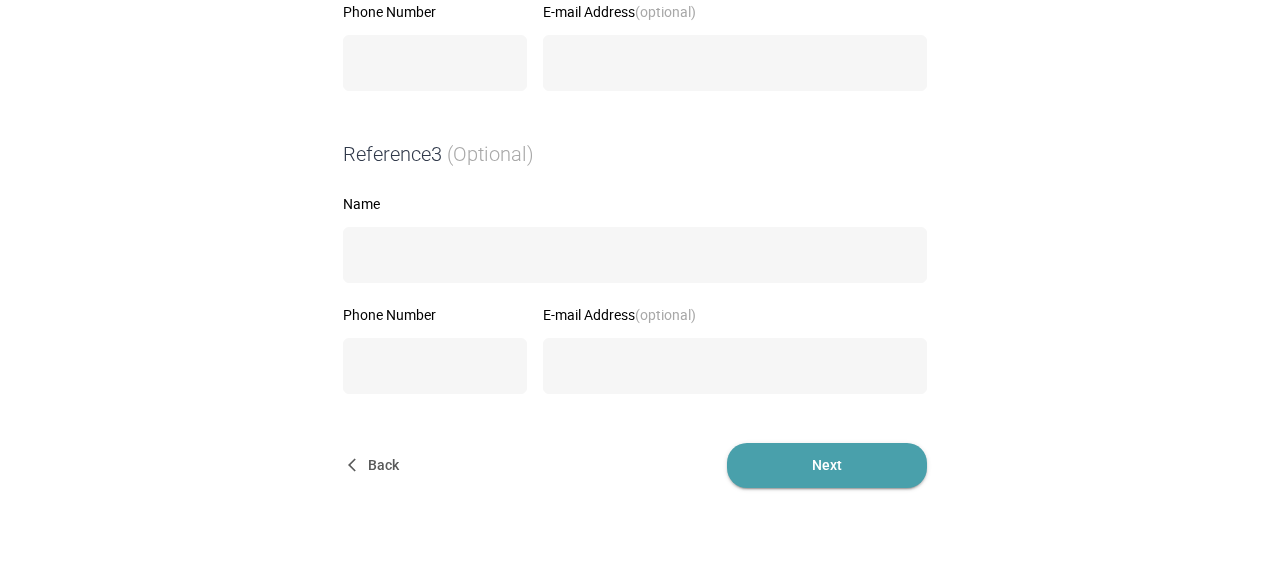 click on "Next" at bounding box center [827, 465] 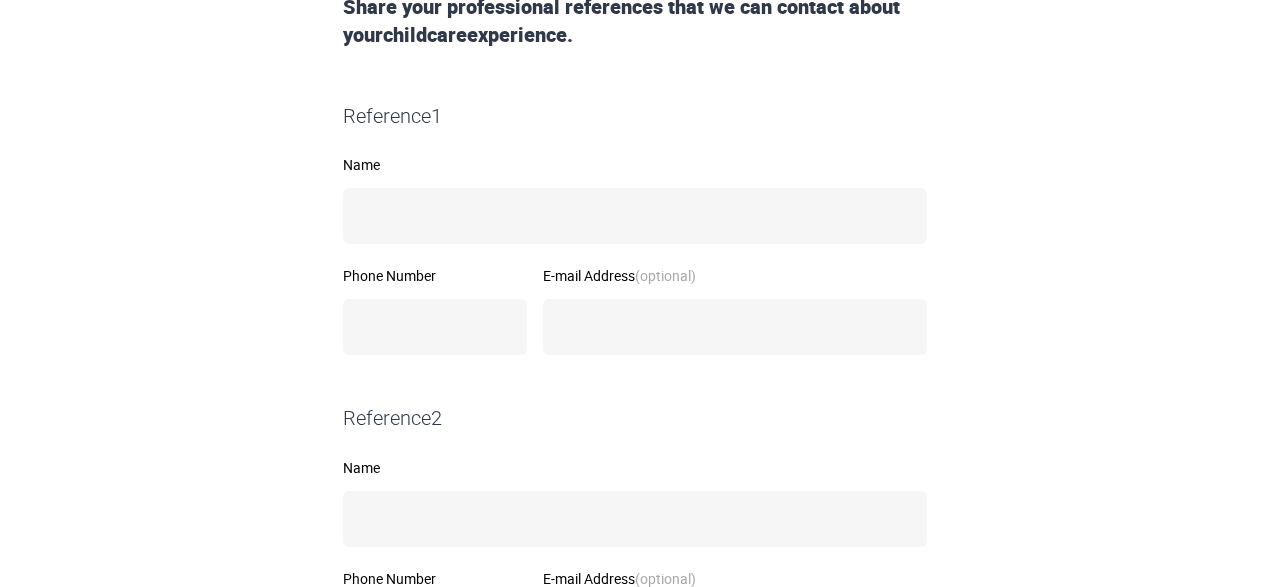 scroll, scrollTop: 435, scrollLeft: 0, axis: vertical 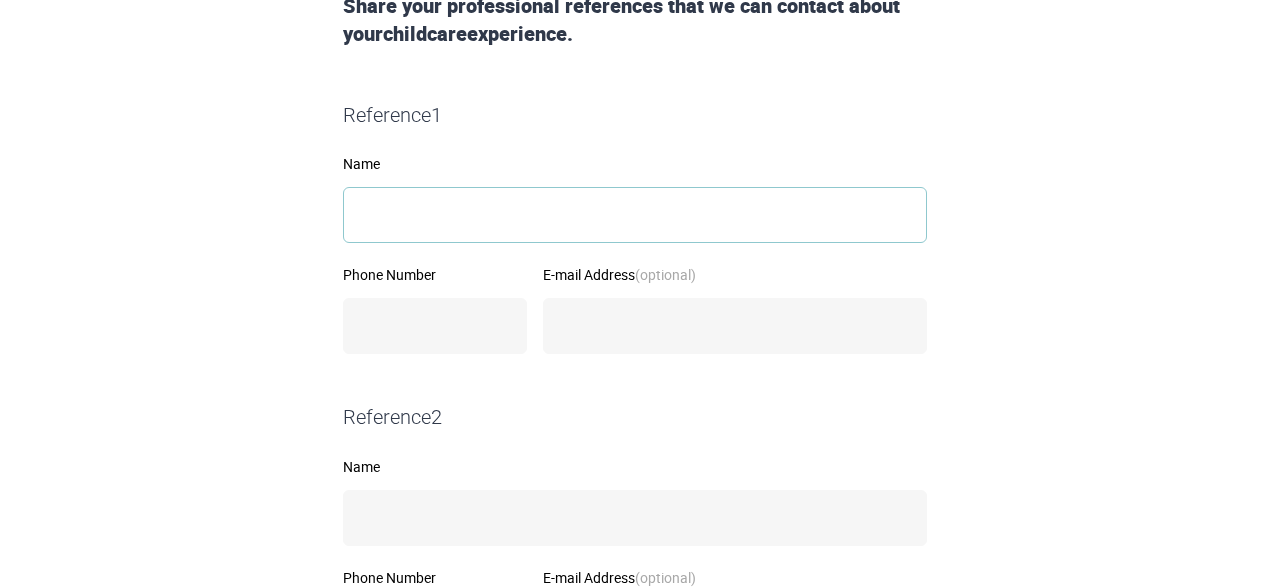 click on "Name" at bounding box center [635, 215] 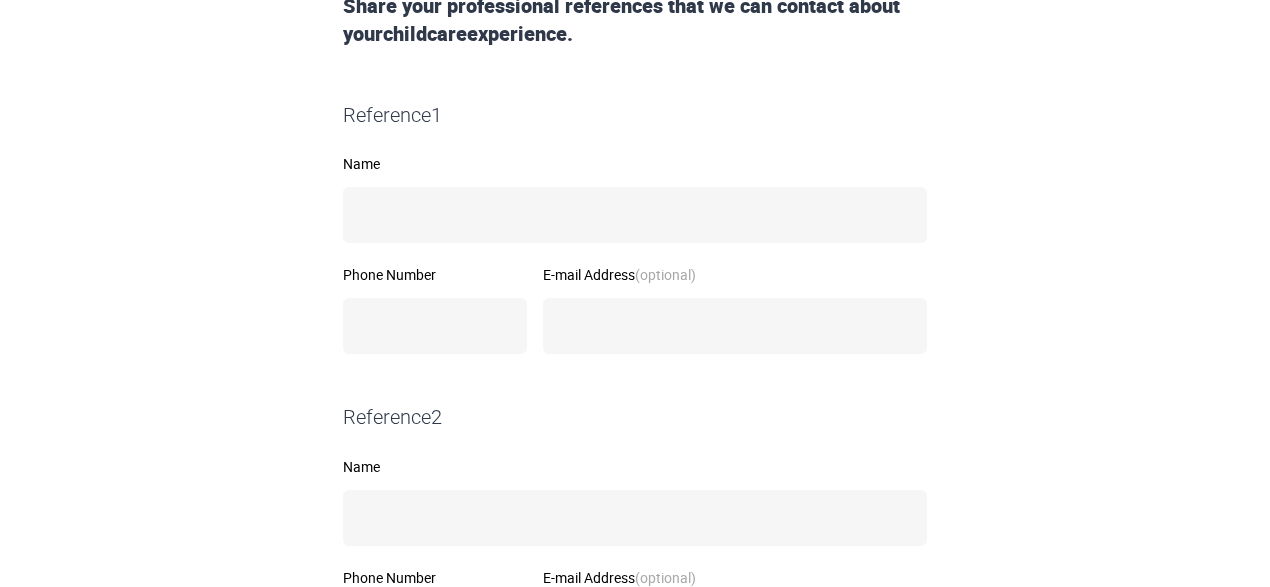 click on "Share your professional references that we can contact about your  childcare  experience. Reference  1   Name Phone Number E-mail Address  (optional) Reference  2   Name Phone Number E-mail Address  (optional) Reference  3   (Optional) Name Phone Number E-mail Address  (optional) Back Next" at bounding box center (635, 523) 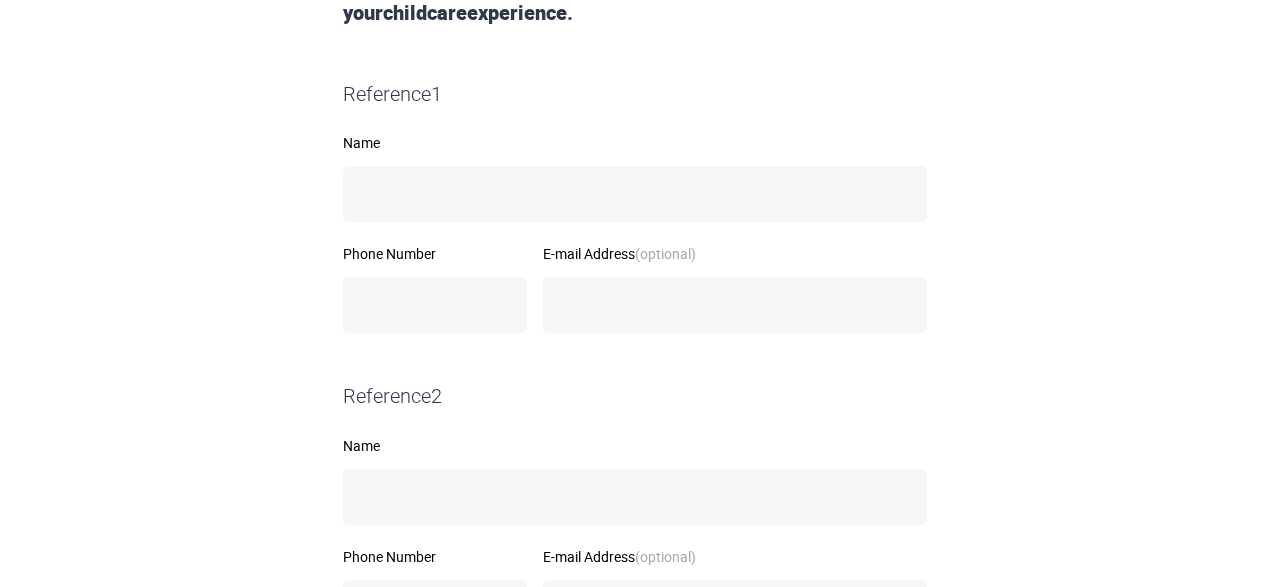 scroll, scrollTop: 459, scrollLeft: 0, axis: vertical 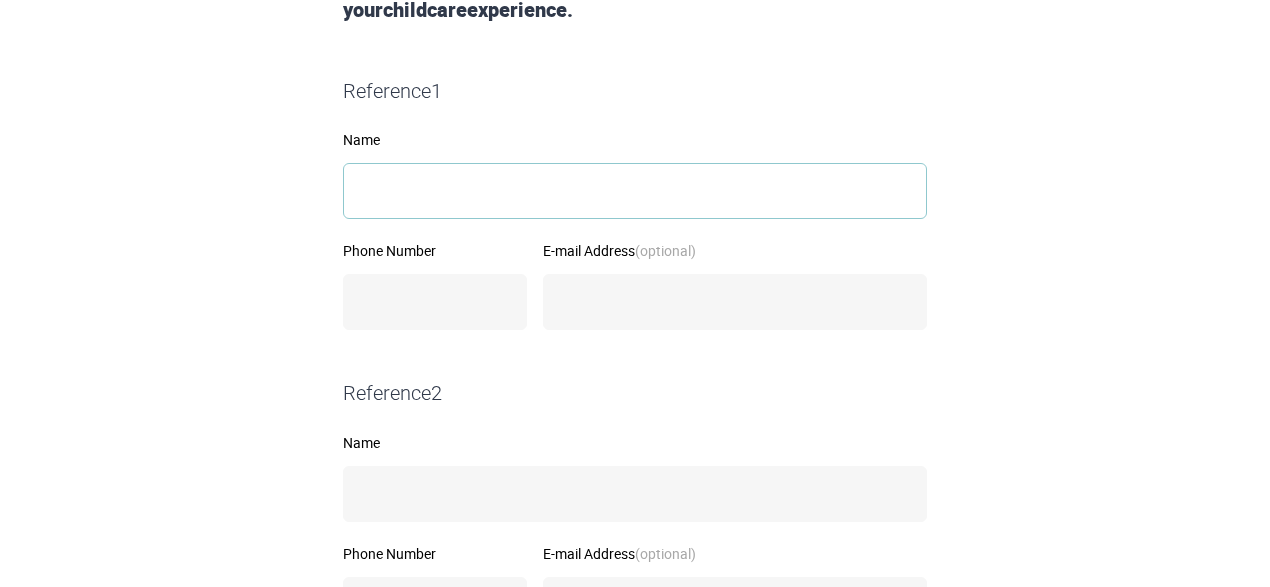 click on "Name" at bounding box center (635, 191) 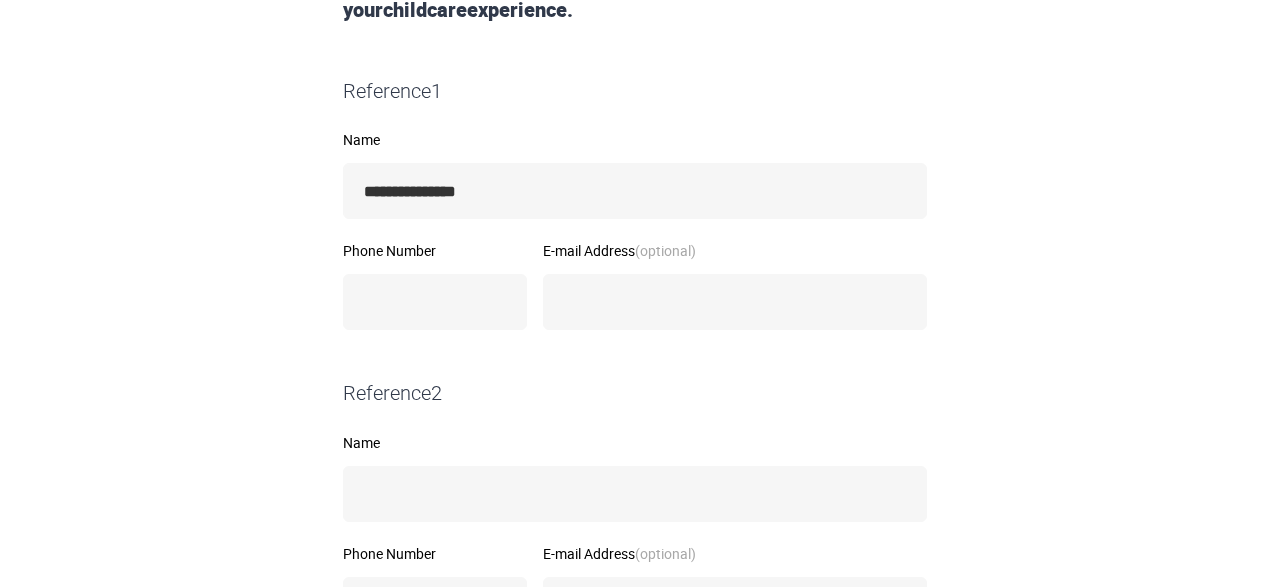 click on "**********" at bounding box center [635, 499] 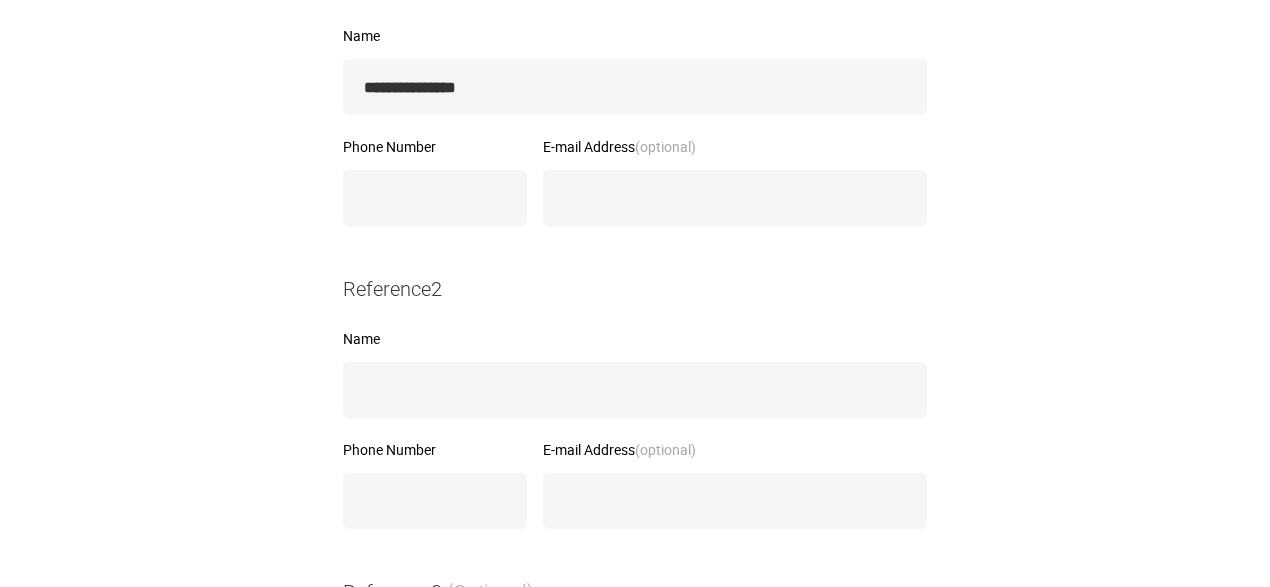 scroll, scrollTop: 565, scrollLeft: 0, axis: vertical 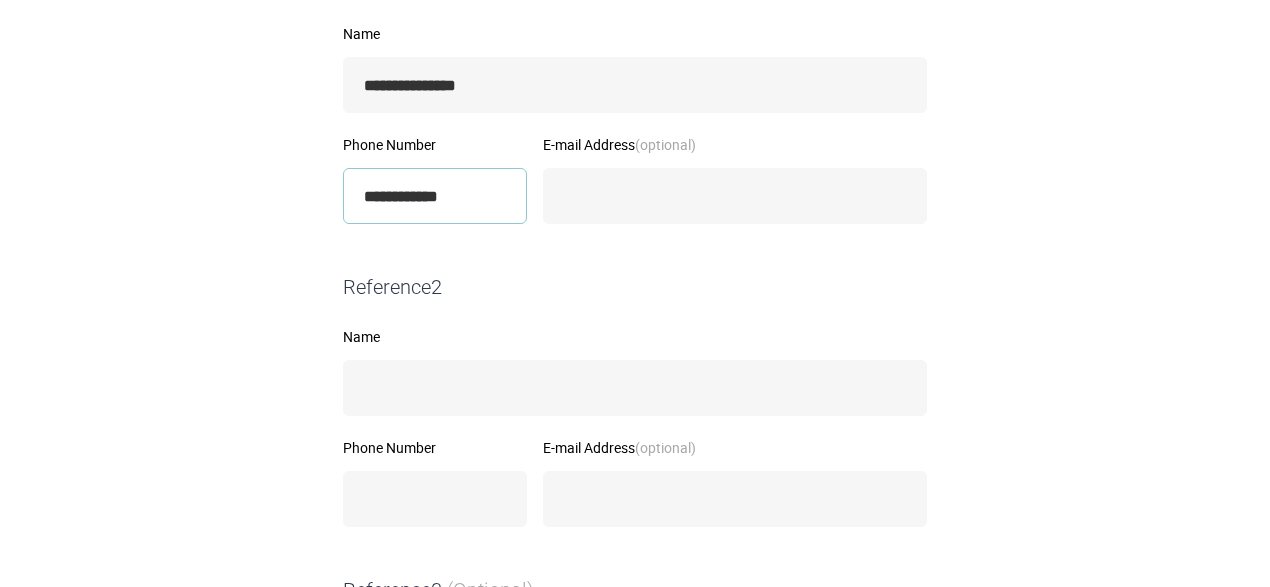 click on "**********" at bounding box center [435, 196] 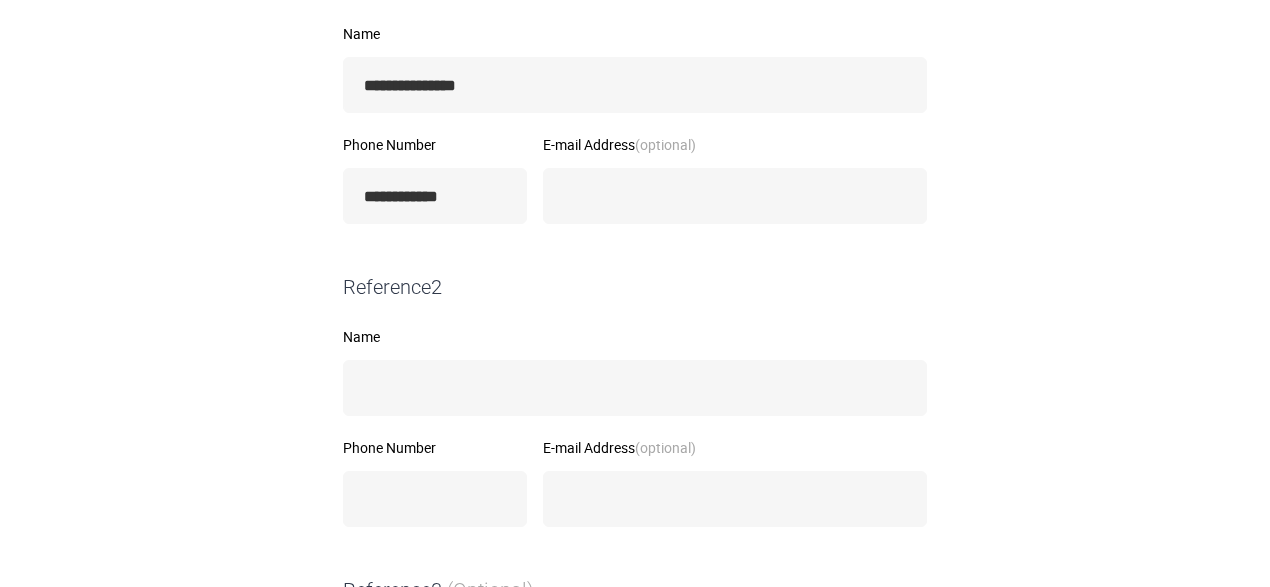 click on "**********" at bounding box center (635, 393) 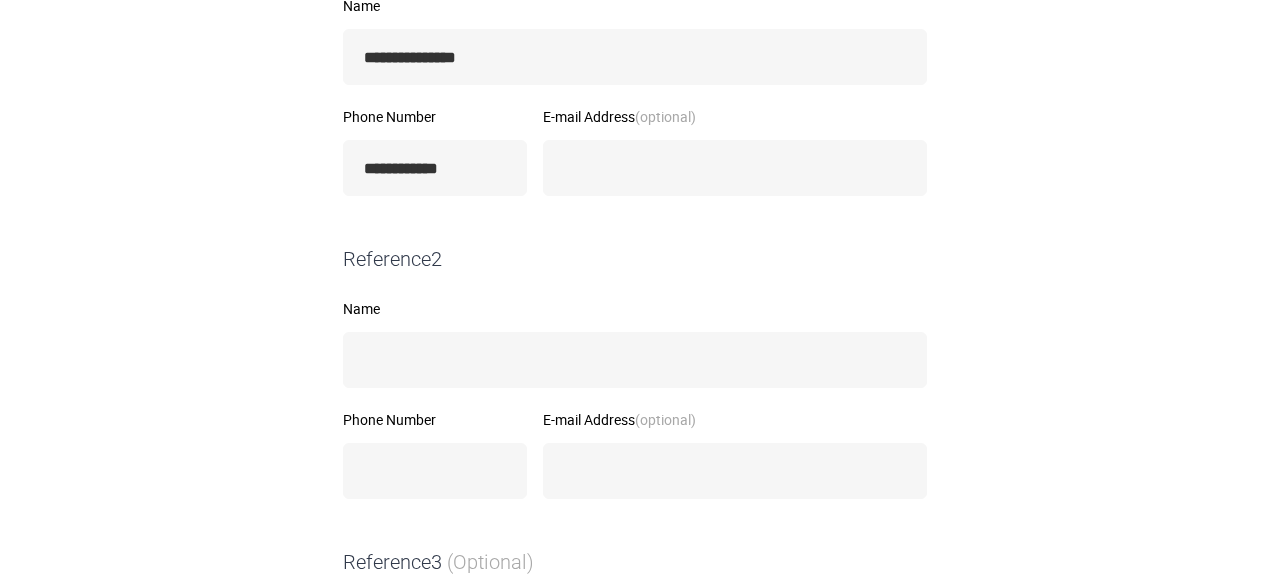 scroll, scrollTop: 601, scrollLeft: 0, axis: vertical 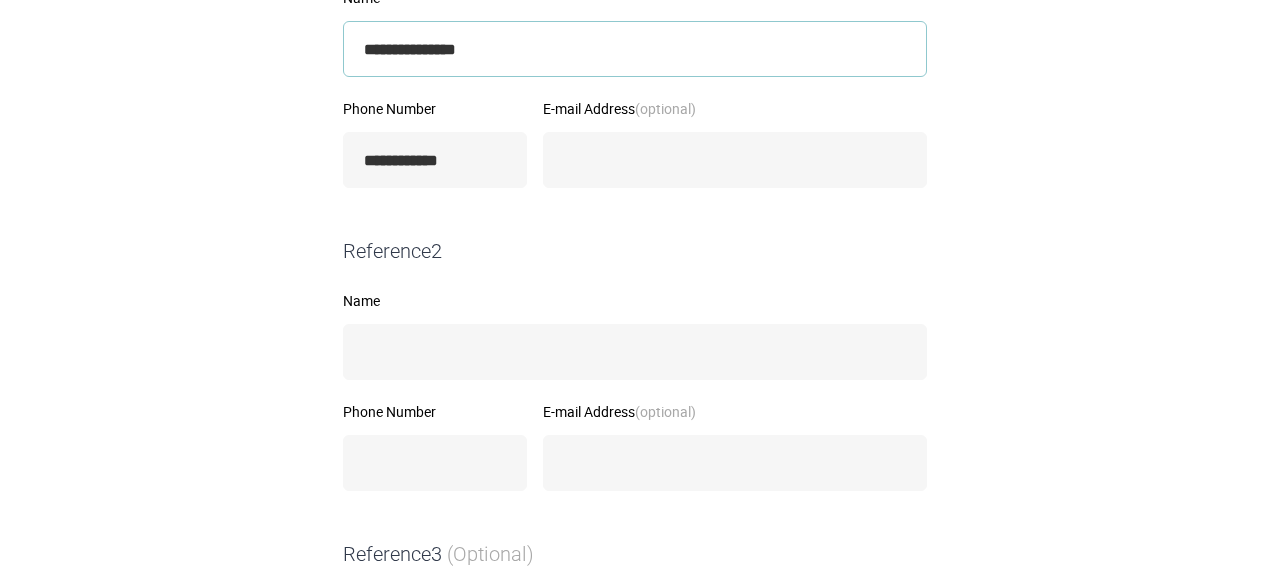 drag, startPoint x: 506, startPoint y: 53, endPoint x: 425, endPoint y: 48, distance: 81.154175 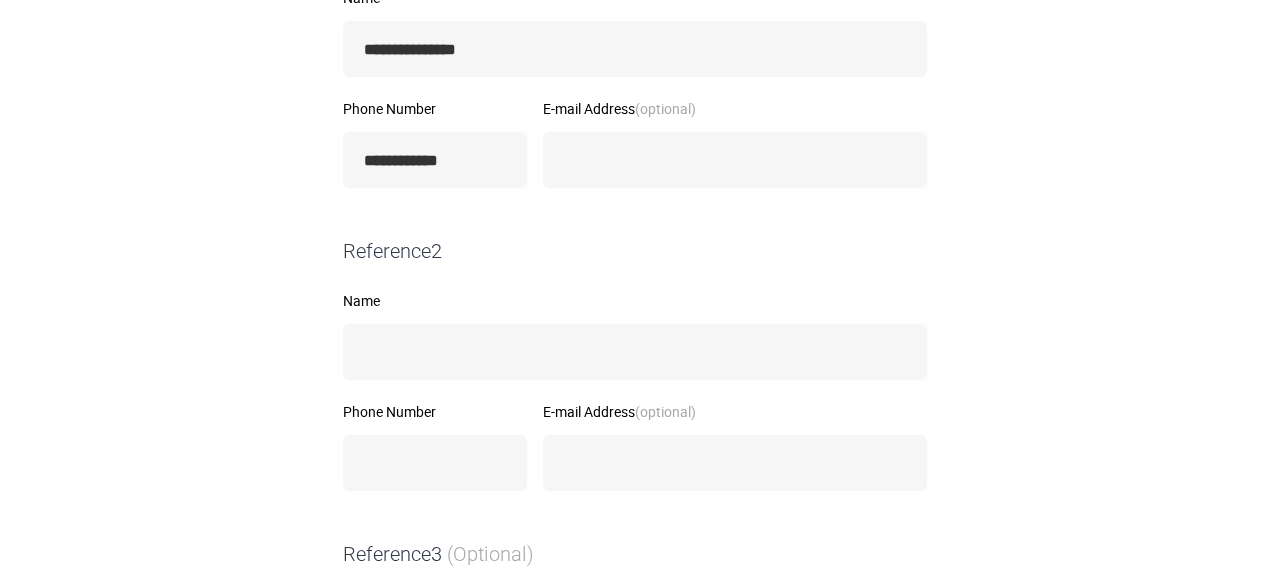 click on "**********" at bounding box center (635, 357) 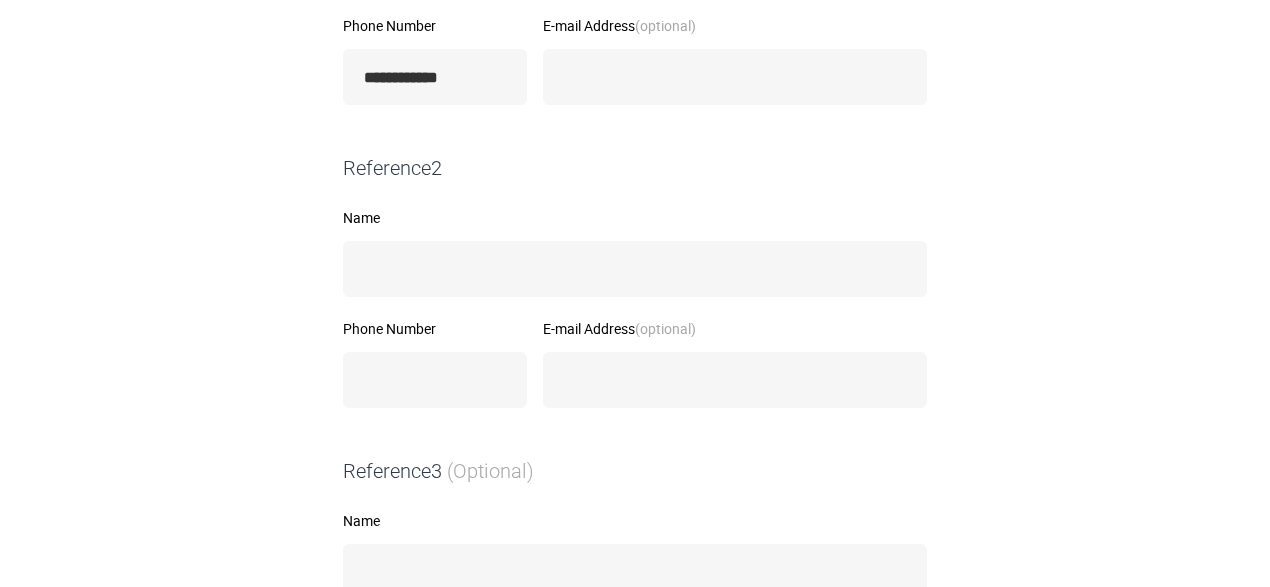 scroll, scrollTop: 622, scrollLeft: 0, axis: vertical 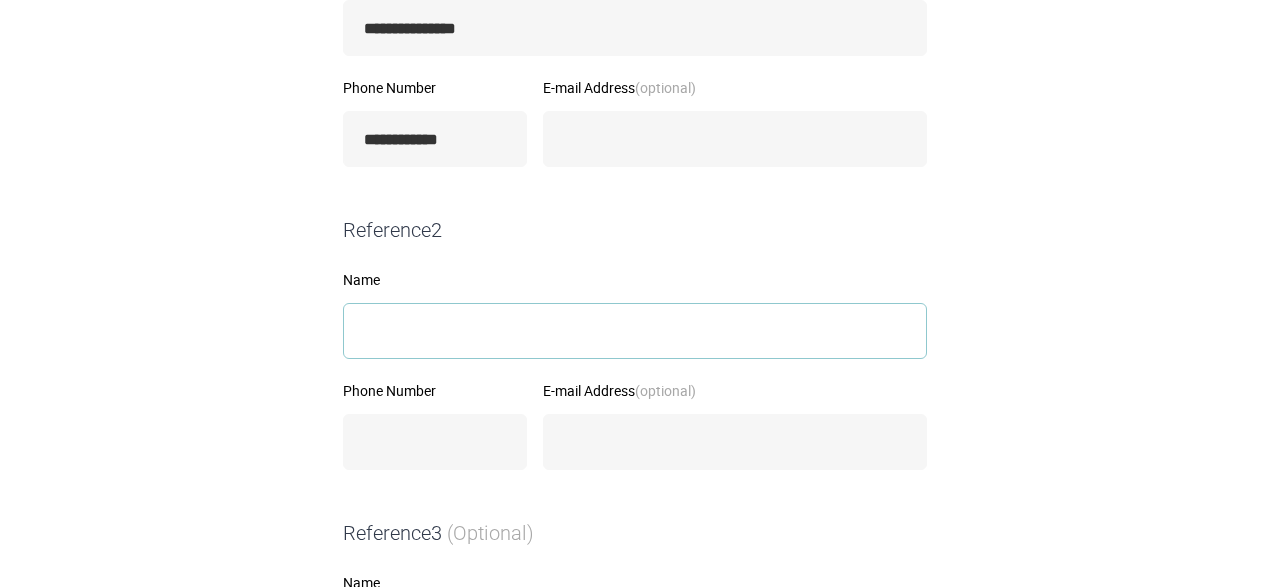 click on "Name" at bounding box center [635, 331] 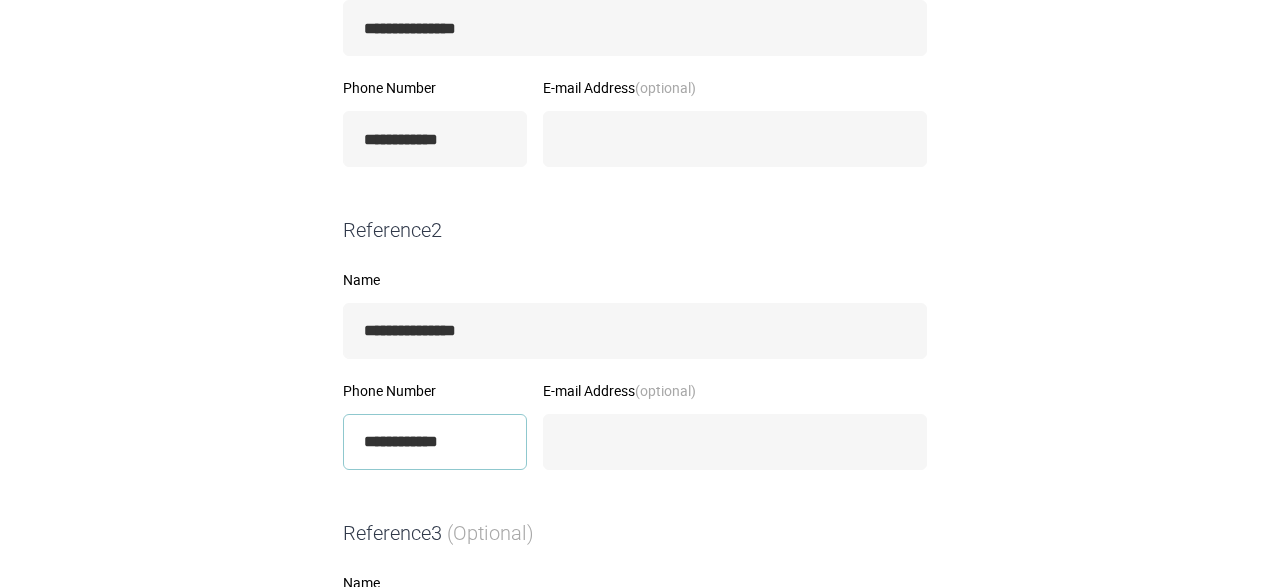 click on "**********" at bounding box center [435, 442] 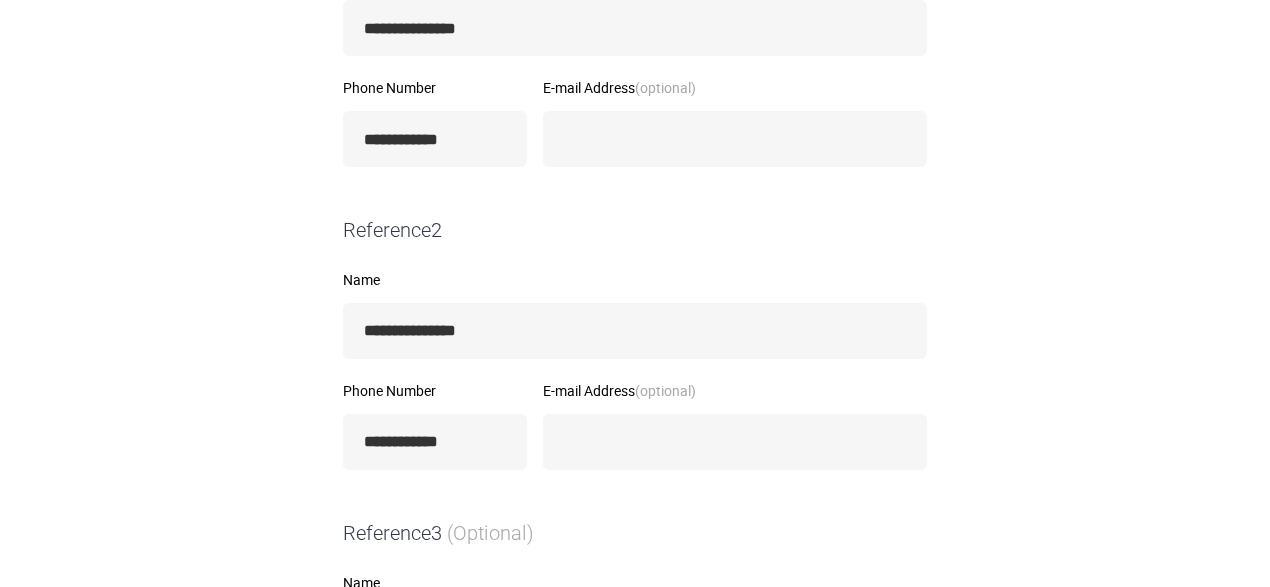 click on "**********" at bounding box center (635, 336) 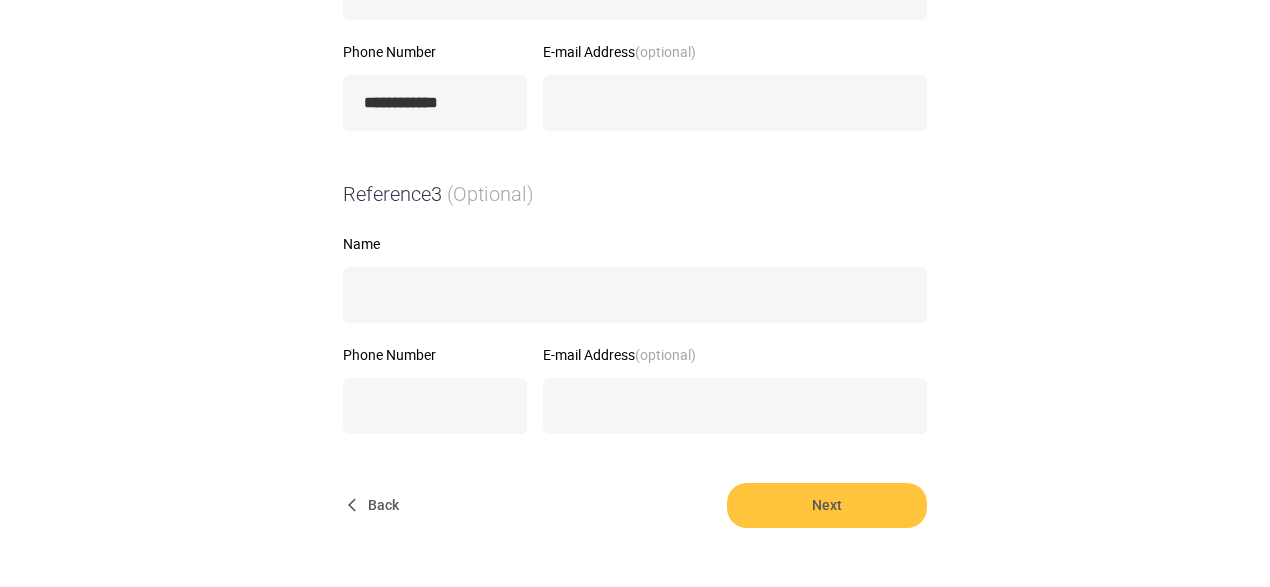 scroll, scrollTop: 964, scrollLeft: 0, axis: vertical 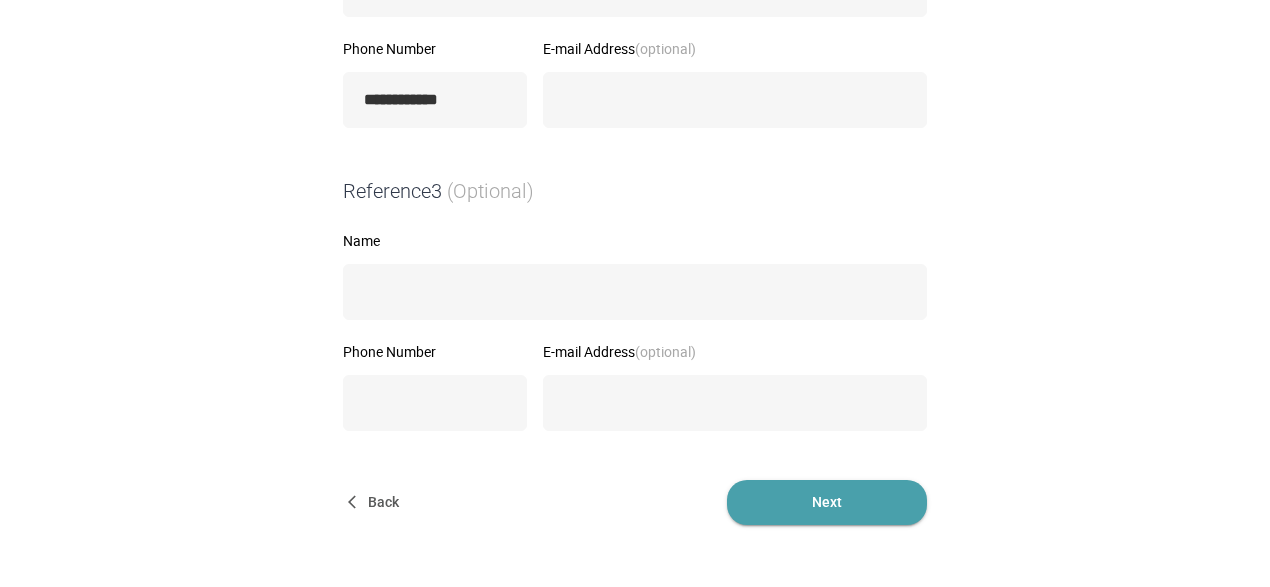 click on "Next" at bounding box center [827, 502] 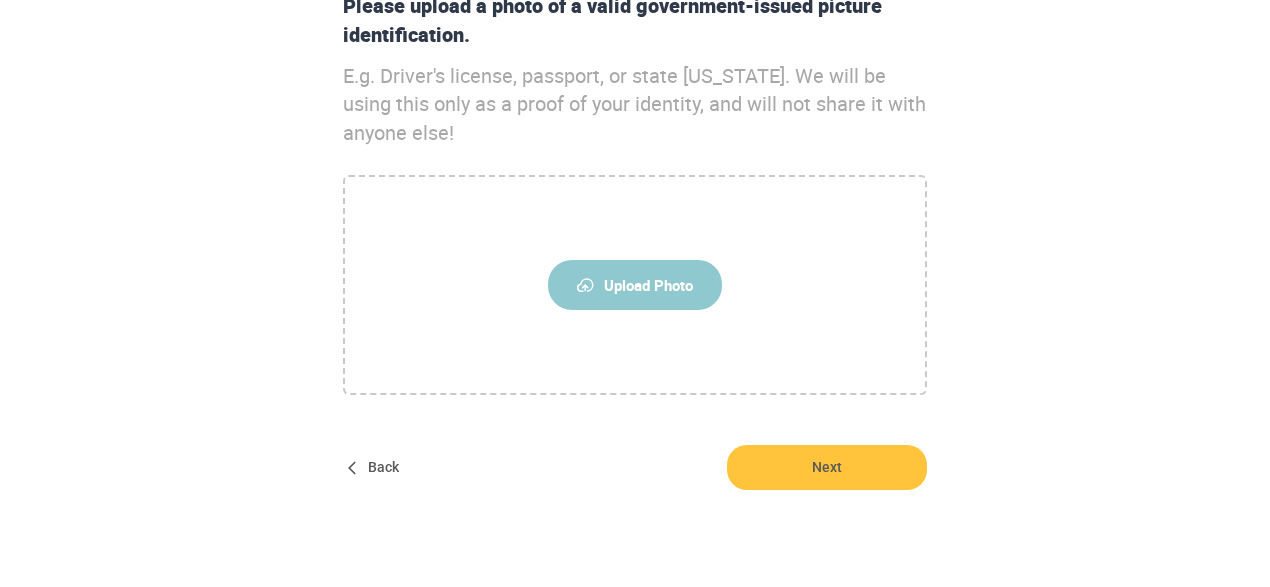 scroll, scrollTop: 380, scrollLeft: 0, axis: vertical 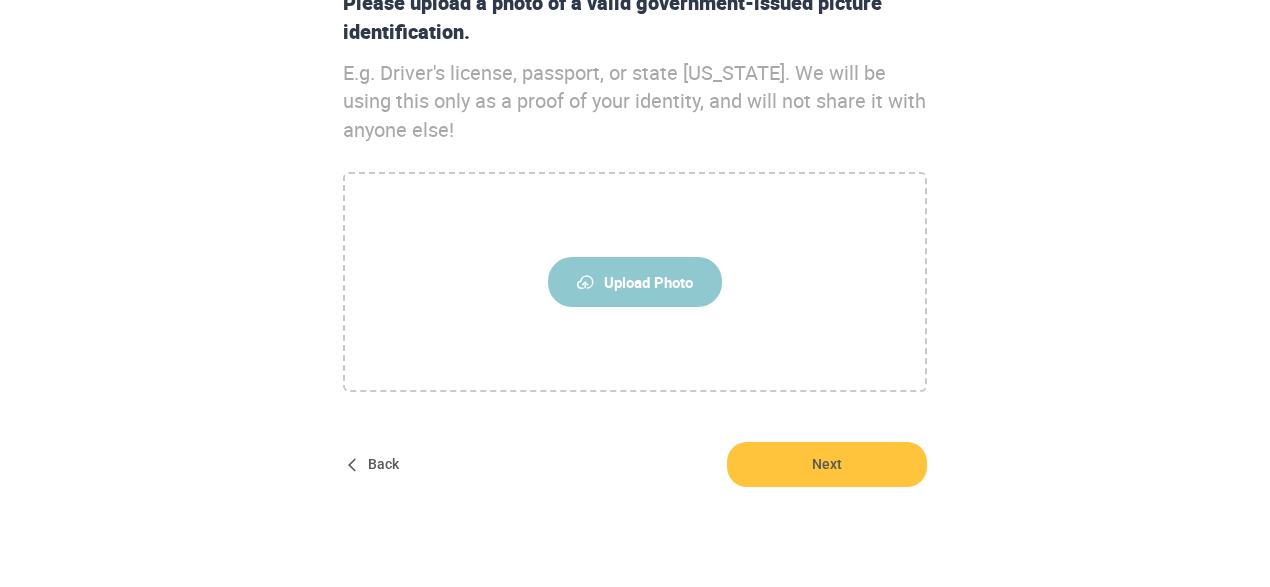 click on "Upload Photo" at bounding box center [635, 282] 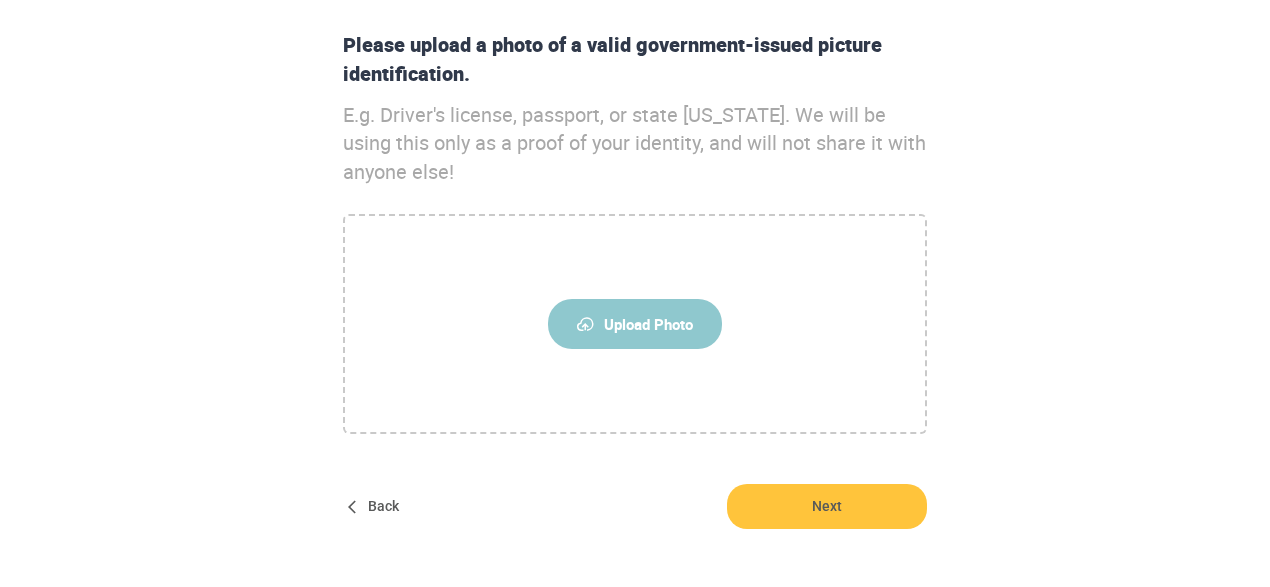 scroll, scrollTop: 339, scrollLeft: 0, axis: vertical 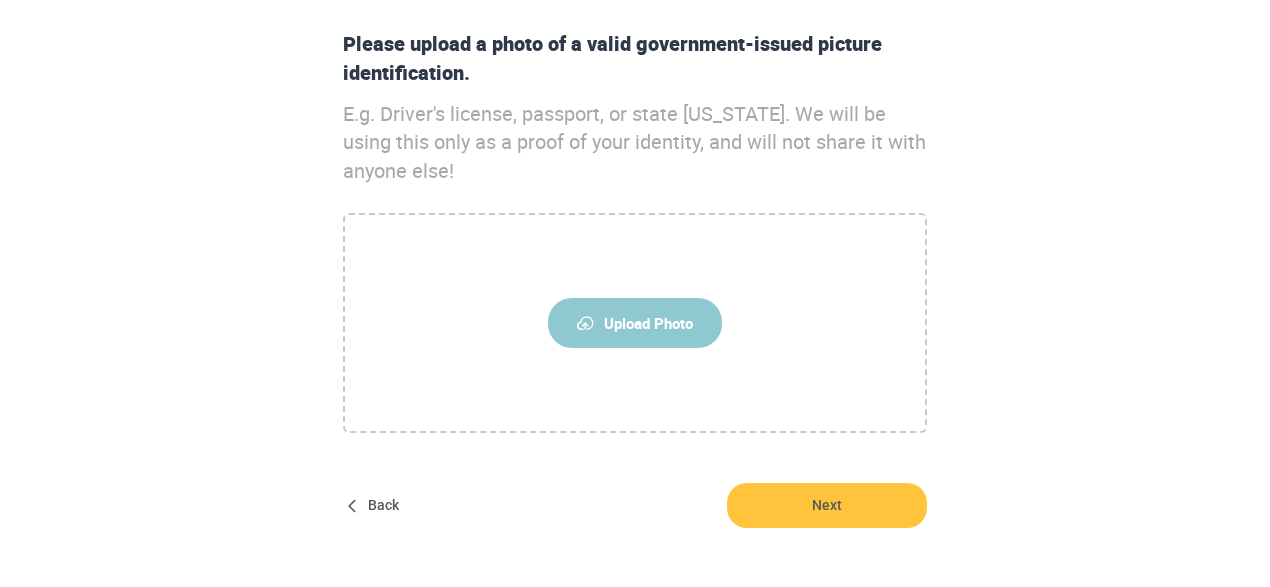 click on "Upload Photo" at bounding box center (635, 323) 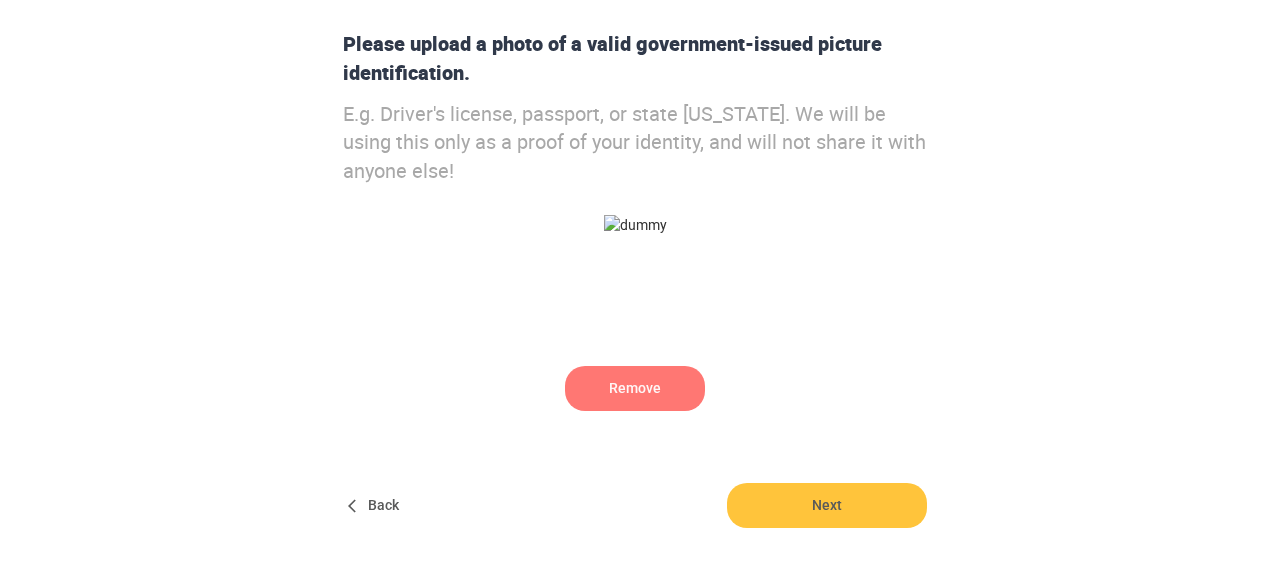 scroll, scrollTop: 380, scrollLeft: 0, axis: vertical 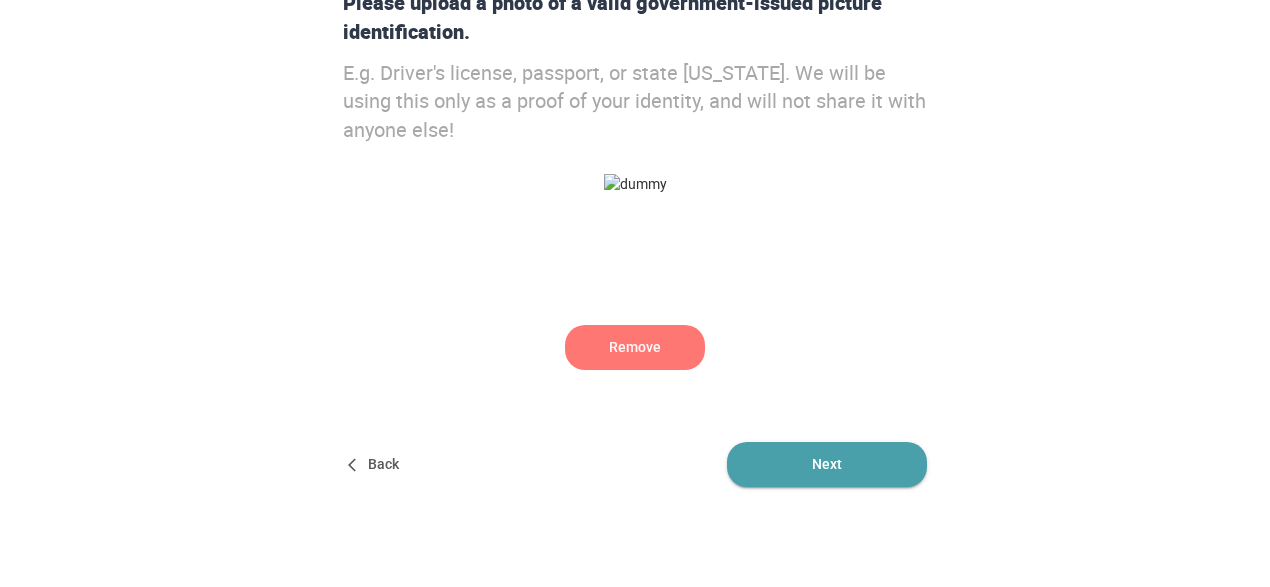 click on "Next" at bounding box center (827, 464) 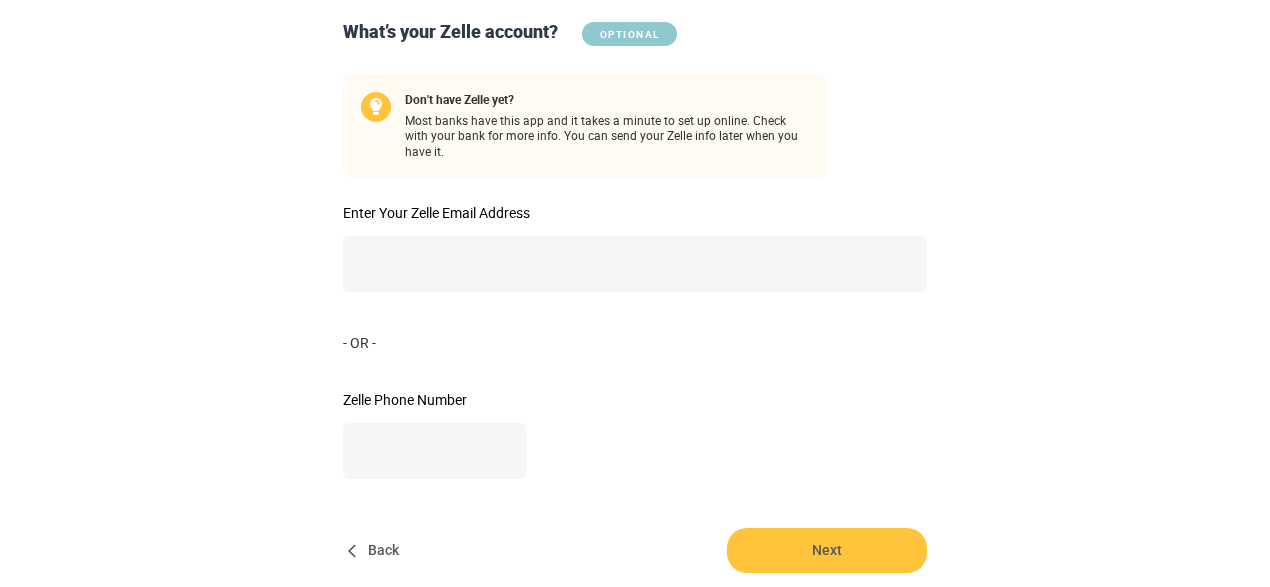 scroll, scrollTop: 462, scrollLeft: 0, axis: vertical 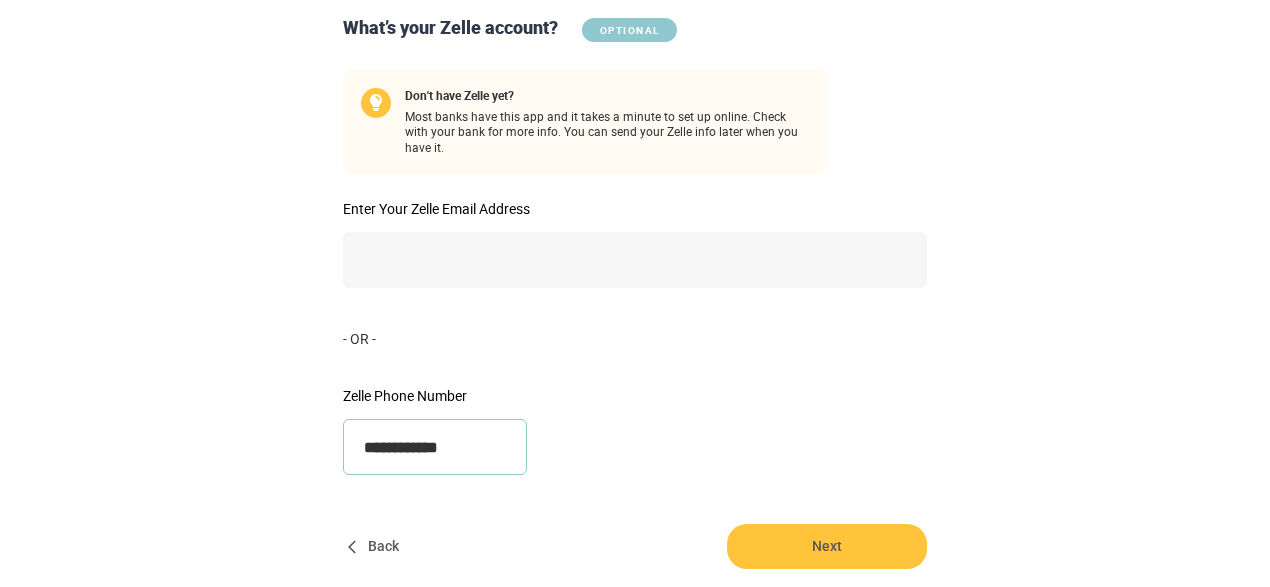 click on "**********" at bounding box center [435, 447] 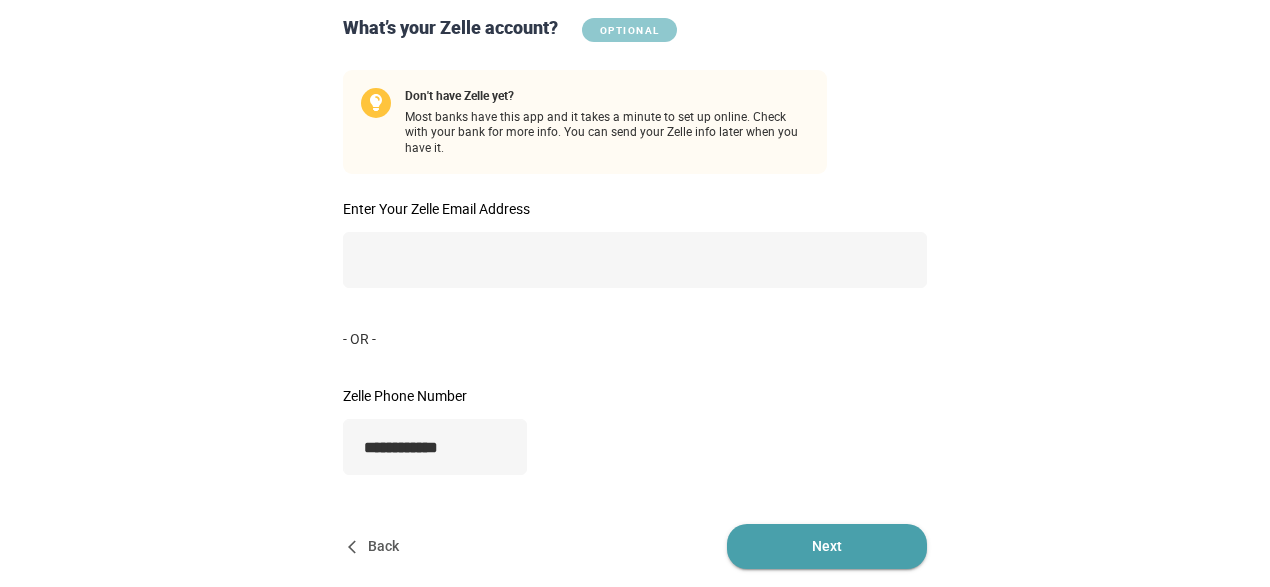 click on "Next" at bounding box center [827, 546] 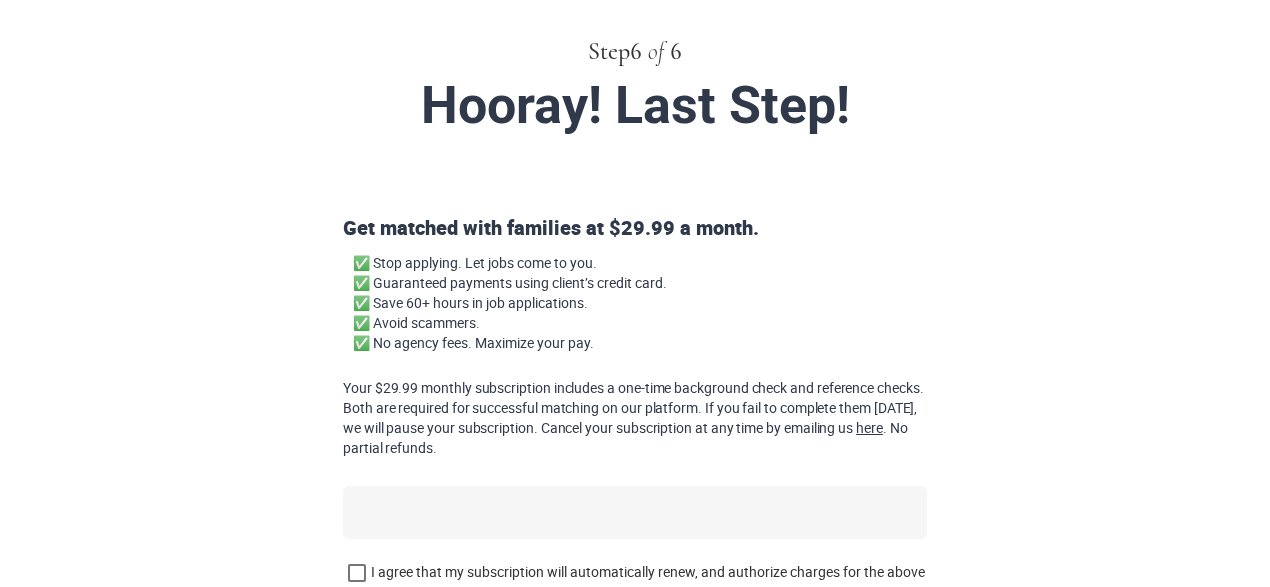 scroll, scrollTop: 382, scrollLeft: 0, axis: vertical 